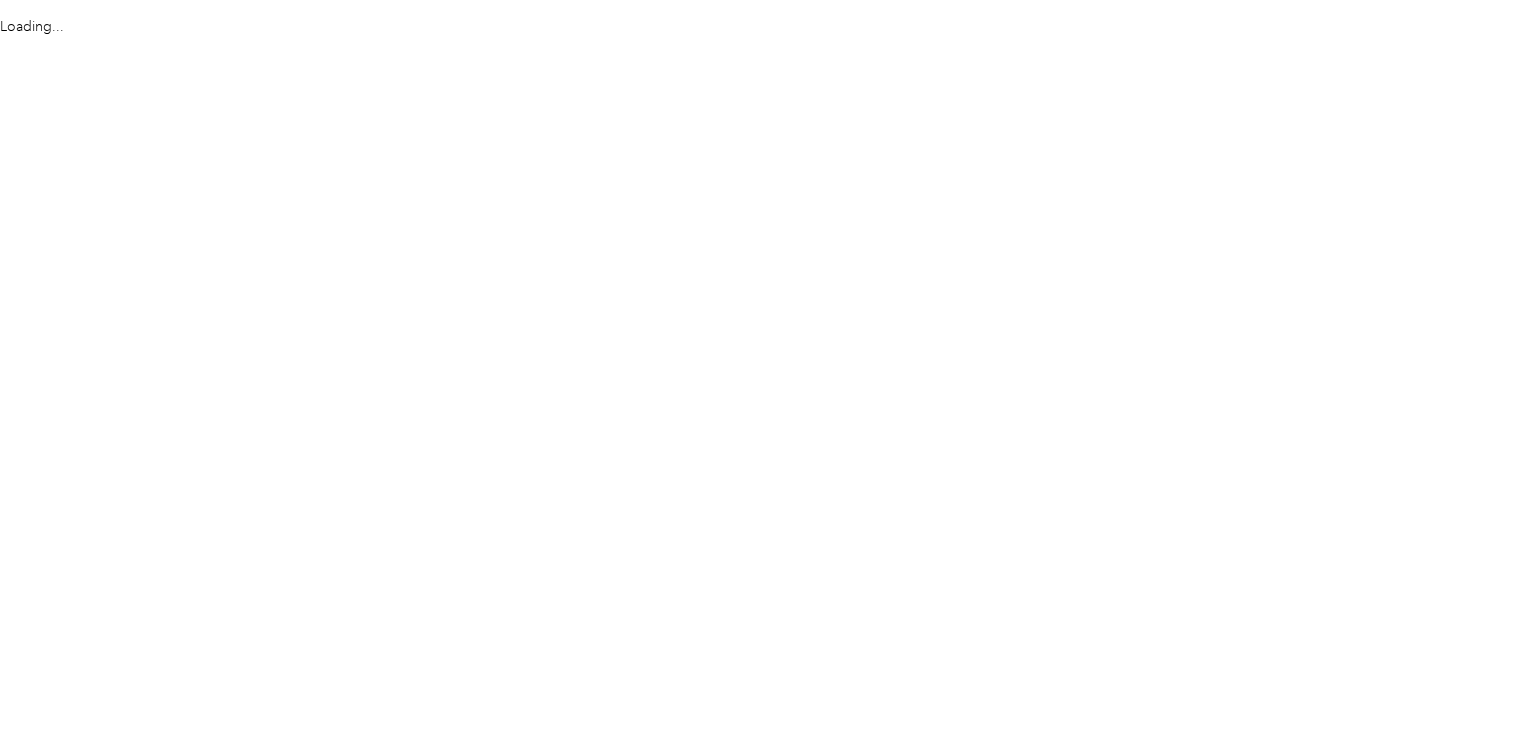scroll, scrollTop: 0, scrollLeft: 0, axis: both 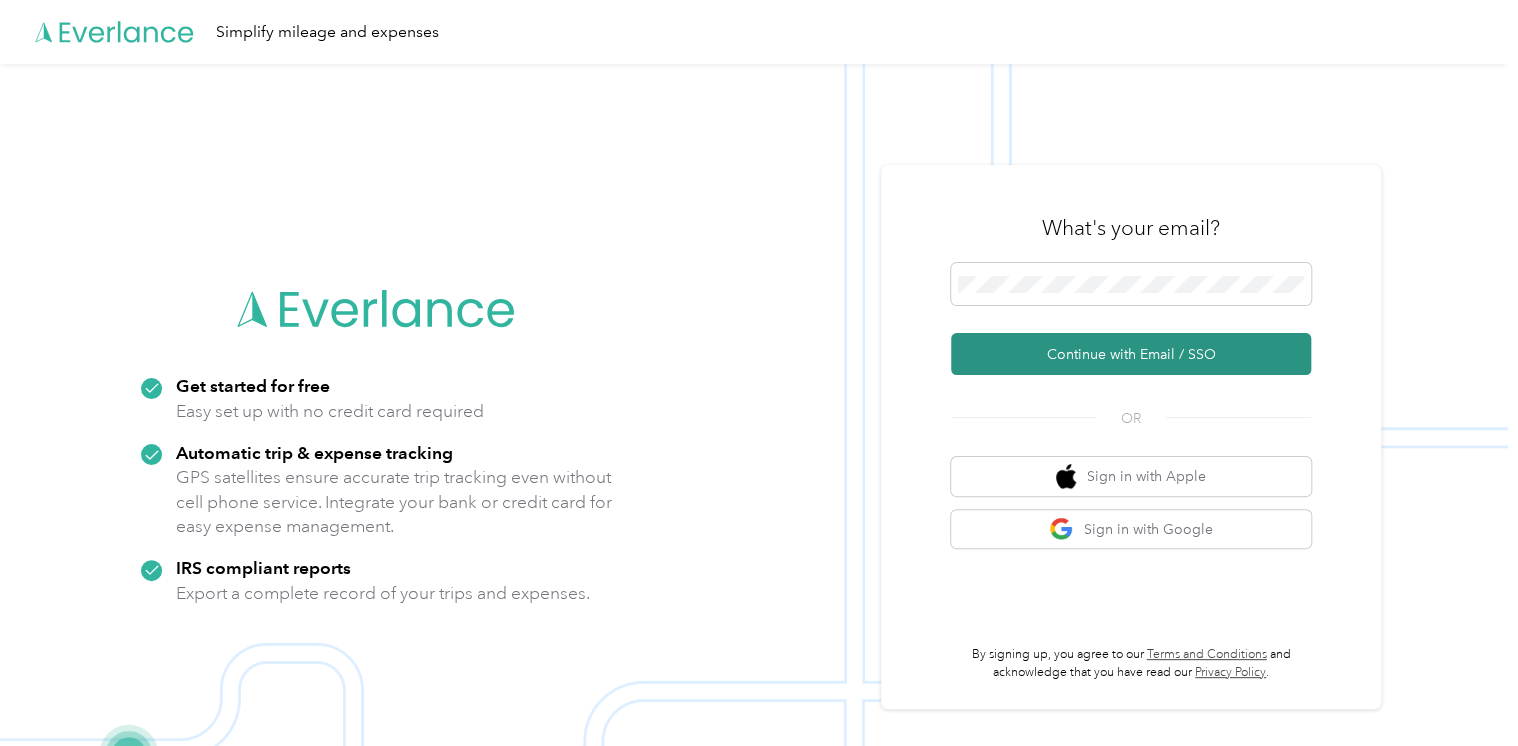 click on "Continue with Email / SSO" at bounding box center [1131, 354] 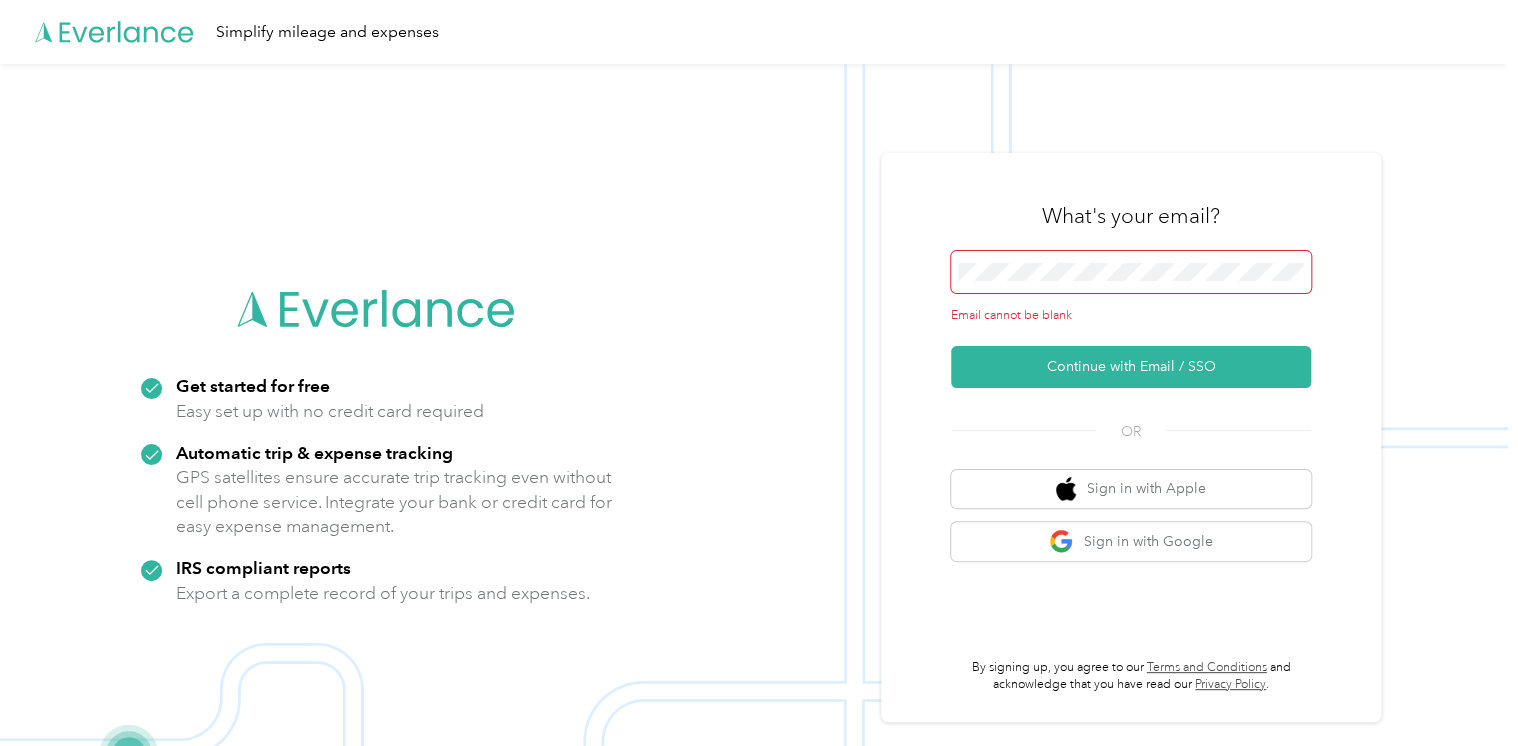 click at bounding box center [1131, 272] 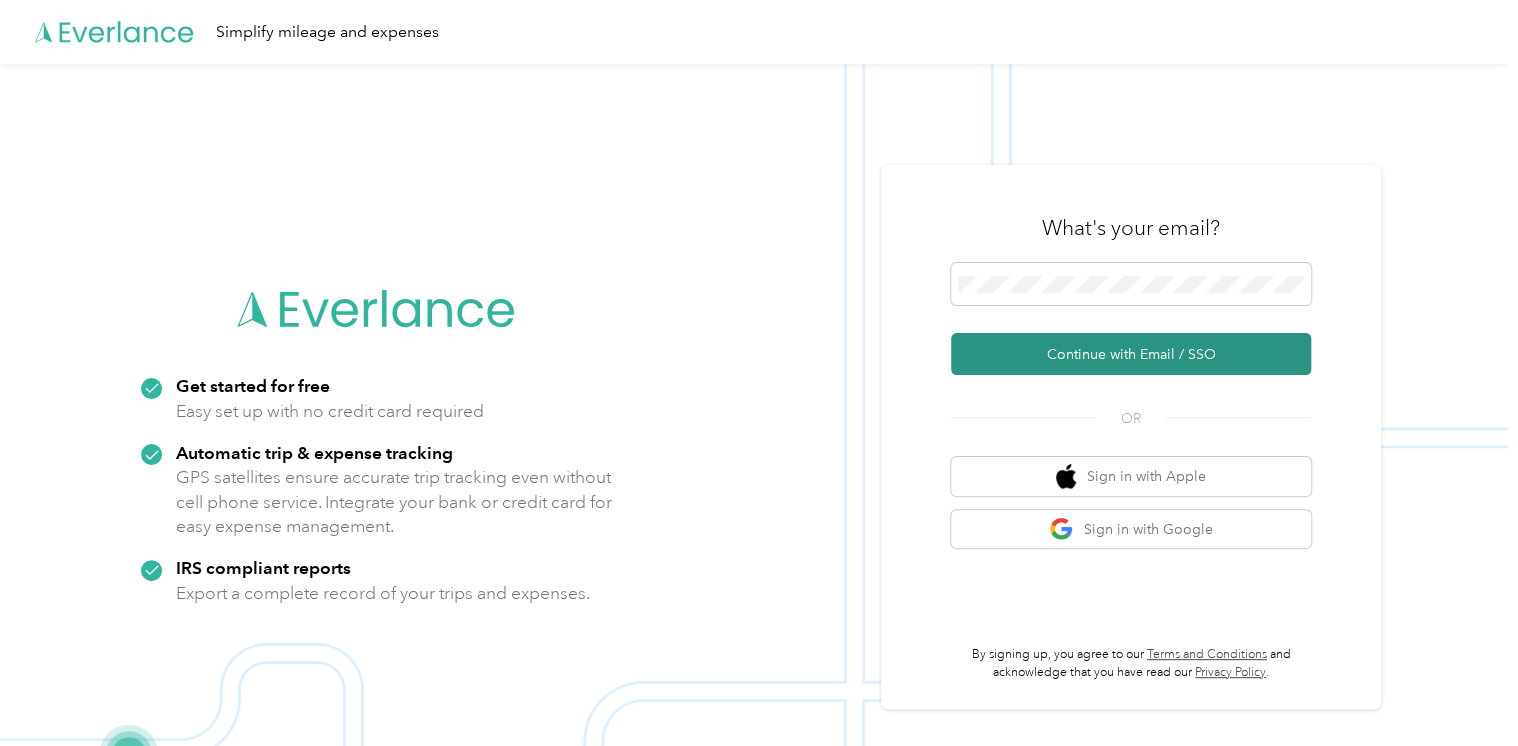 click on "Continue with Email / SSO" at bounding box center (1131, 354) 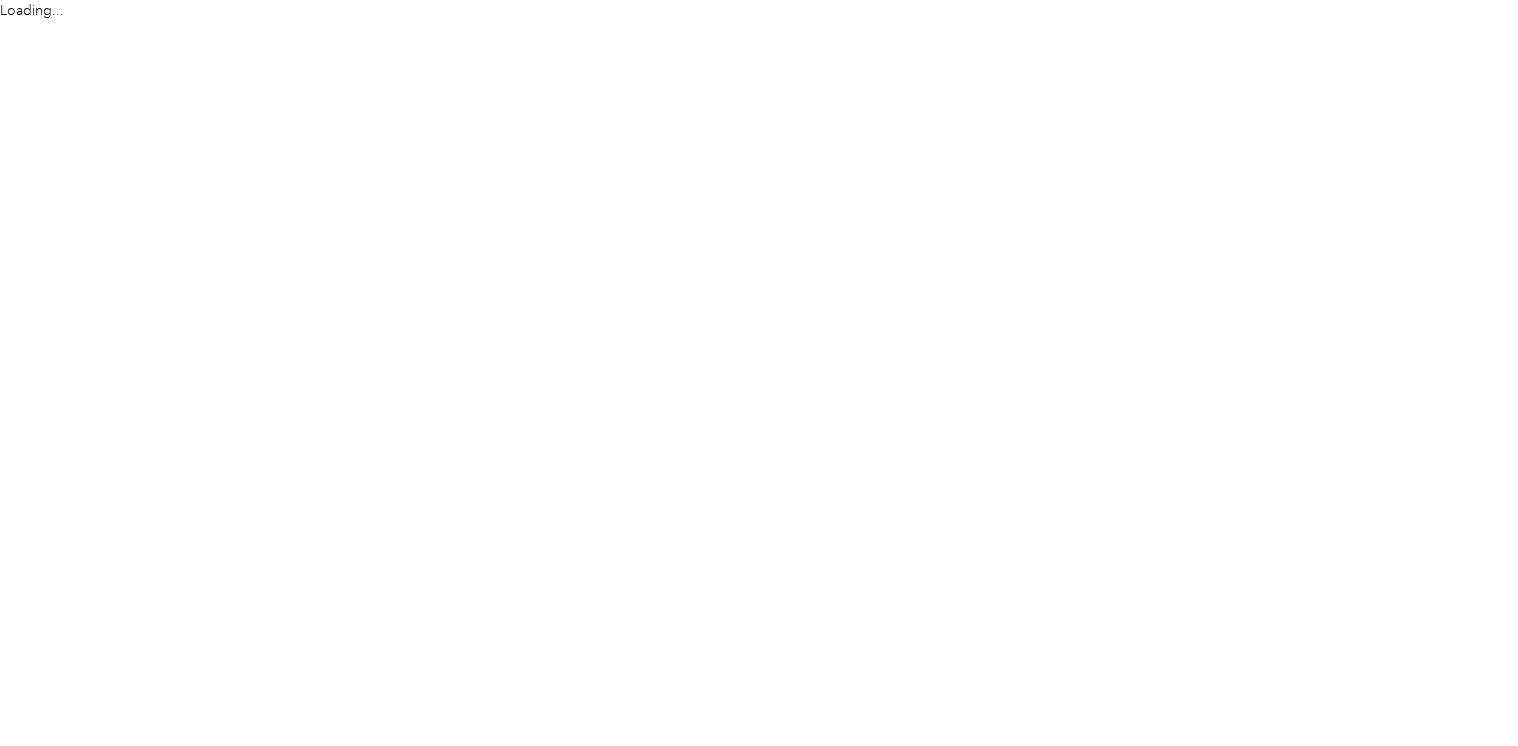 scroll, scrollTop: 0, scrollLeft: 0, axis: both 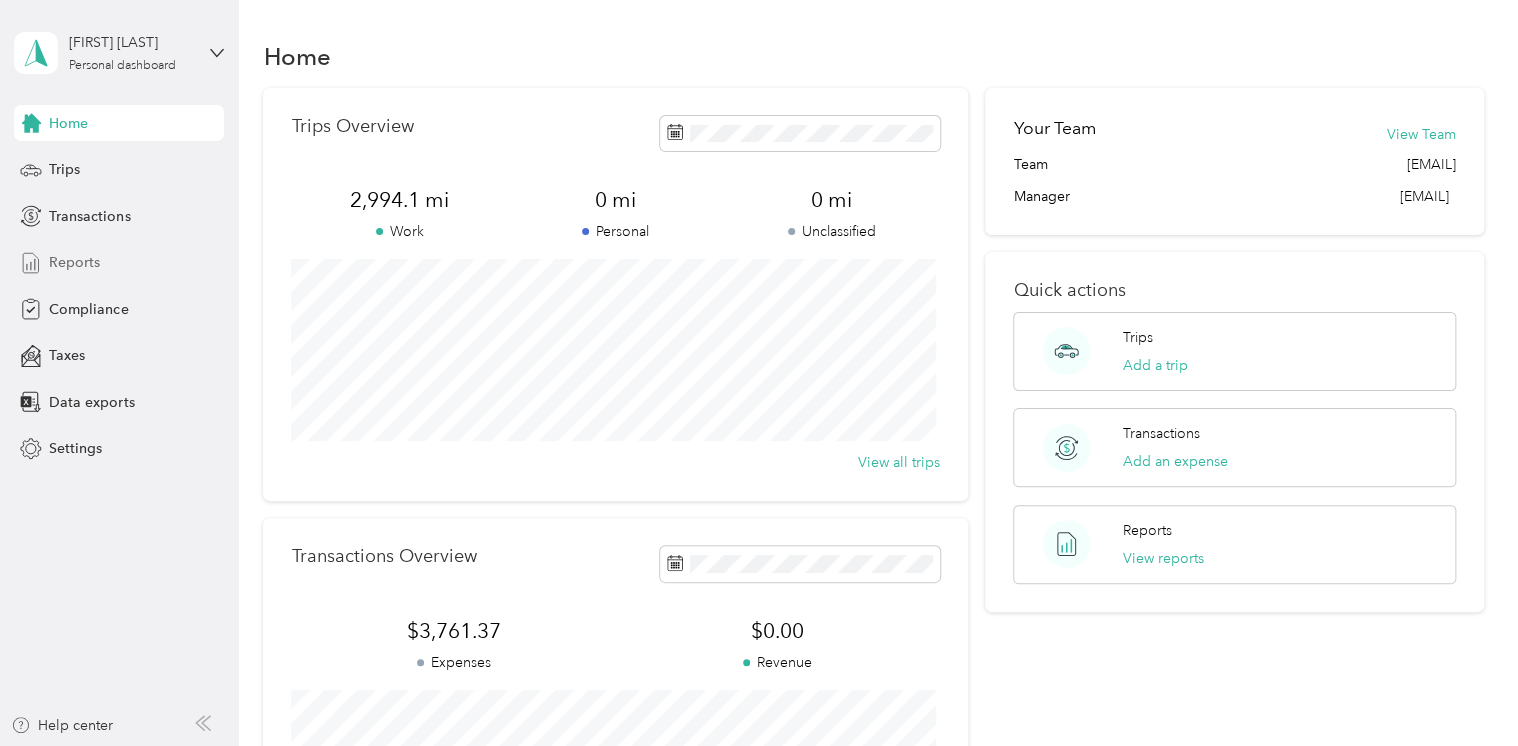 click on "Reports" at bounding box center [119, 263] 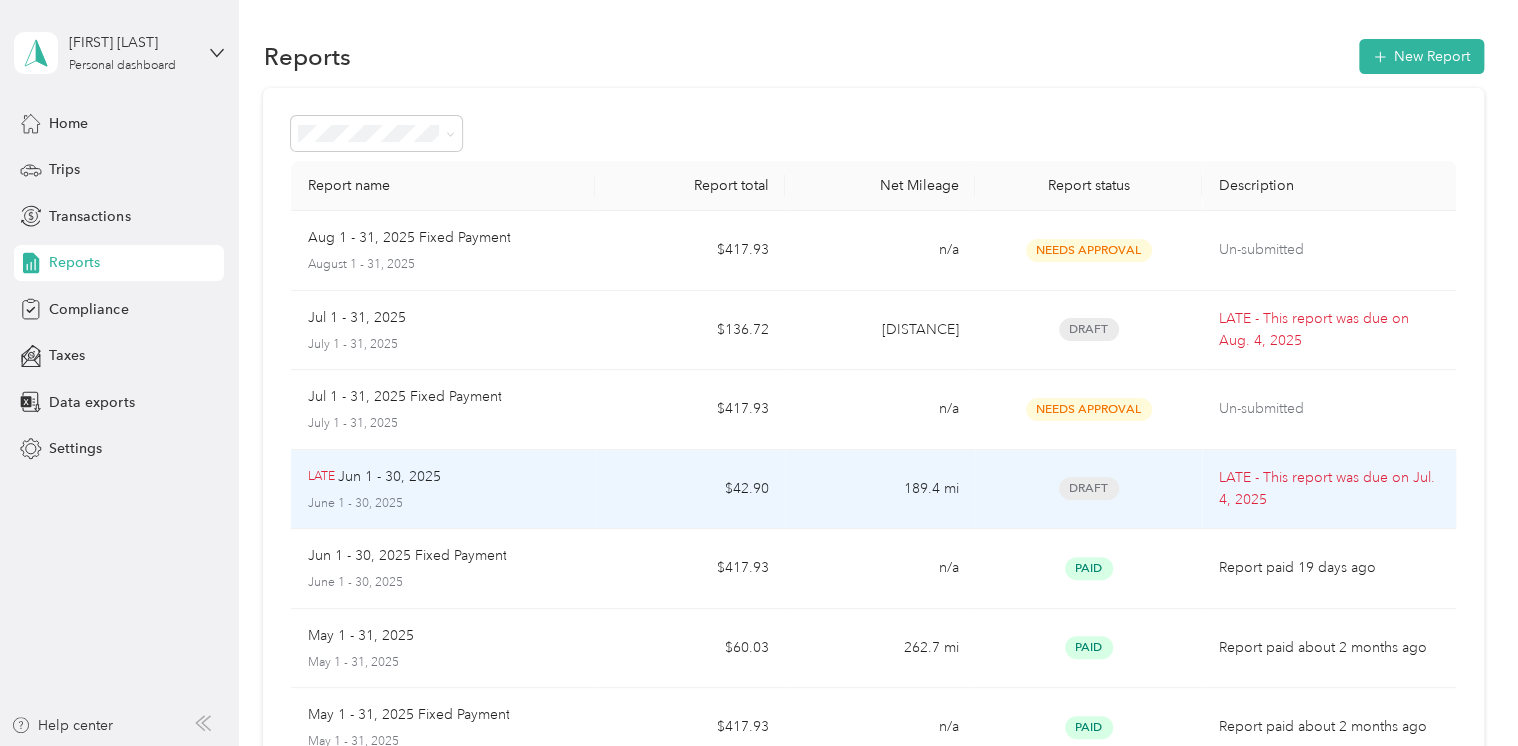 click on "LATE Jun 1 - 30, 2025 June 1 - 30, 2025" at bounding box center (443, 490) 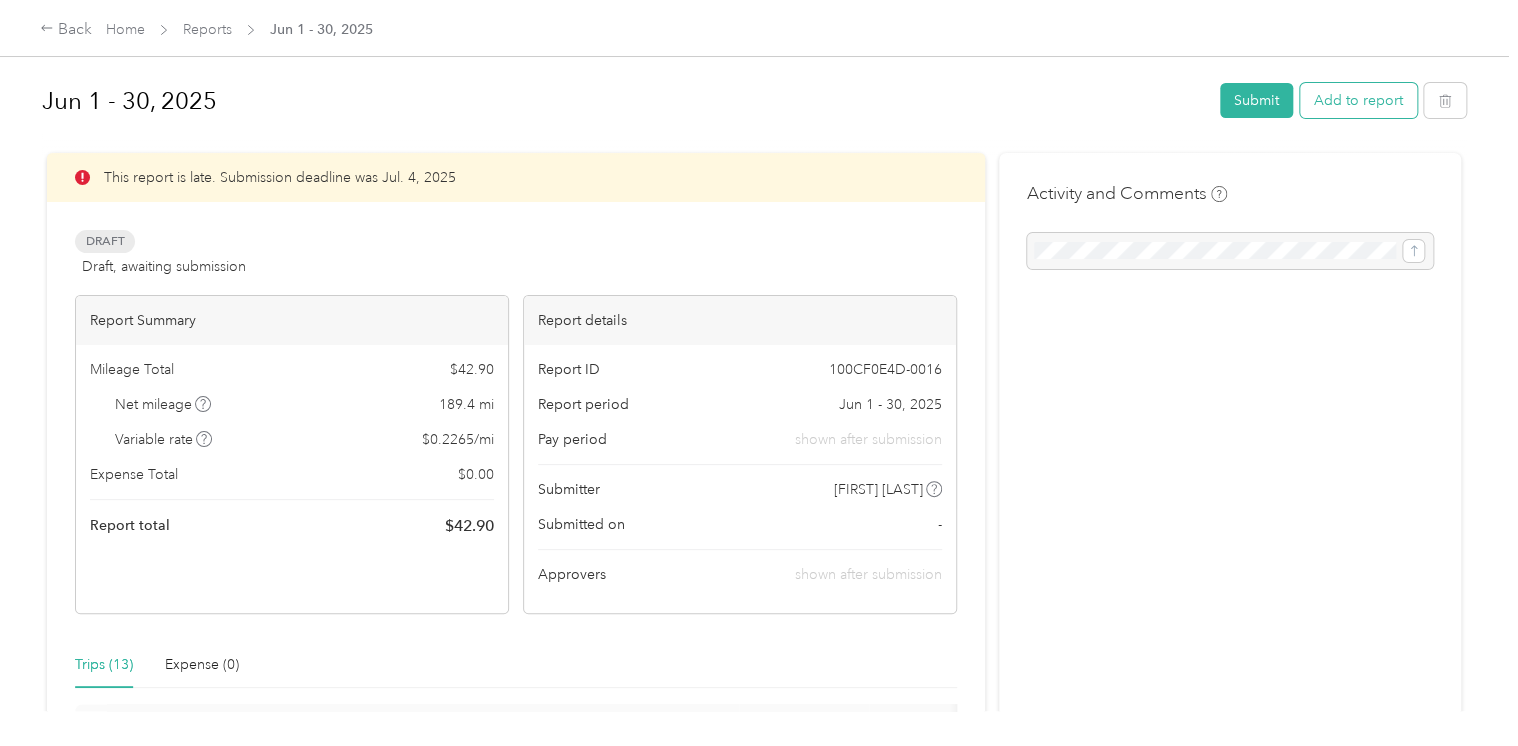 click on "Add to report" at bounding box center [1358, 100] 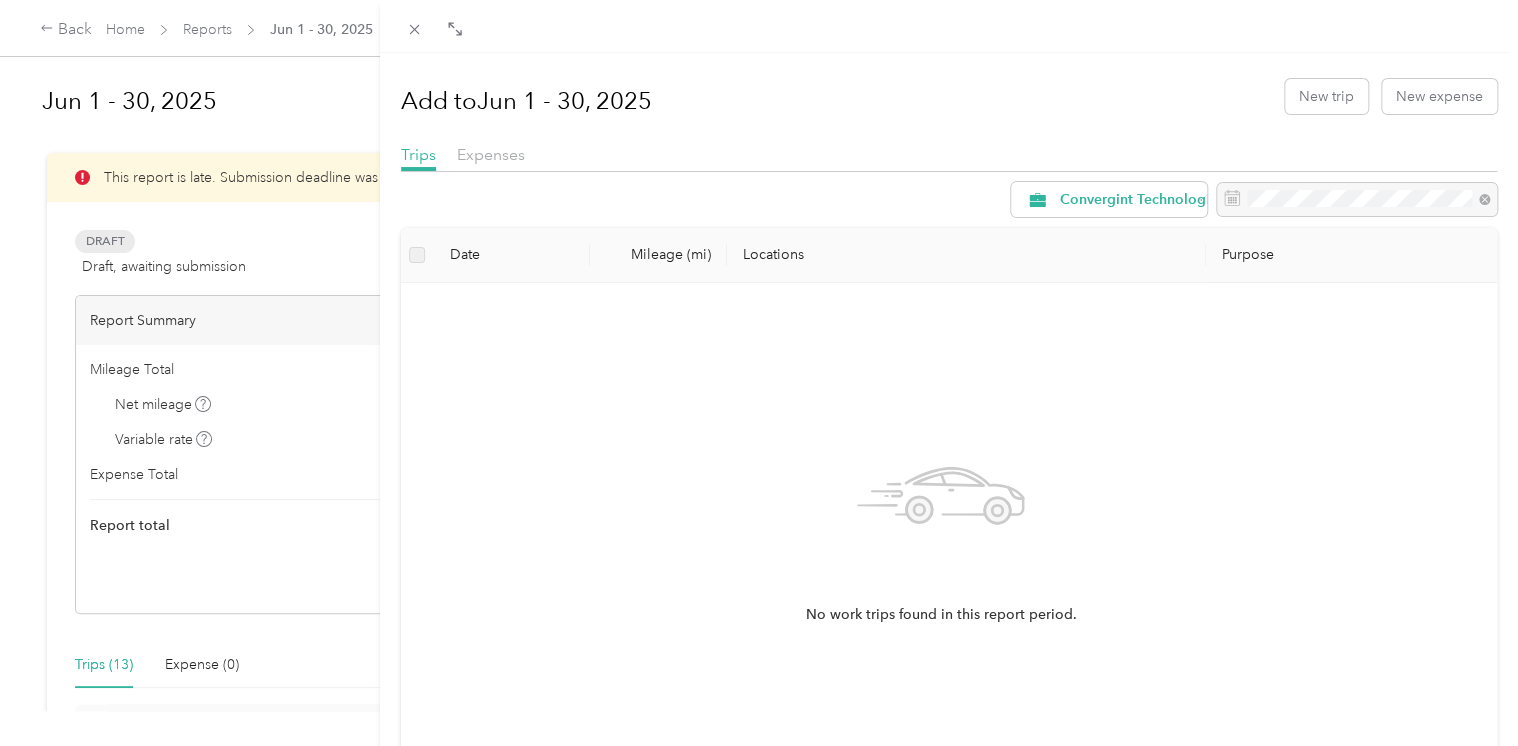 click on "Add to  Jun 1 - 30, 2025 New trip New expense Trips Expenses Convergint Technologies Date Mileage (mi) Locations Purpose           No work trips found in this report period." at bounding box center [759, 373] 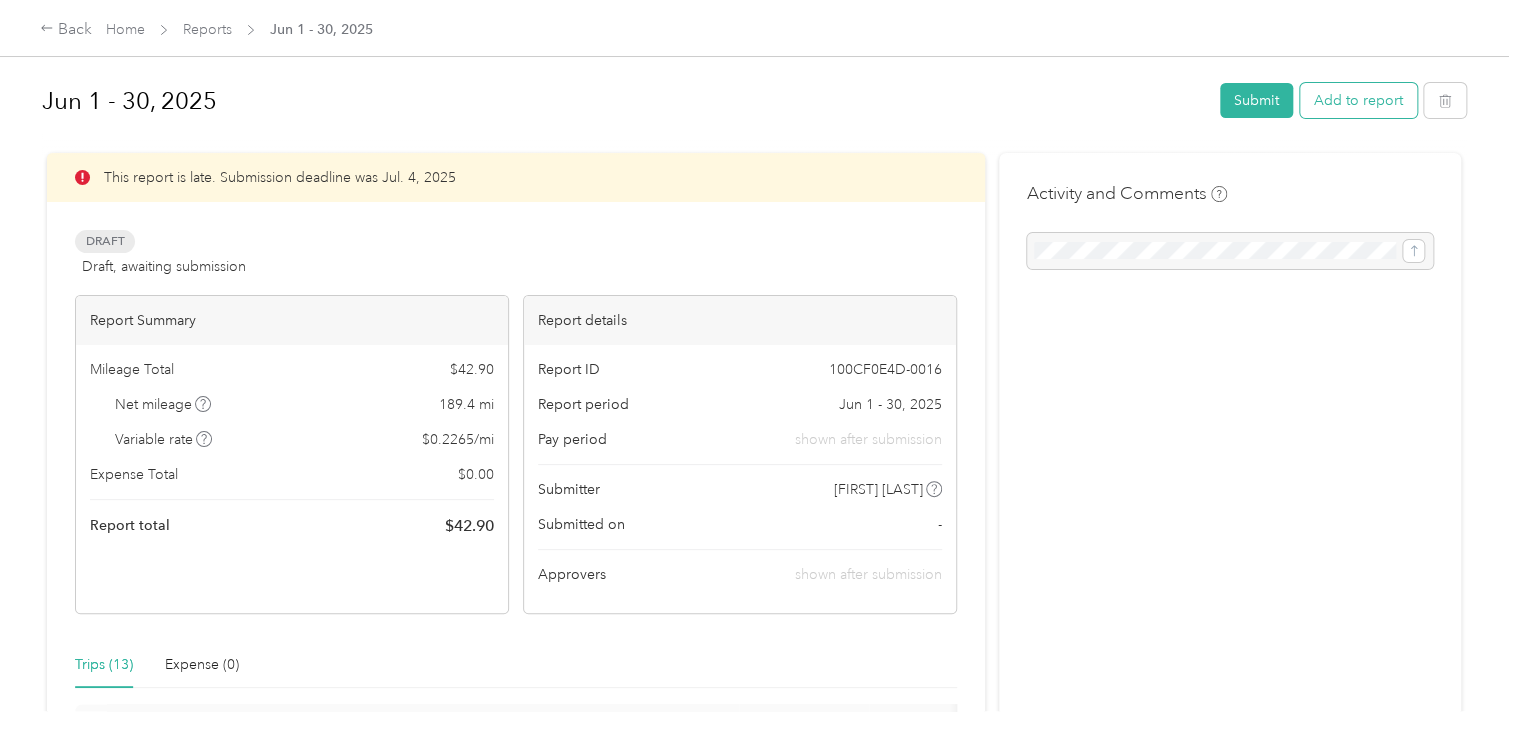 click on "Add to report" at bounding box center [1358, 100] 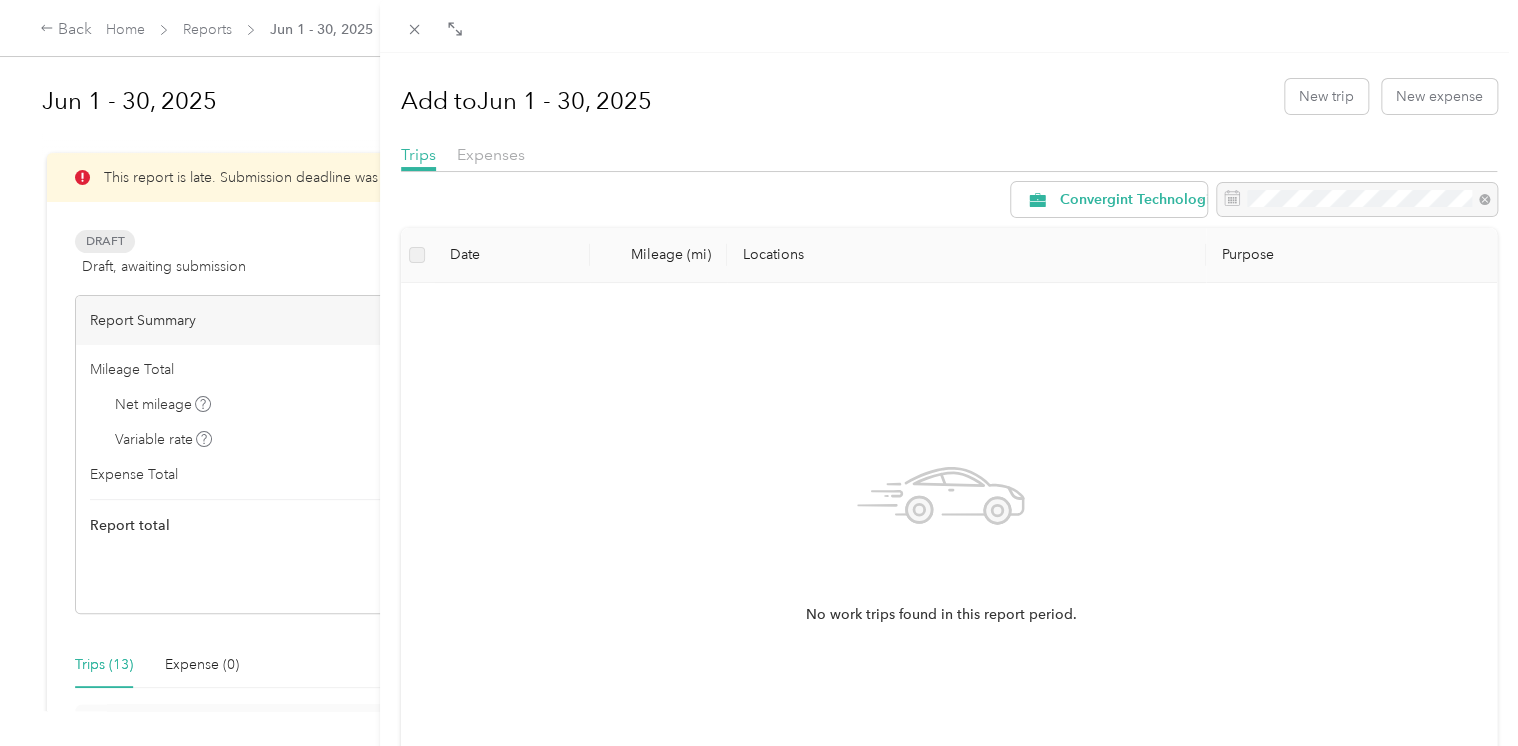 click on "Add to  Jun 1 - 30, 2025 New trip New expense Trips Expenses Convergint Technologies Date Mileage (mi) Locations Purpose           No work trips found in this report period." at bounding box center (759, 373) 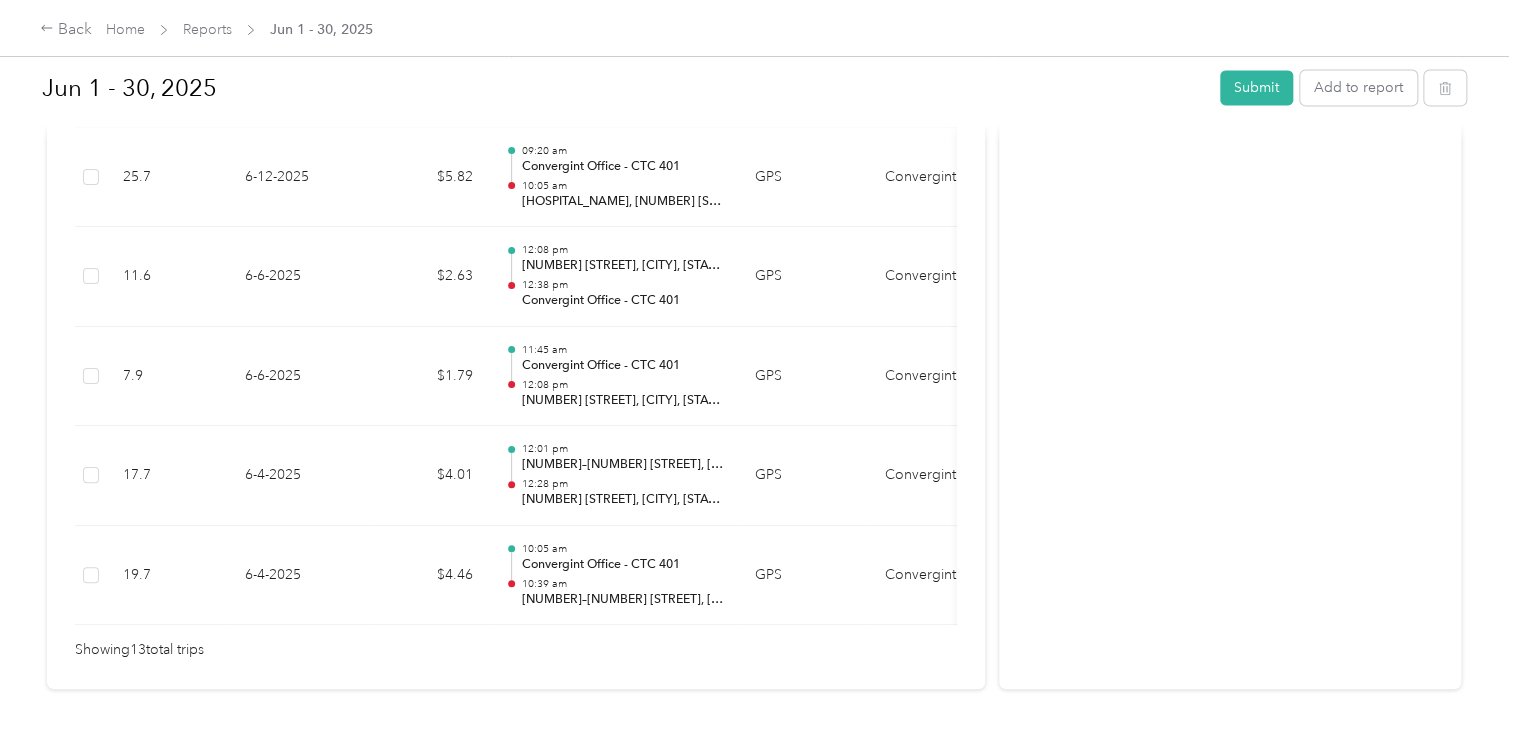 scroll, scrollTop: 1429, scrollLeft: 0, axis: vertical 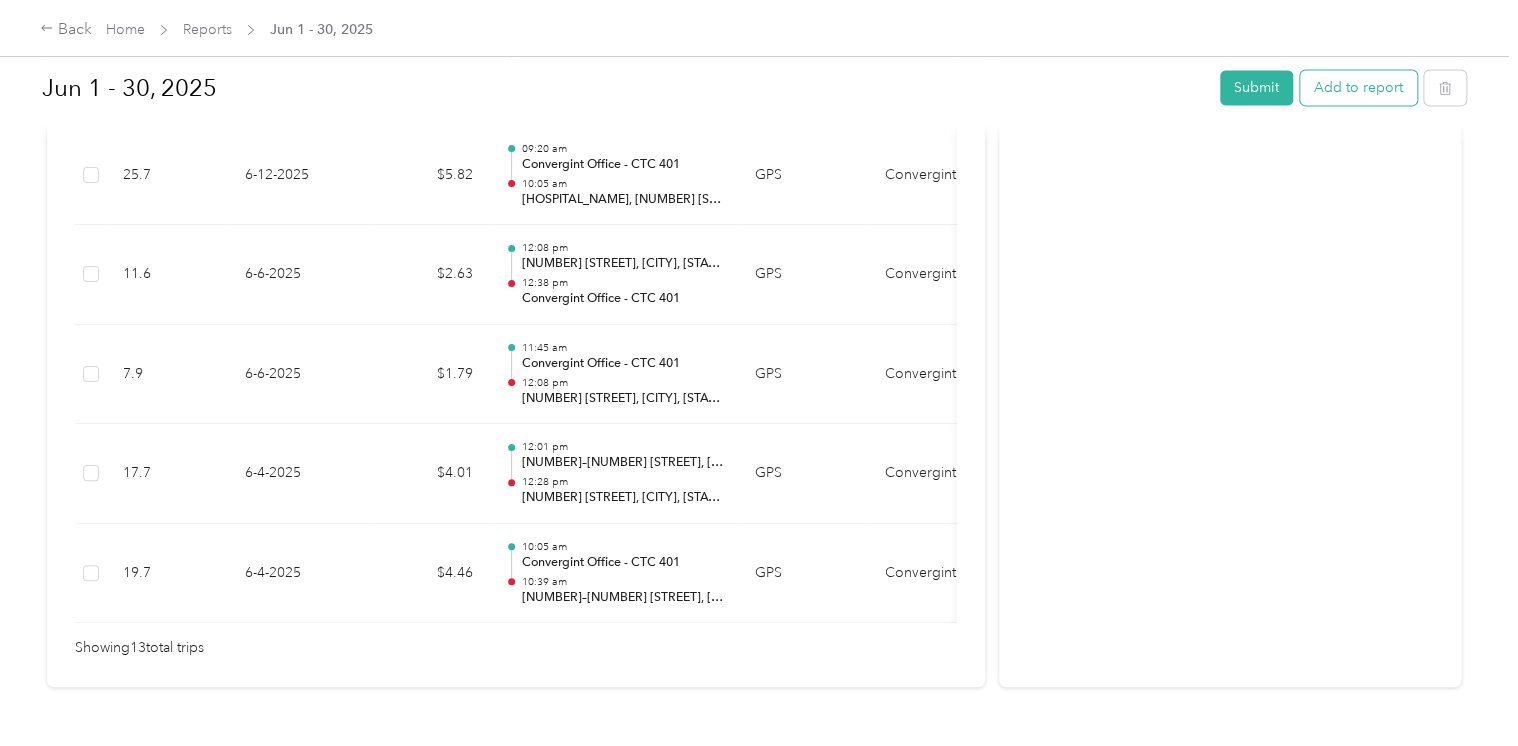 click on "Add to report" at bounding box center [1358, 87] 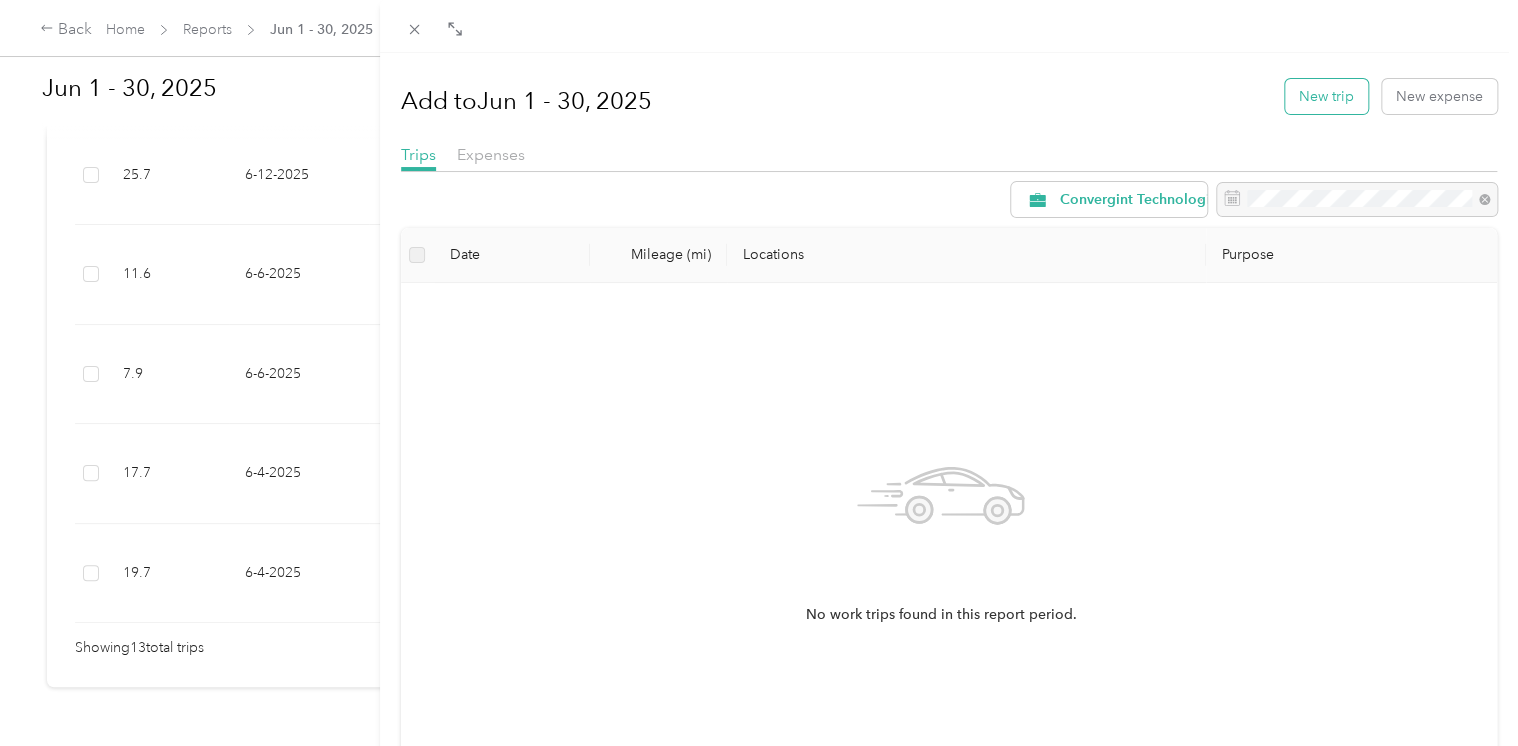 click on "New trip" at bounding box center [1326, 96] 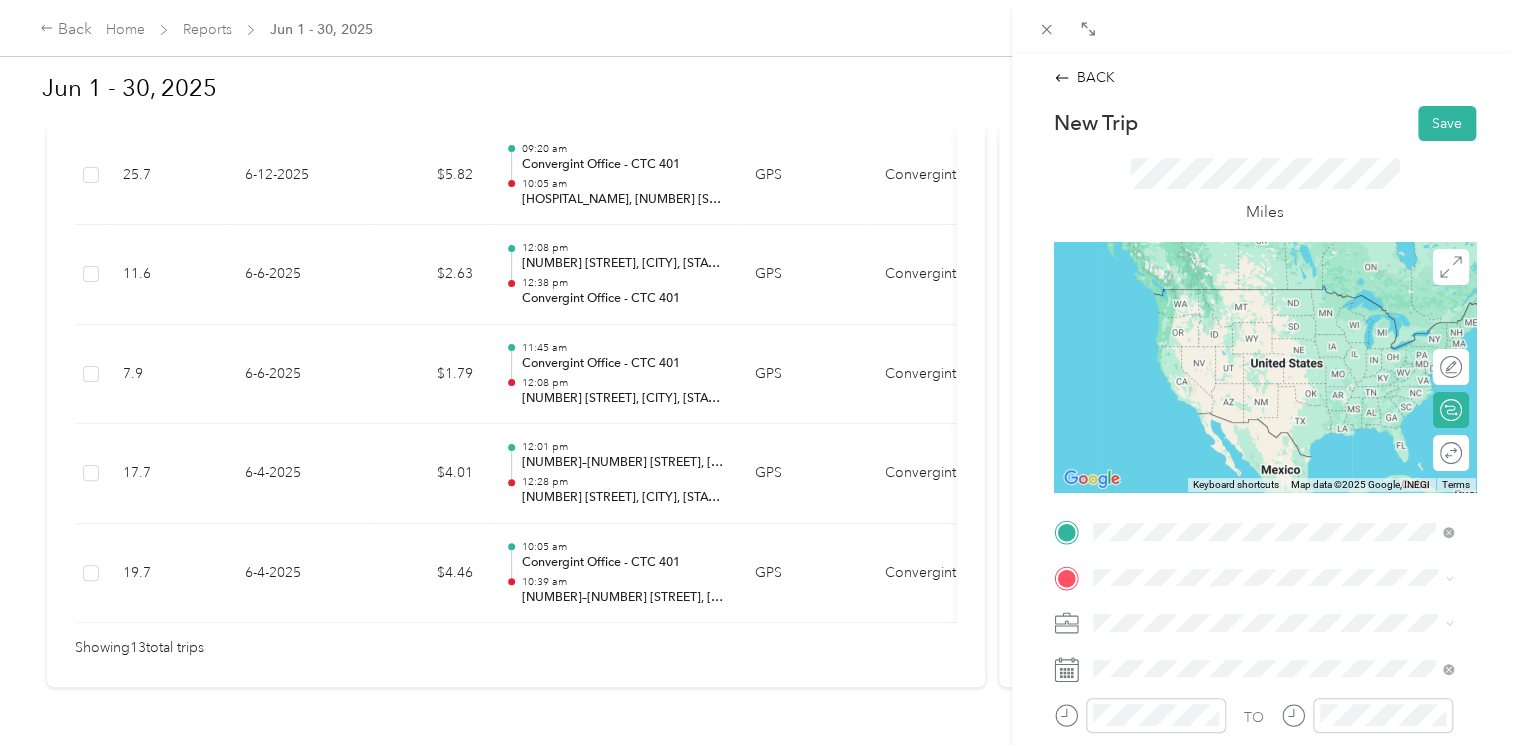 click on "[NUMBER] [STREET], [POSTAL_CODE], [CITY], [STATE], [COUNTRY]" at bounding box center (1276, 329) 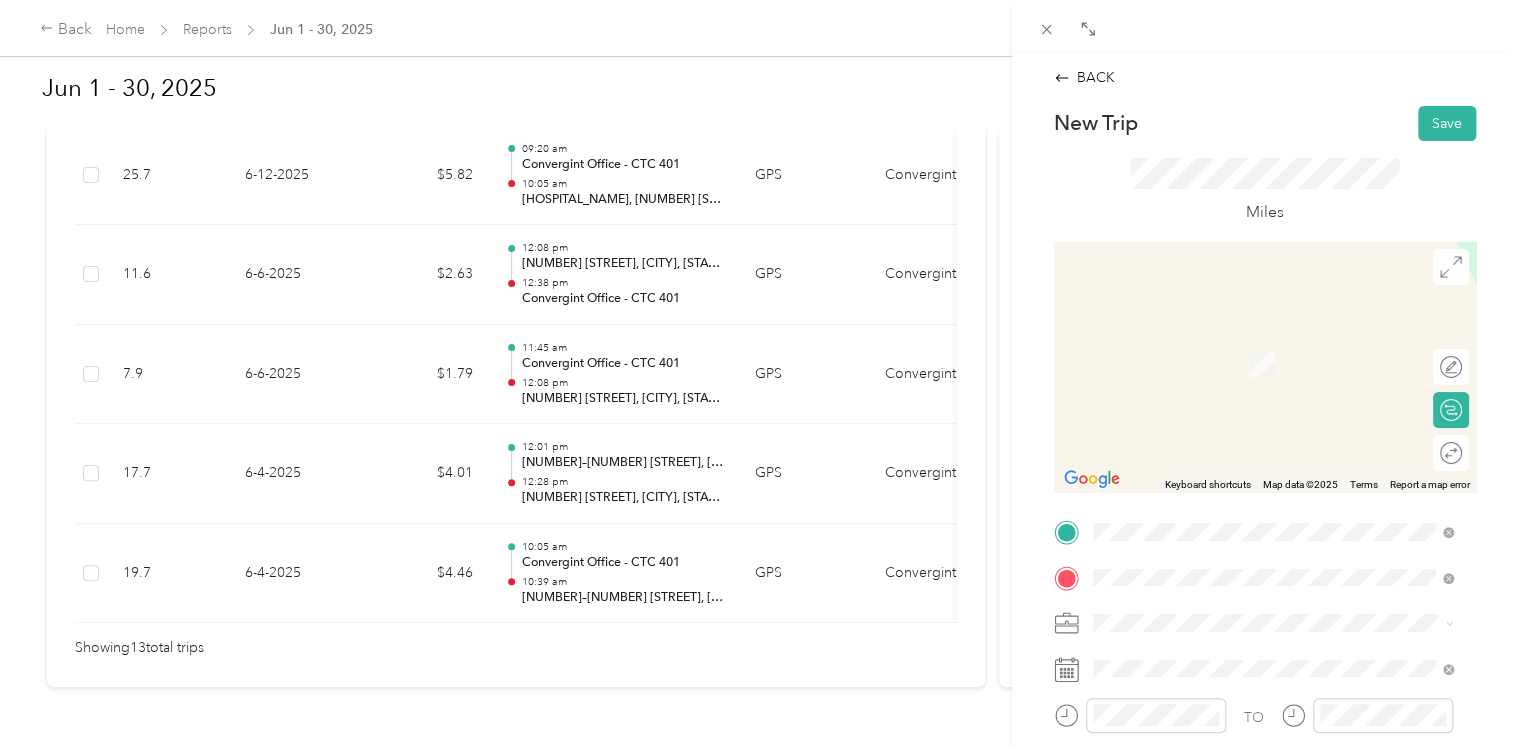 click on "[NUMBER] [STREET]
[CITY], [STATE] [POSTAL_CODE], [COUNTRY]" at bounding box center [1274, 454] 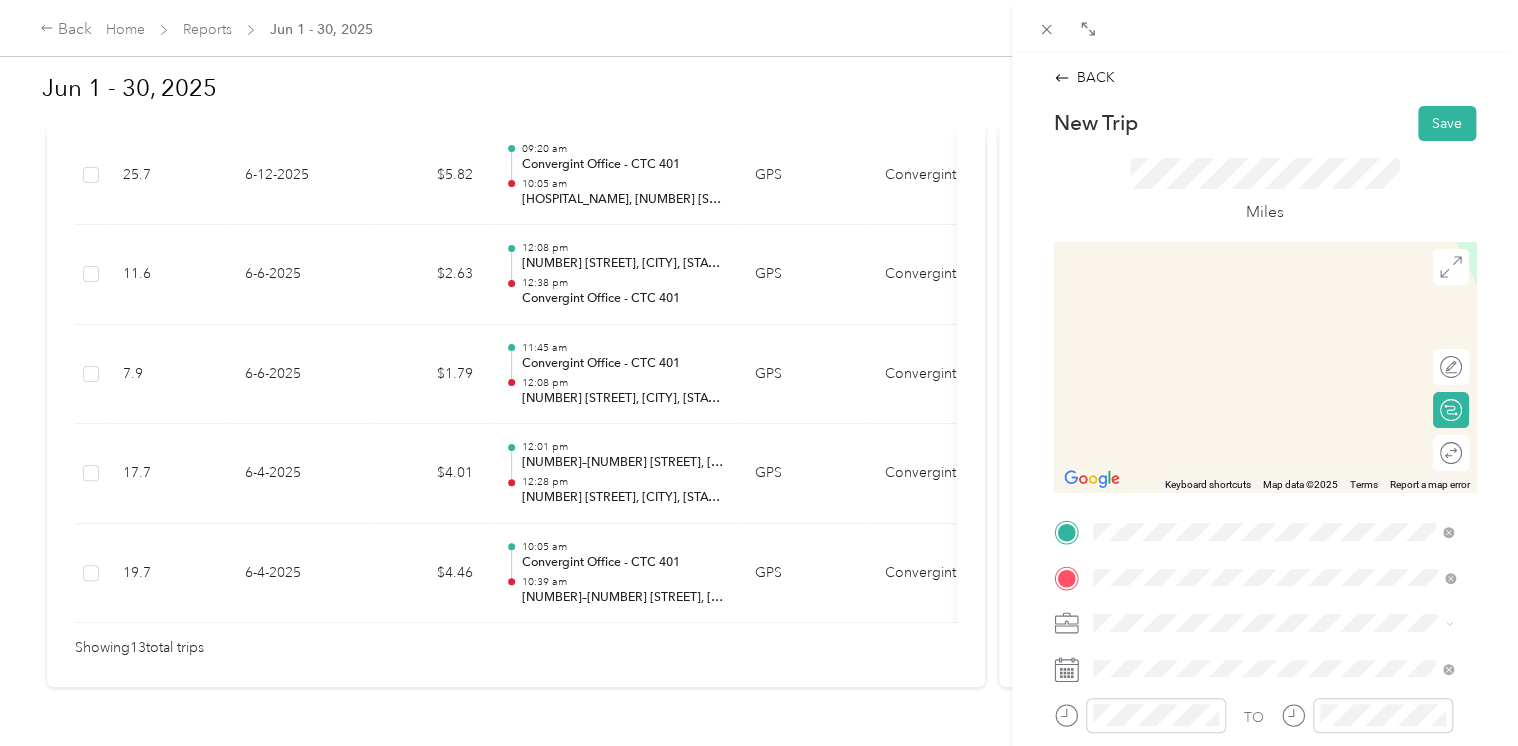 type 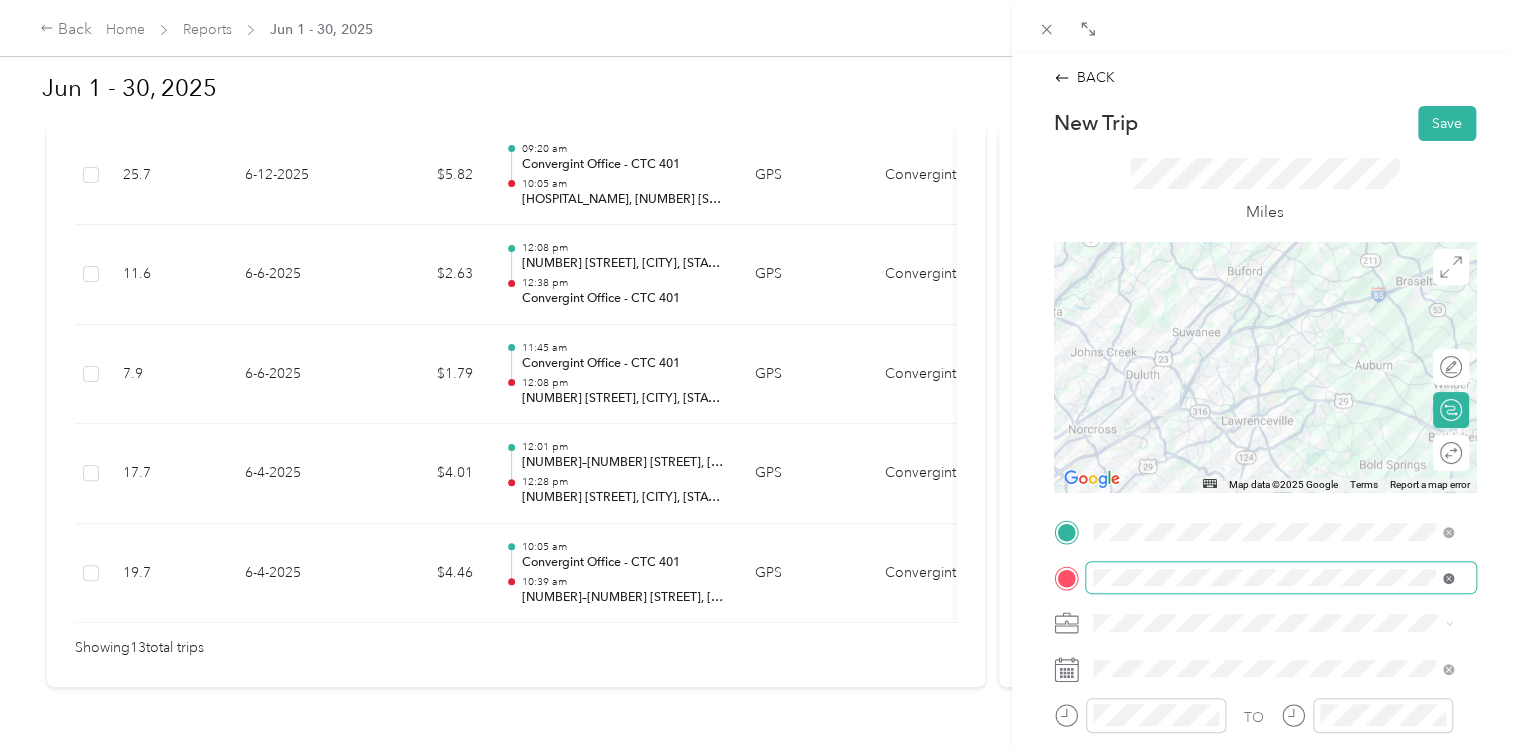 click 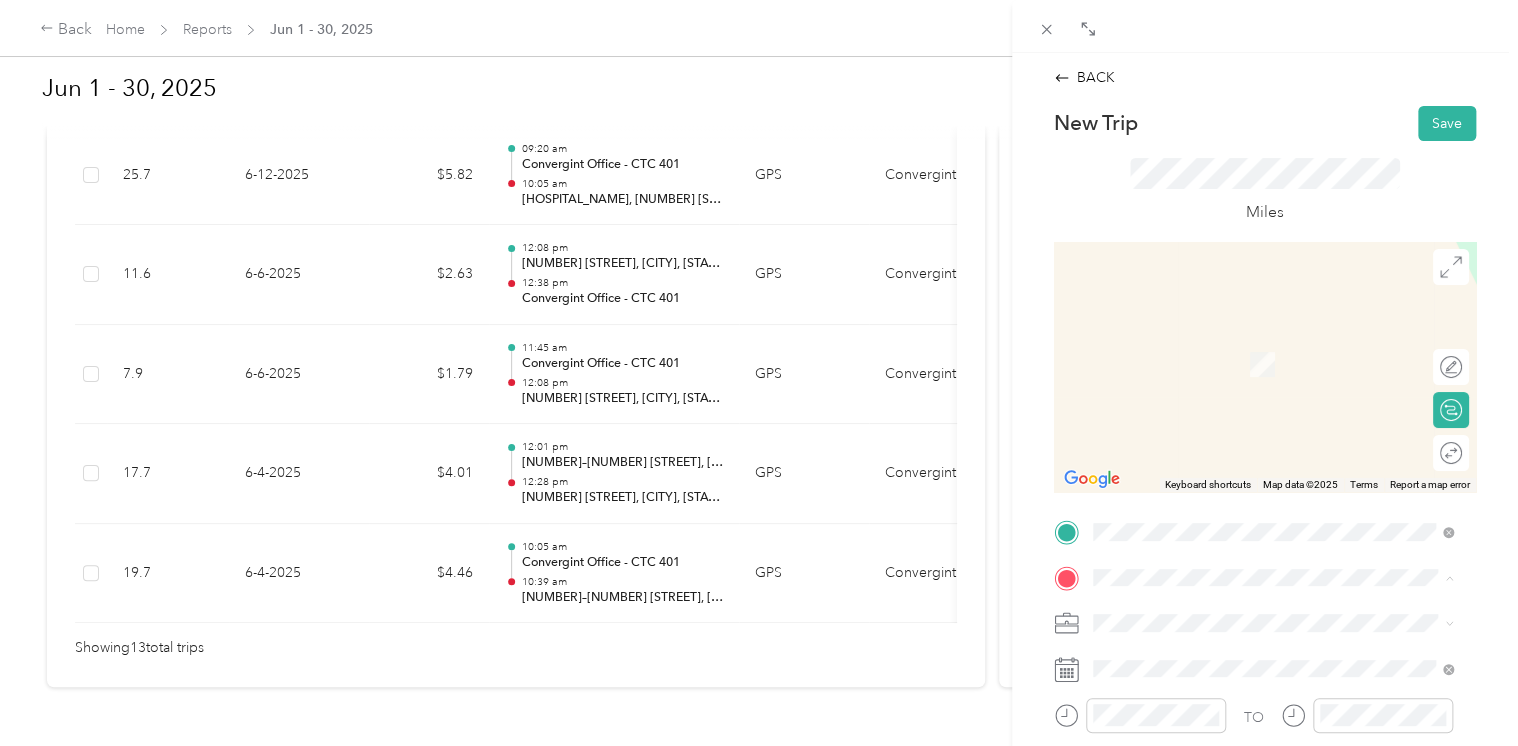 click on "[NUMBER] [STREET]
[CITY], [STATE] [POSTAL_CODE], [COUNTRY]" at bounding box center (1274, 342) 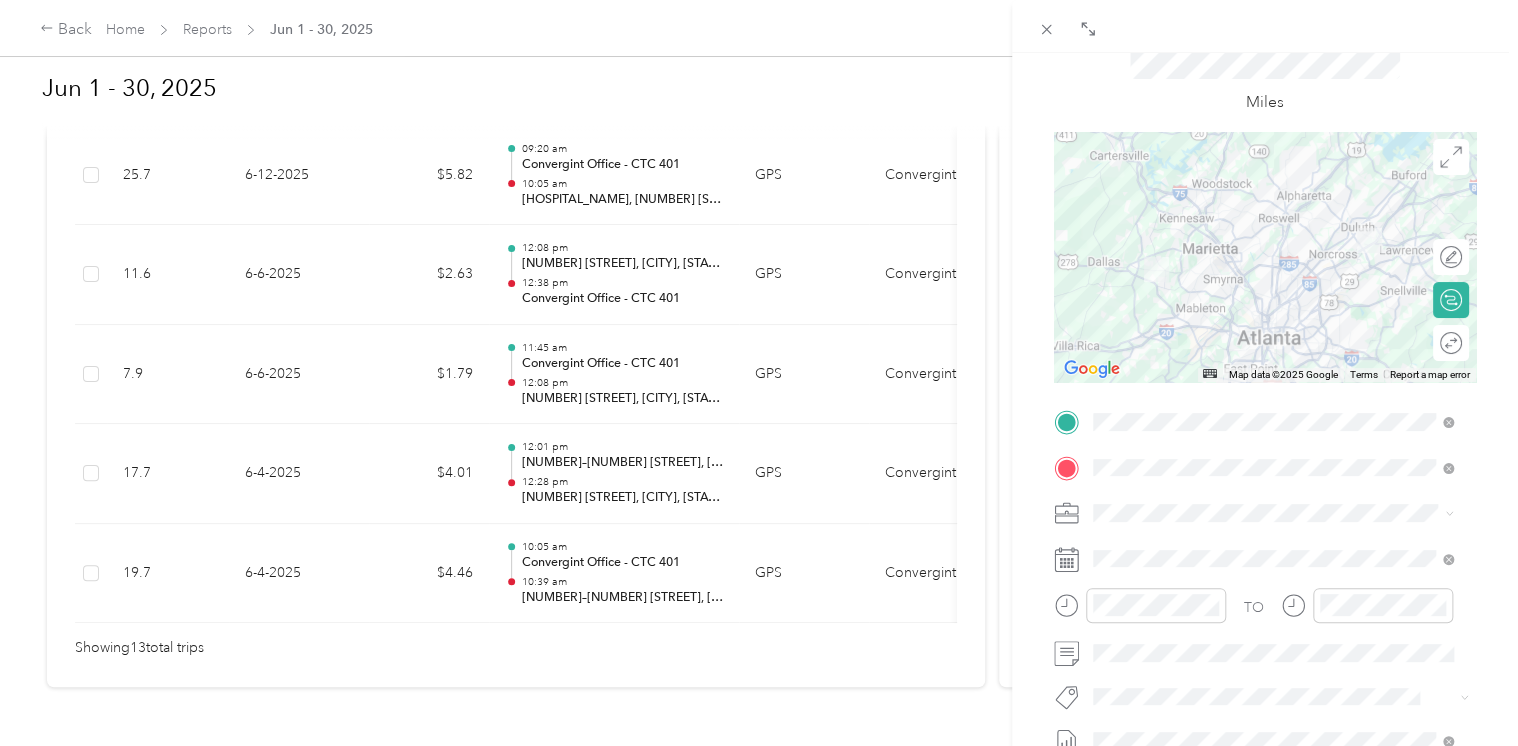 scroll, scrollTop: 114, scrollLeft: 0, axis: vertical 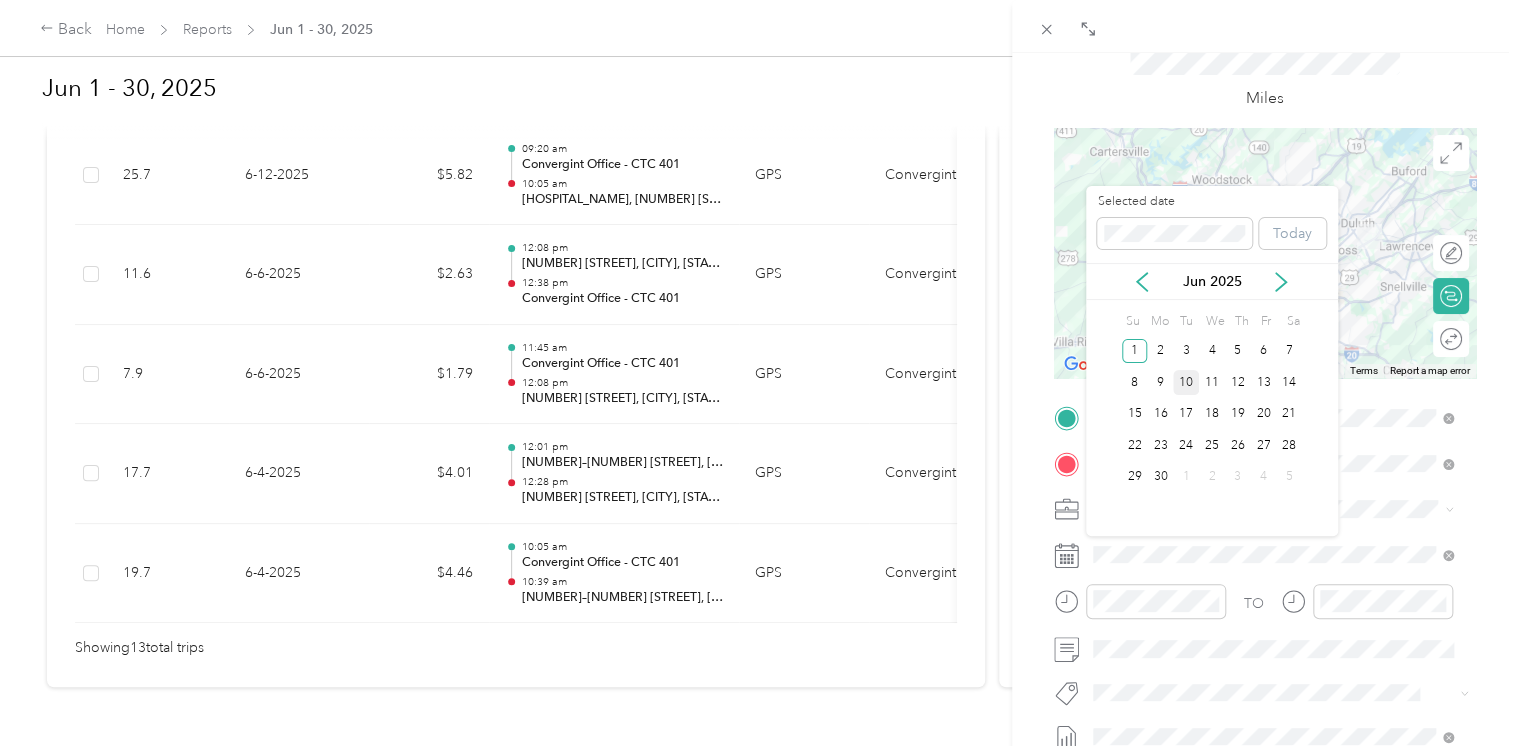 click on "10" at bounding box center (1186, 382) 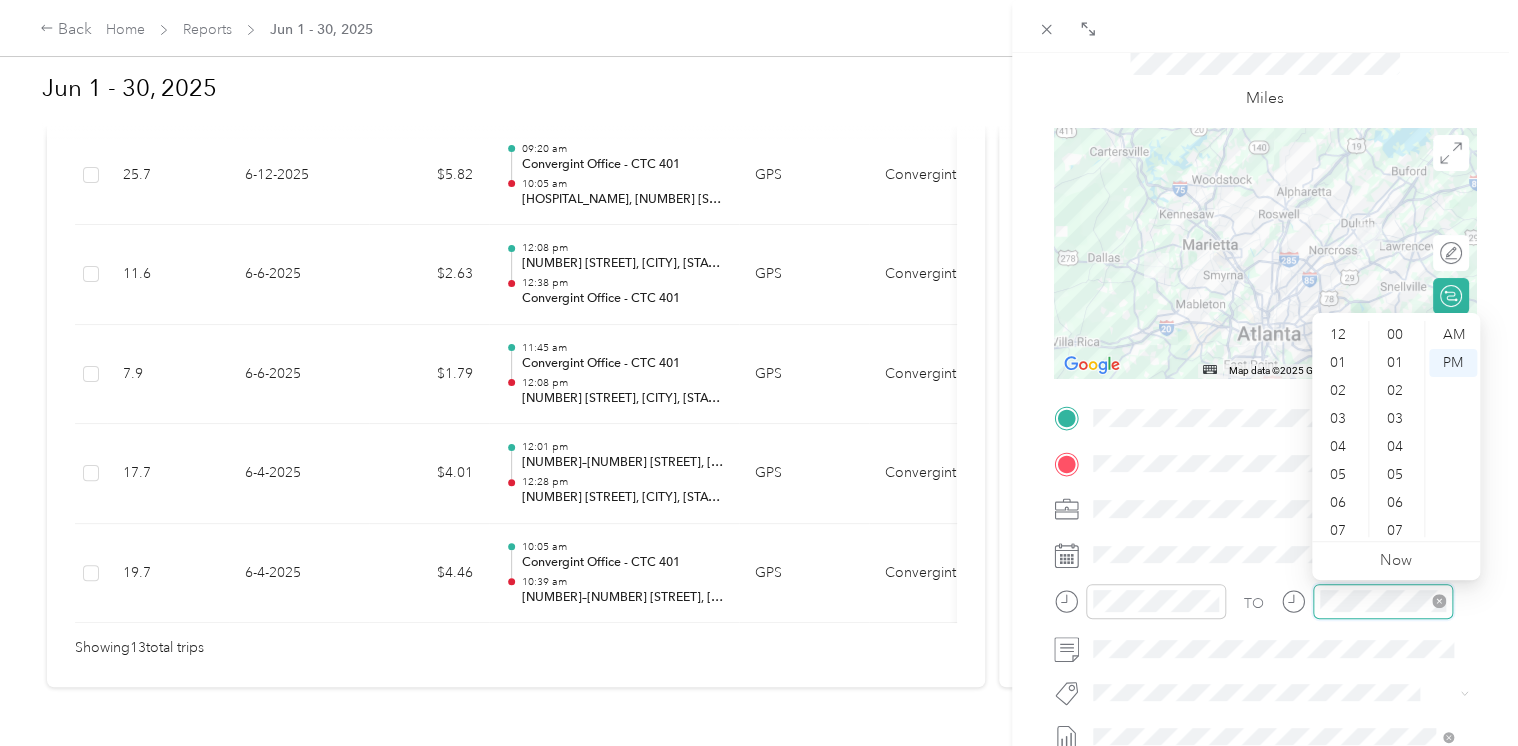 scroll, scrollTop: 1092, scrollLeft: 0, axis: vertical 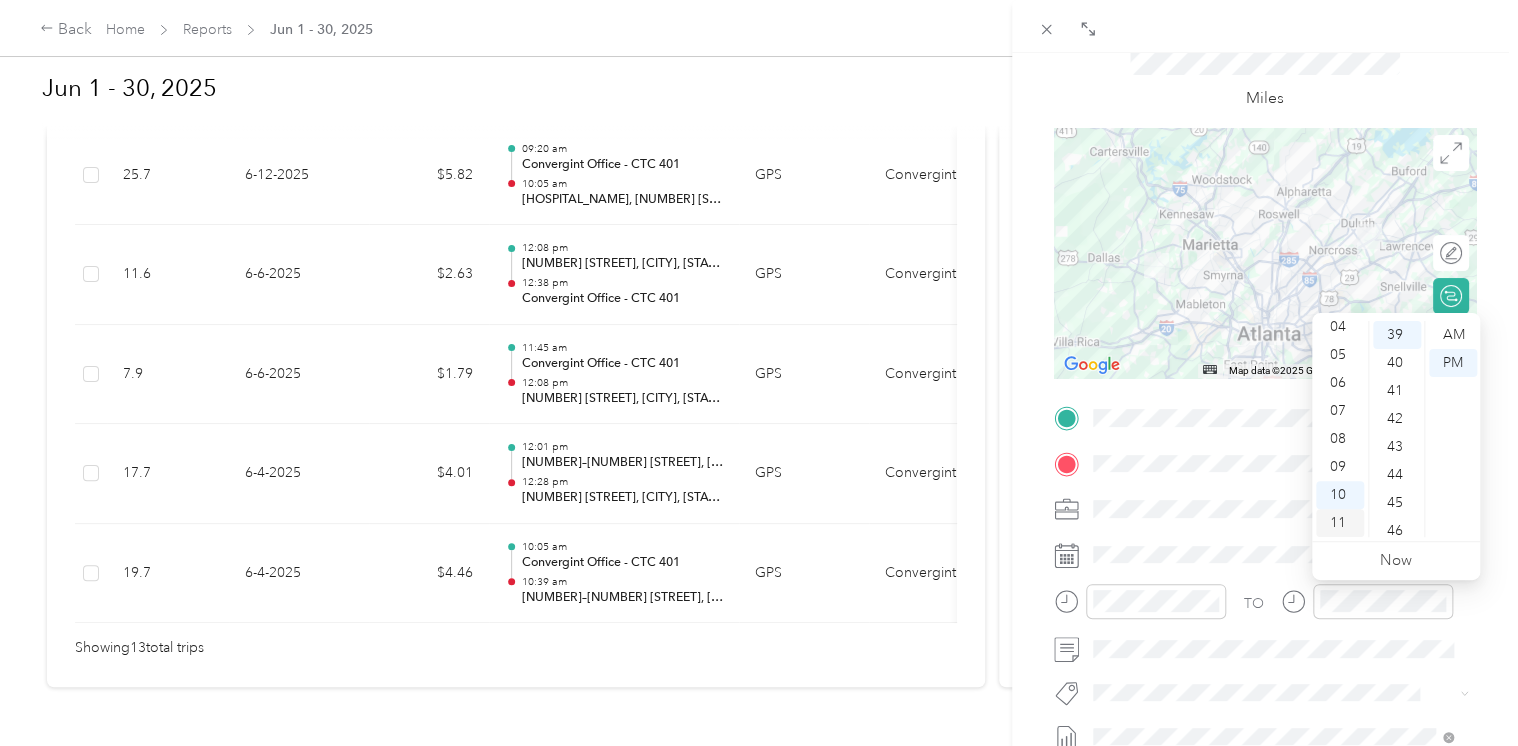 click on "11" at bounding box center [1340, 523] 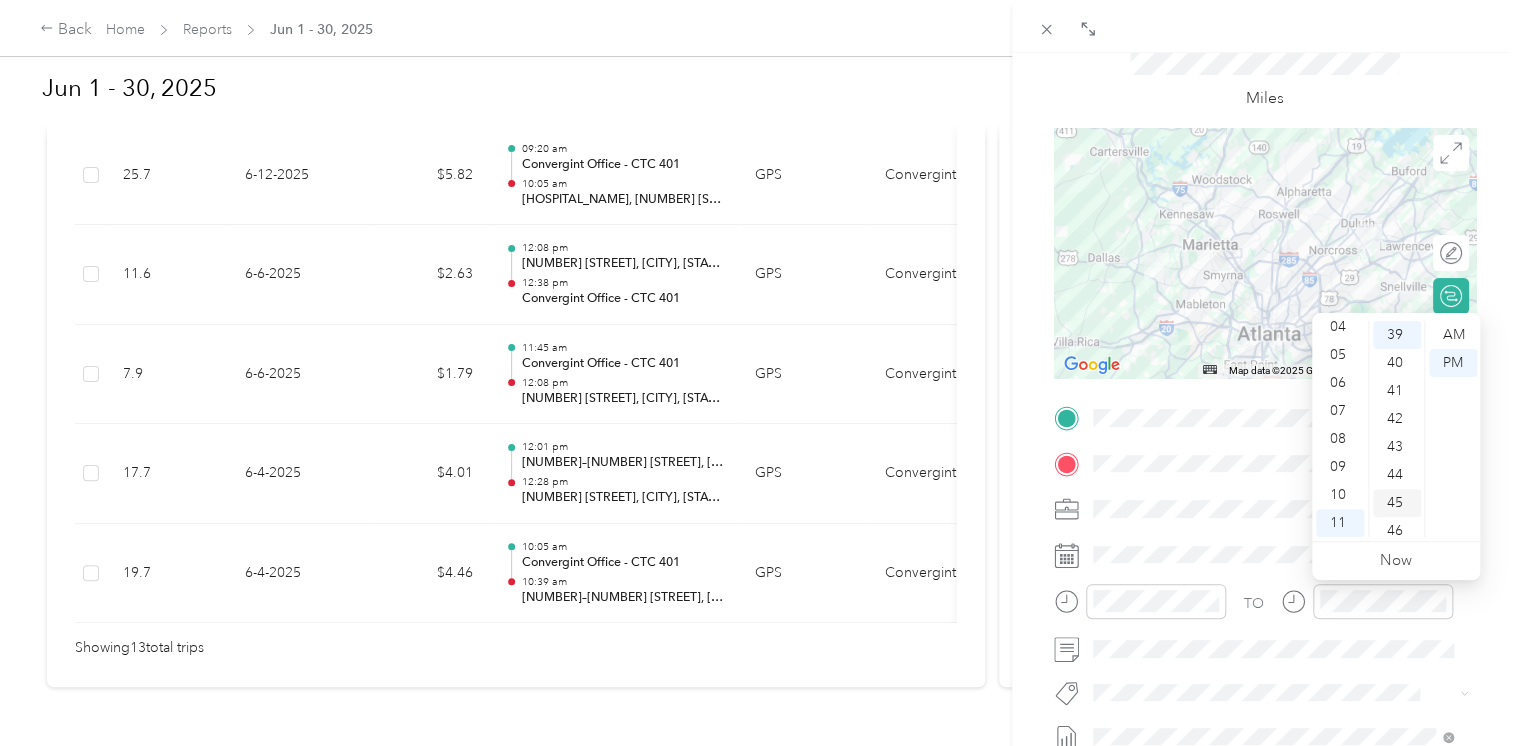 click on "45" at bounding box center (1397, 503) 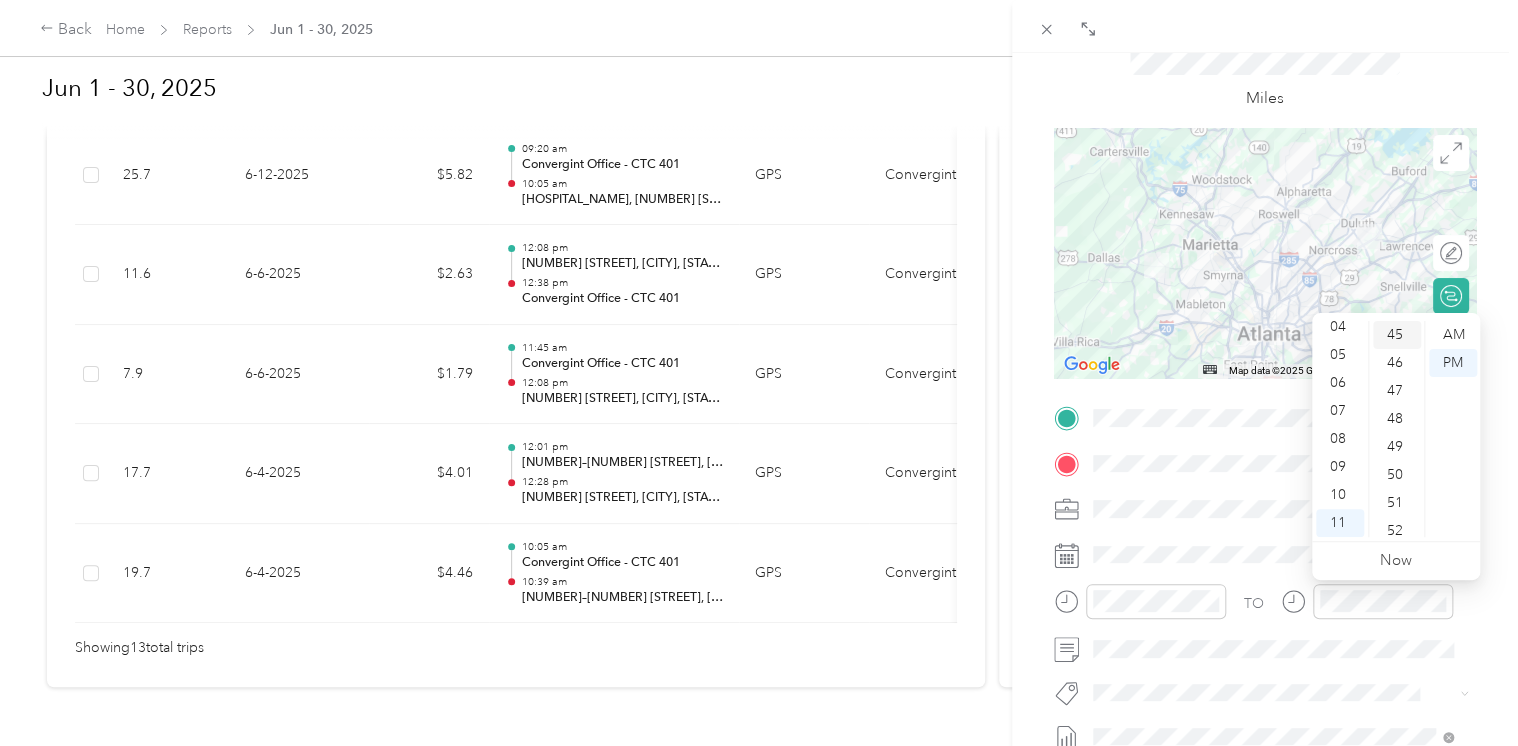scroll, scrollTop: 1260, scrollLeft: 0, axis: vertical 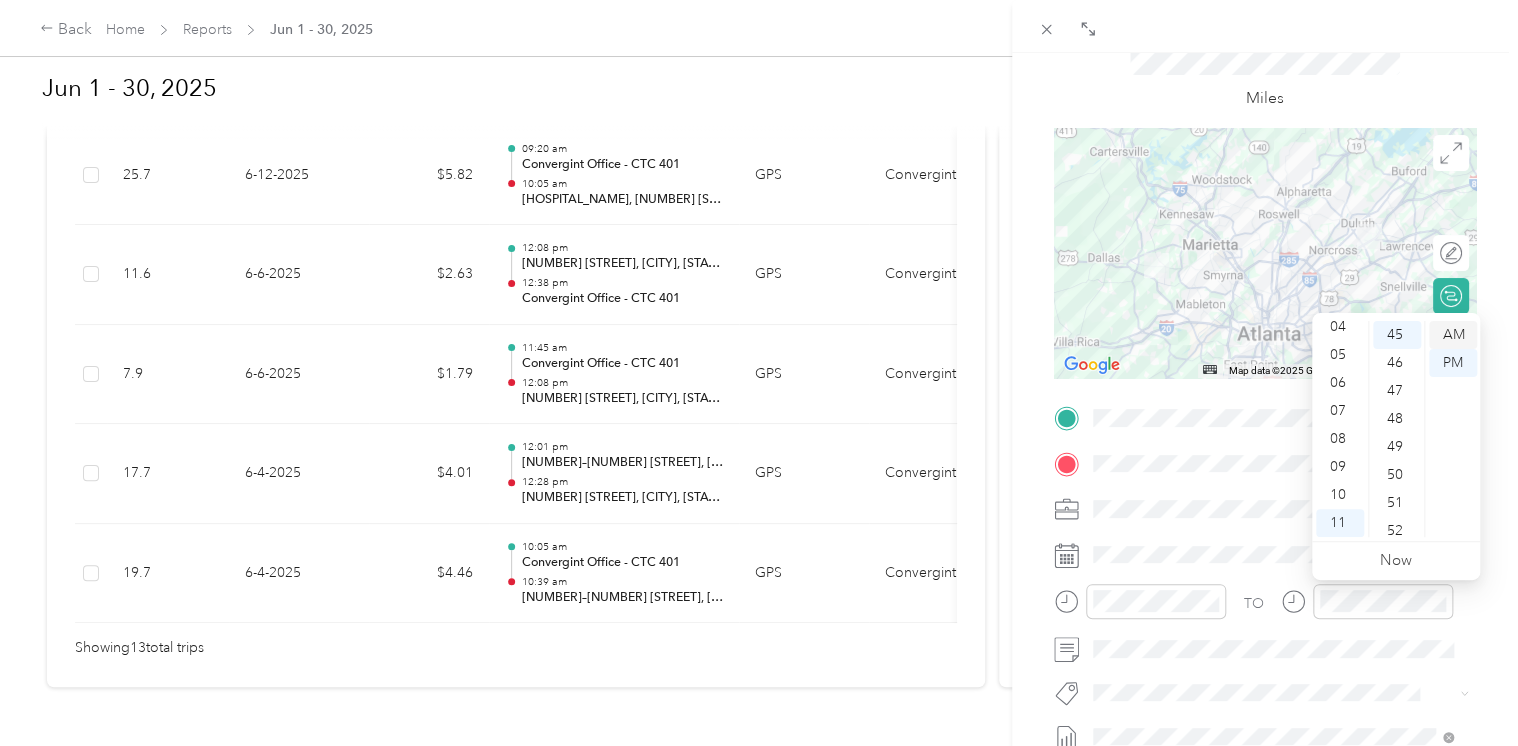 click on "AM" at bounding box center [1453, 335] 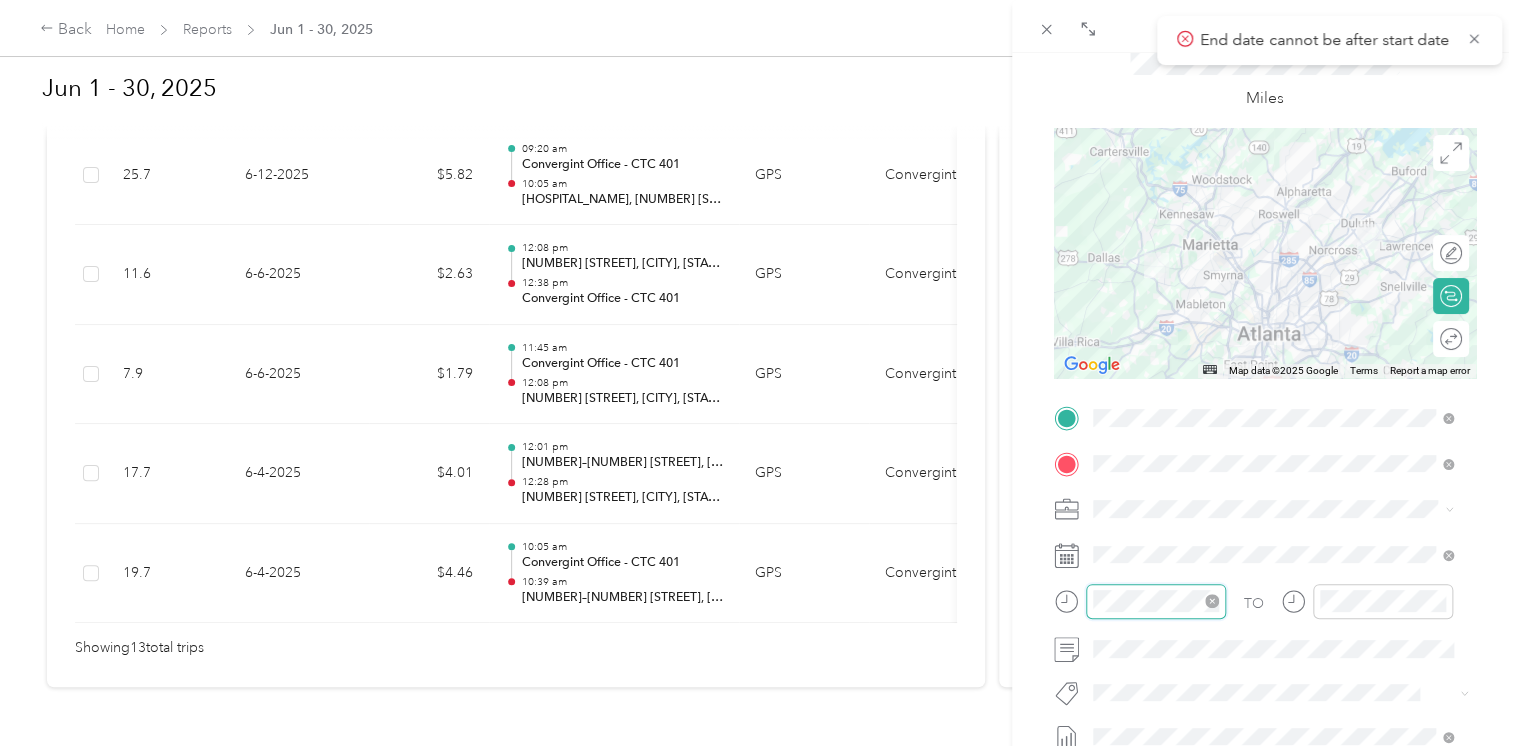 scroll, scrollTop: 120, scrollLeft: 0, axis: vertical 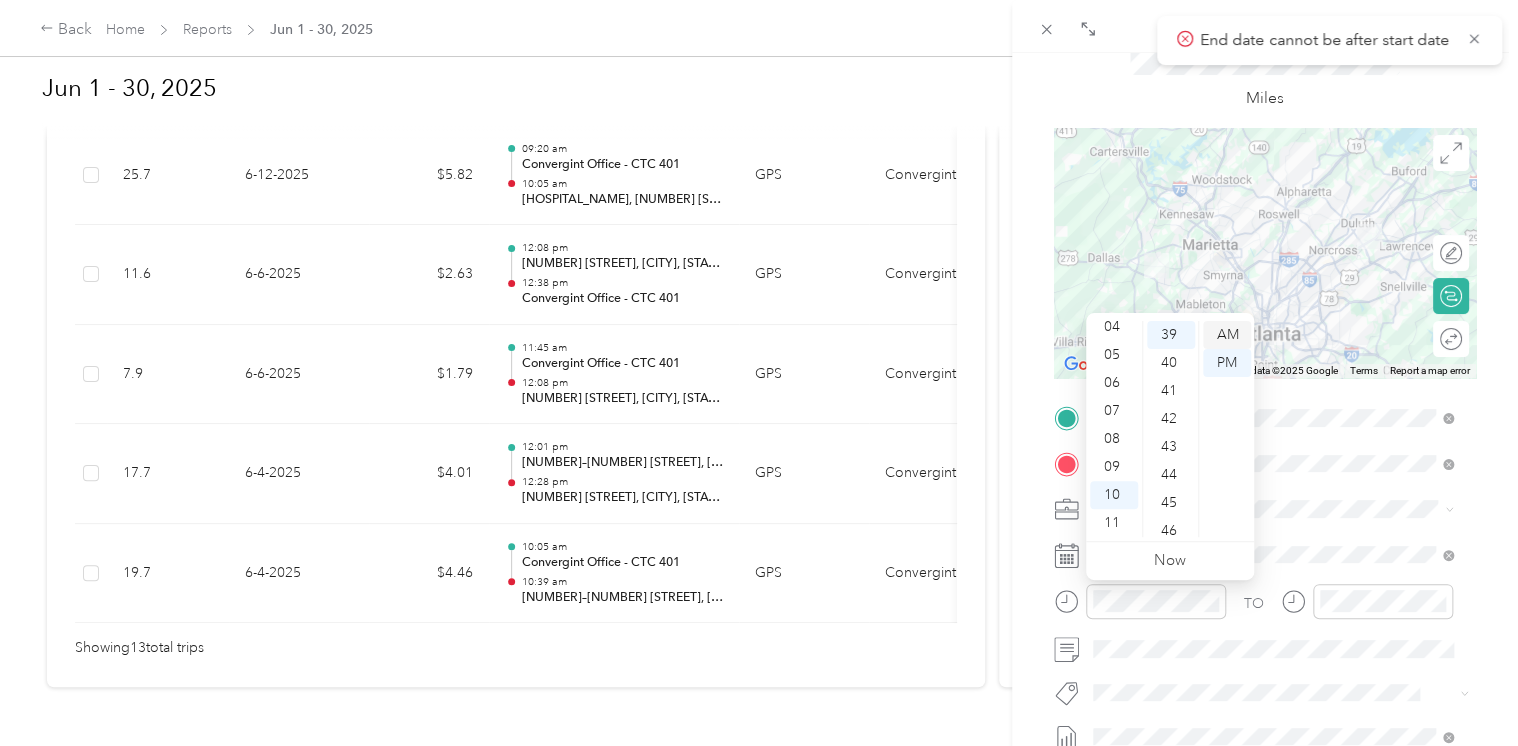 click on "AM" at bounding box center [1227, 335] 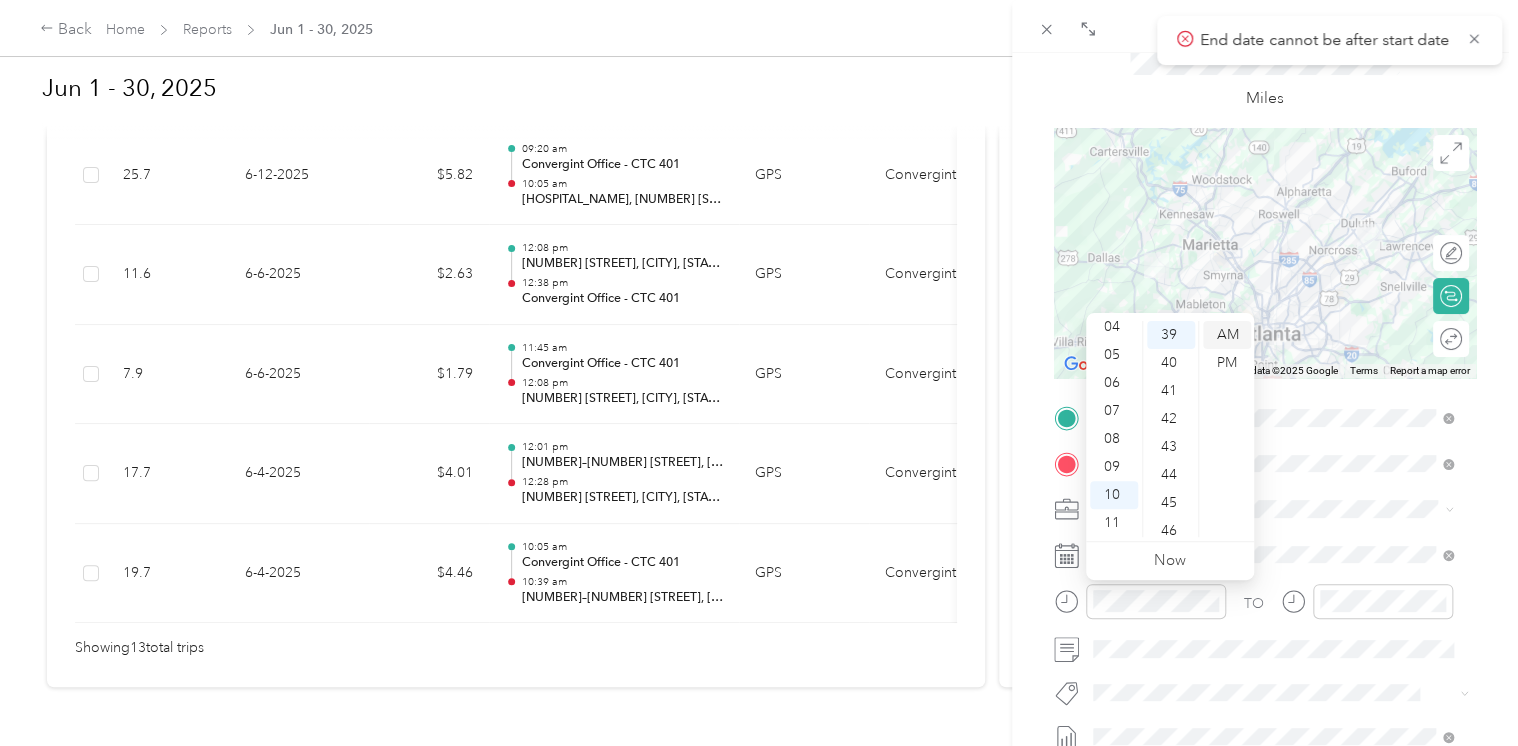 click on "AM" at bounding box center (1227, 335) 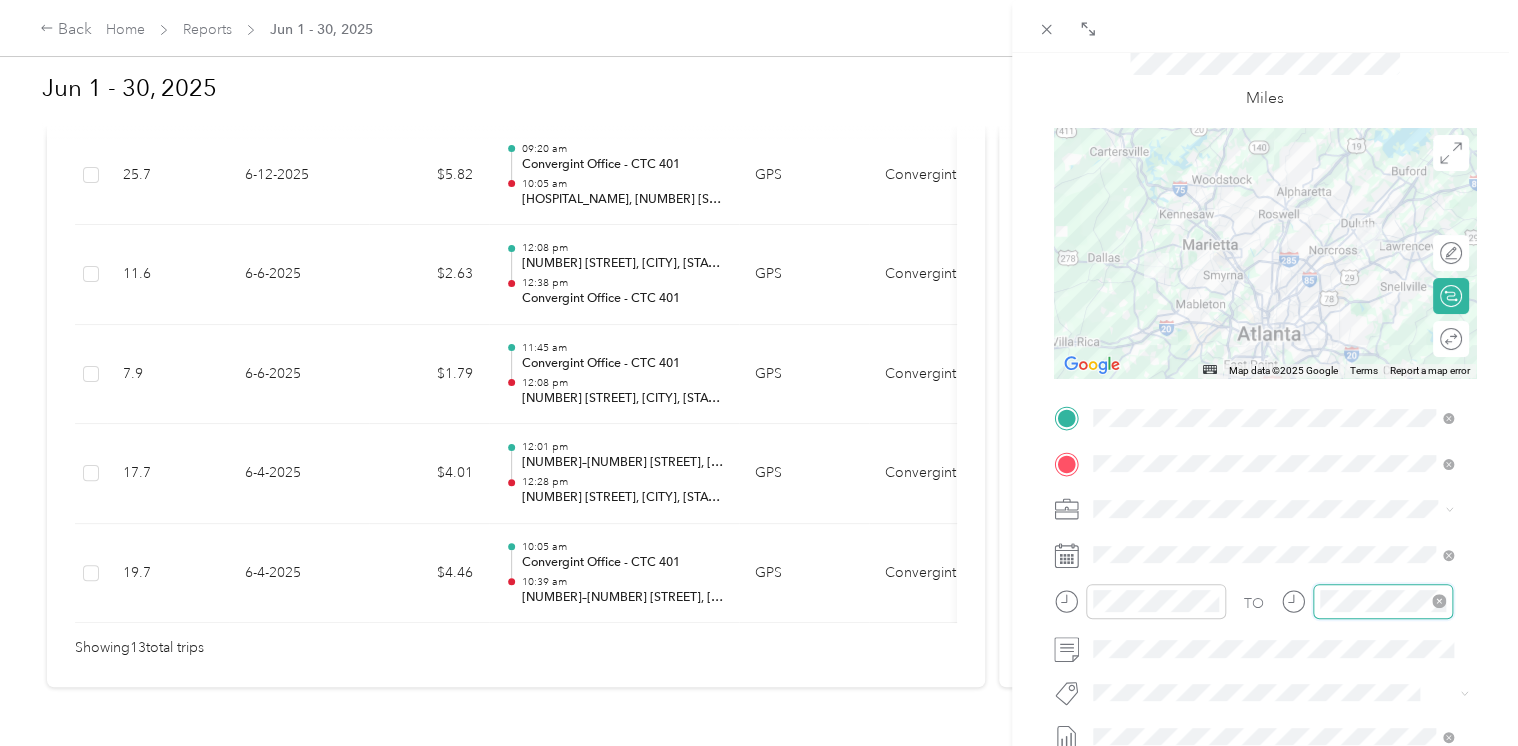 scroll, scrollTop: 1092, scrollLeft: 0, axis: vertical 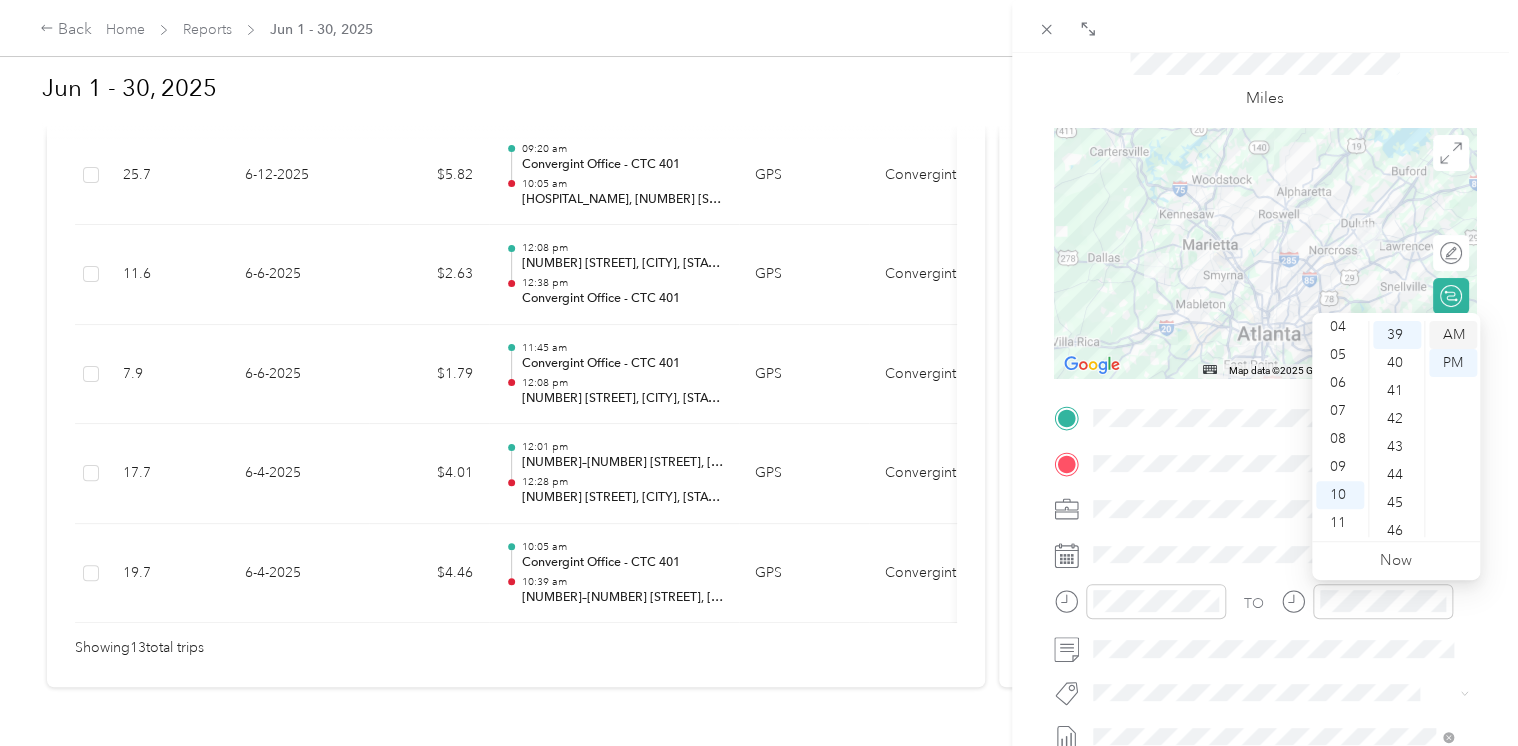 click on "AM" at bounding box center (1453, 335) 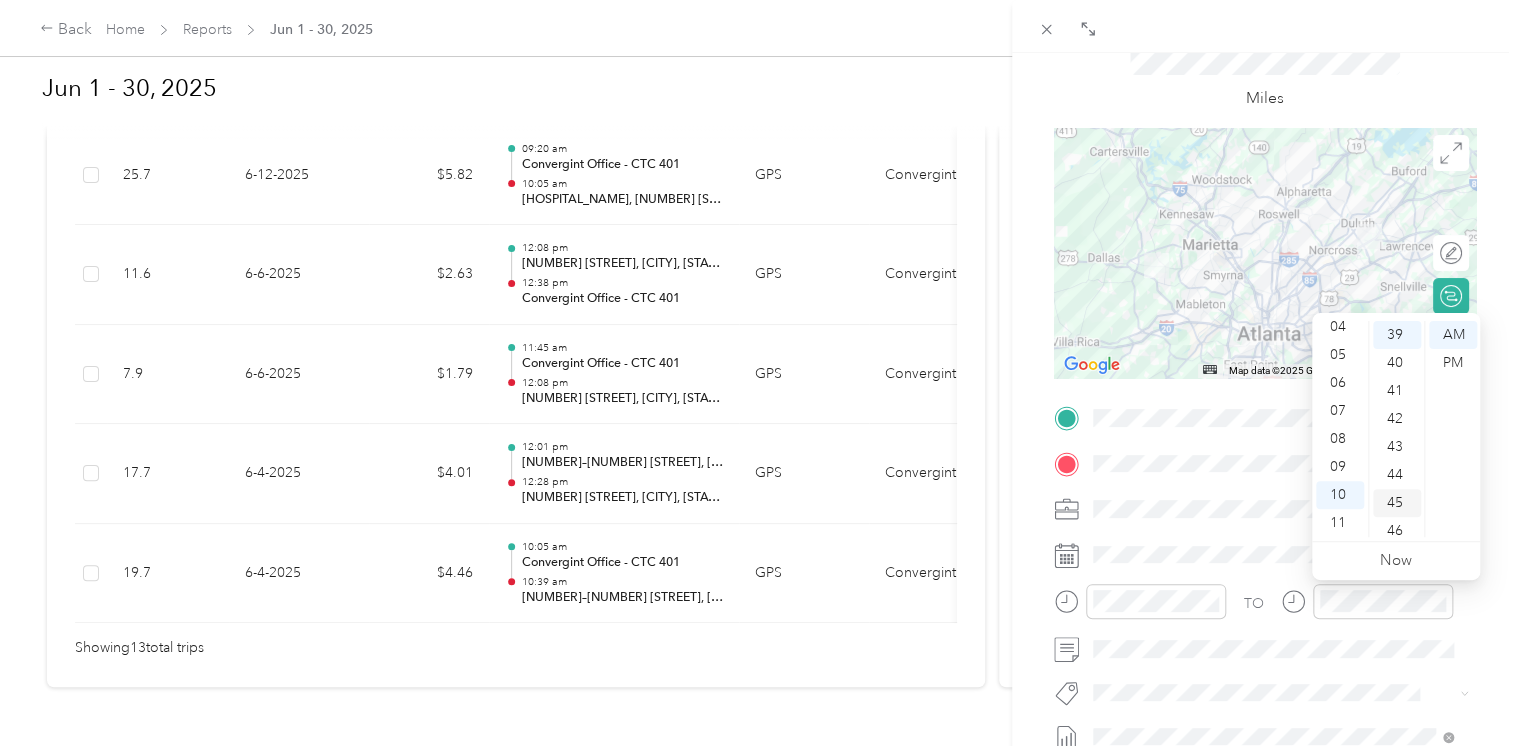 click on "45" at bounding box center (1397, 503) 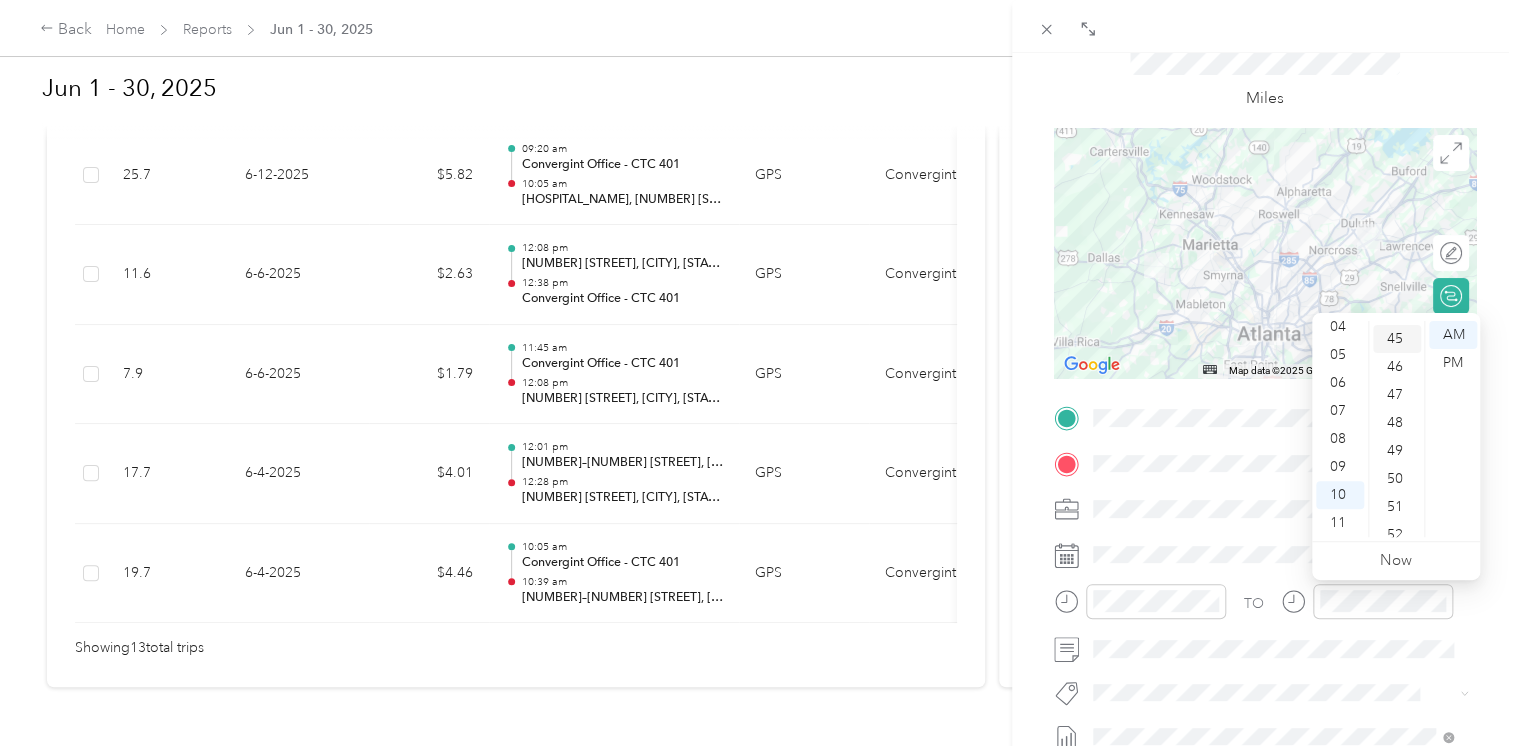 scroll, scrollTop: 1260, scrollLeft: 0, axis: vertical 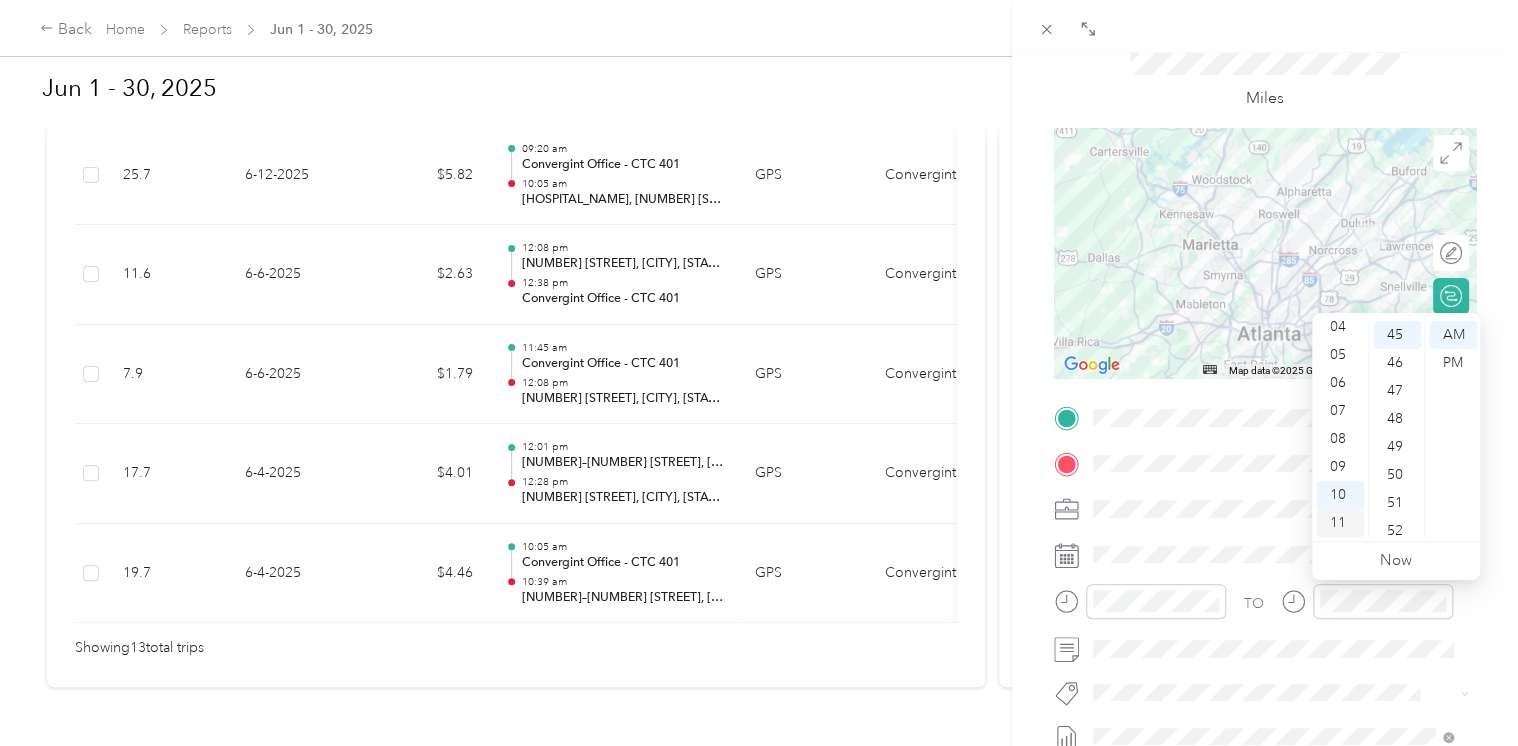 click on "11" at bounding box center (1340, 523) 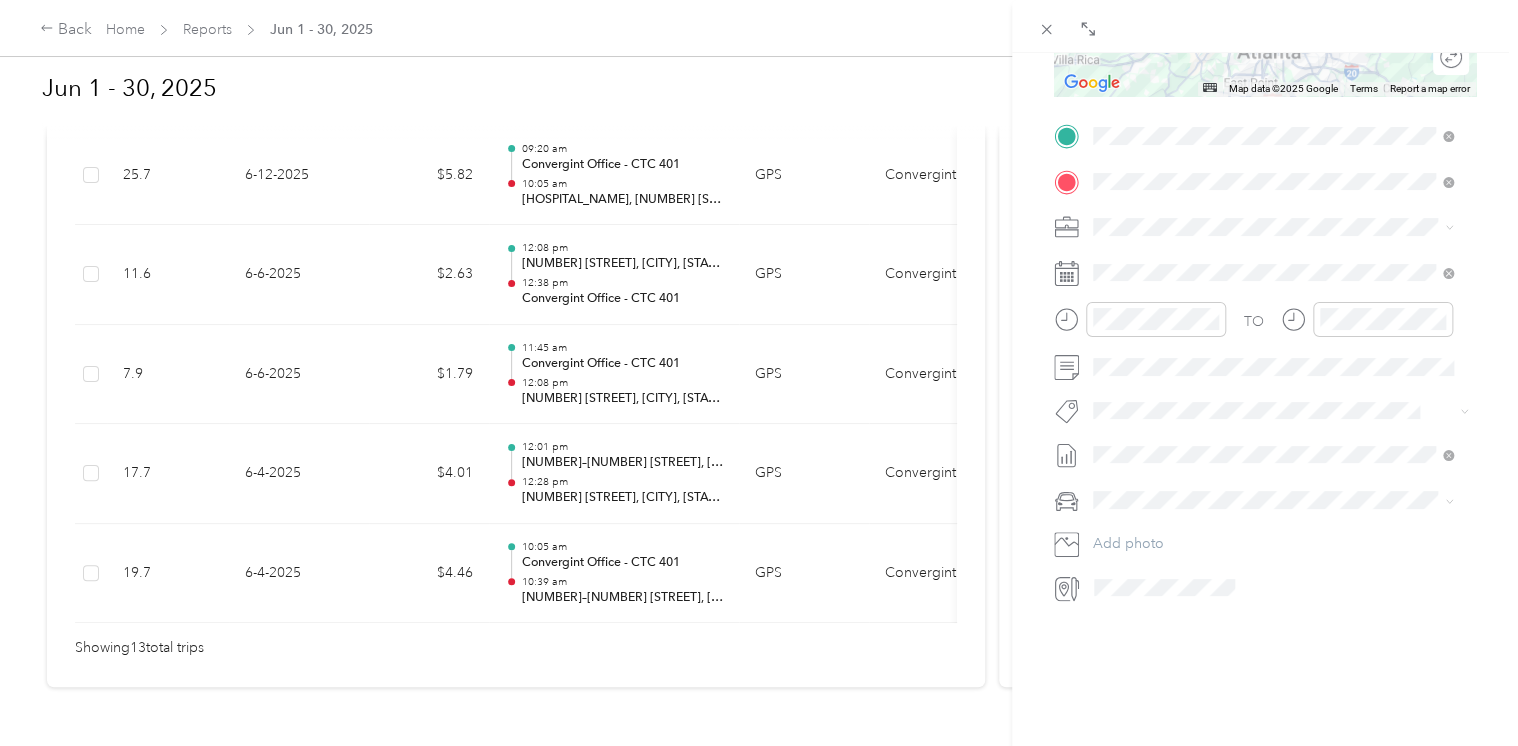 scroll, scrollTop: 0, scrollLeft: 0, axis: both 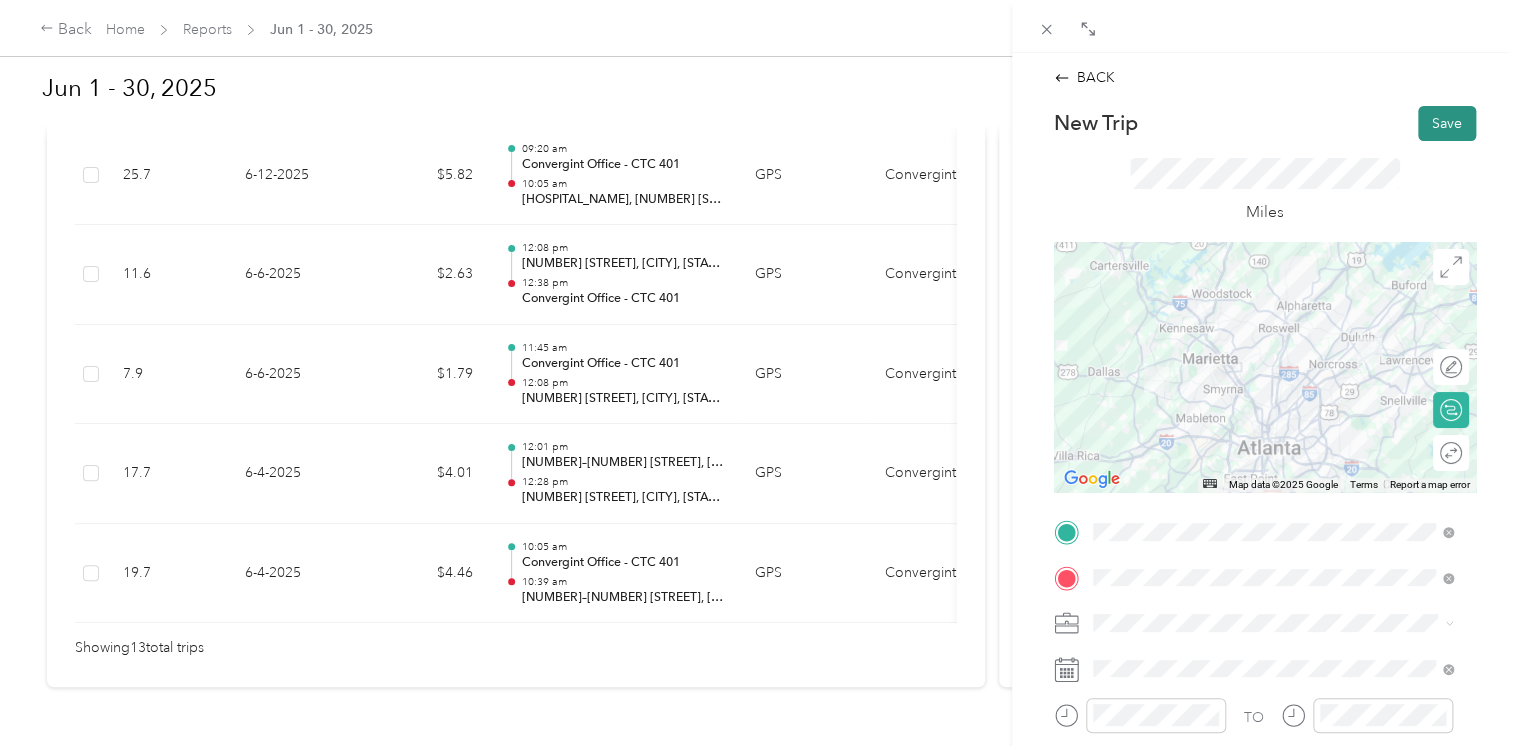 click on "Save" at bounding box center (1447, 123) 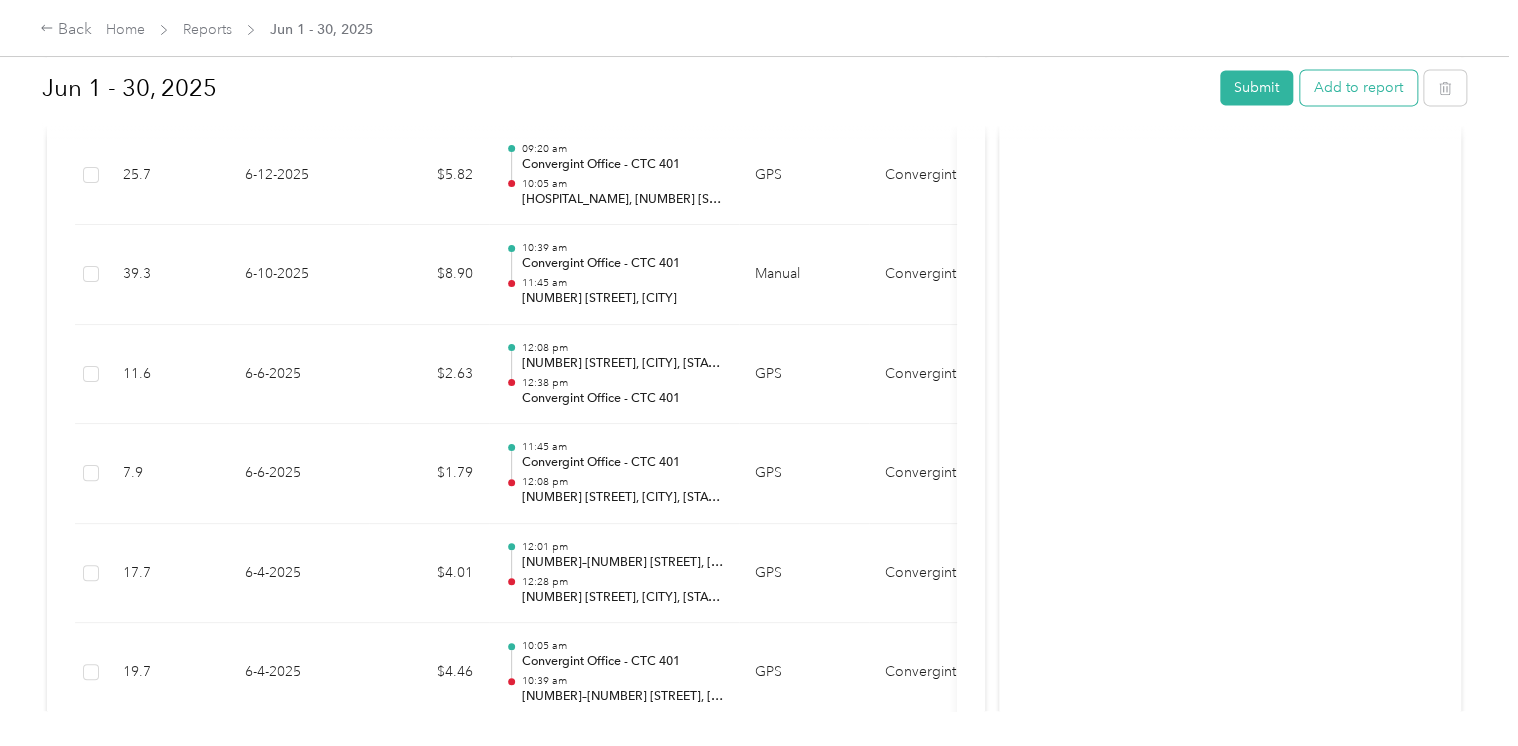 click on "Add to report" at bounding box center (1358, 87) 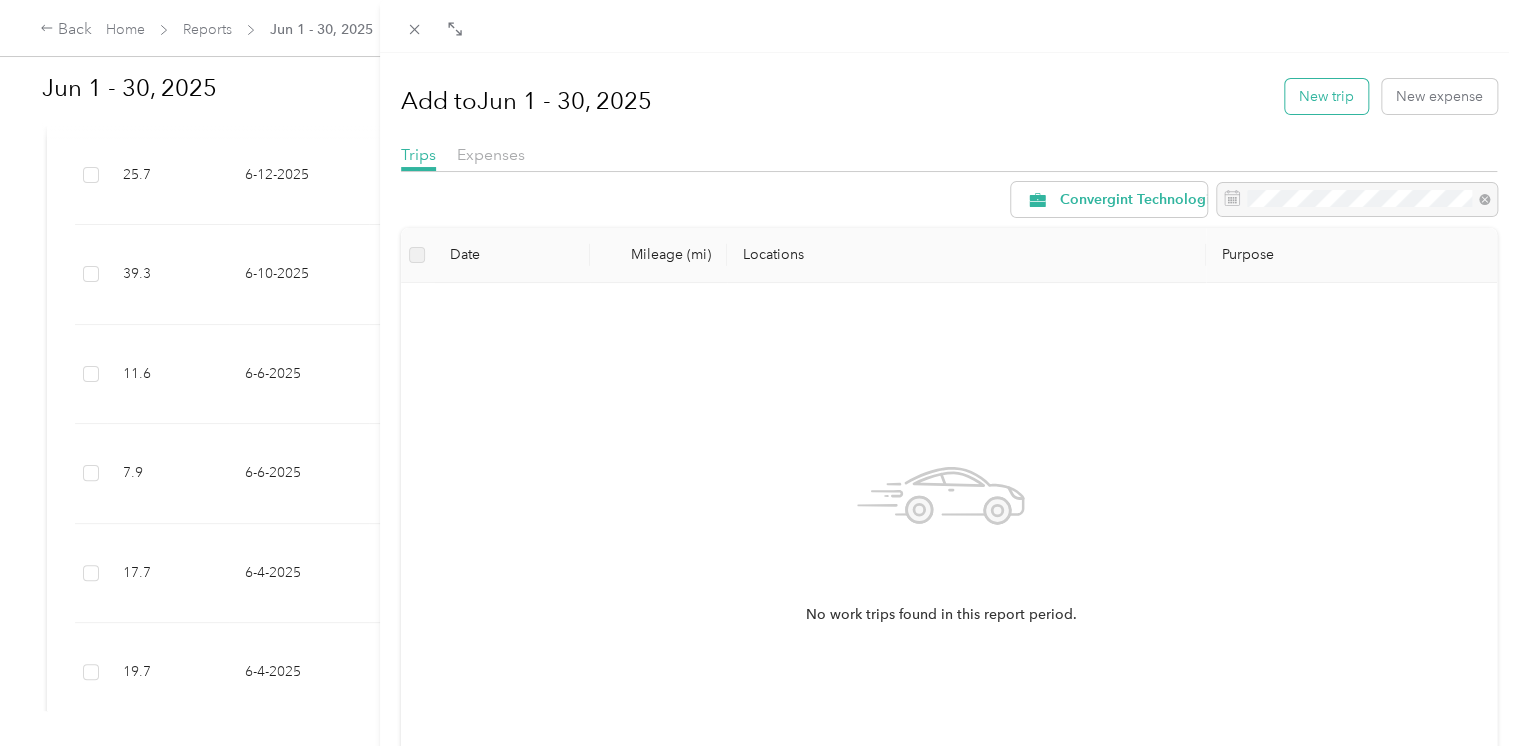 click on "New trip" at bounding box center [1326, 96] 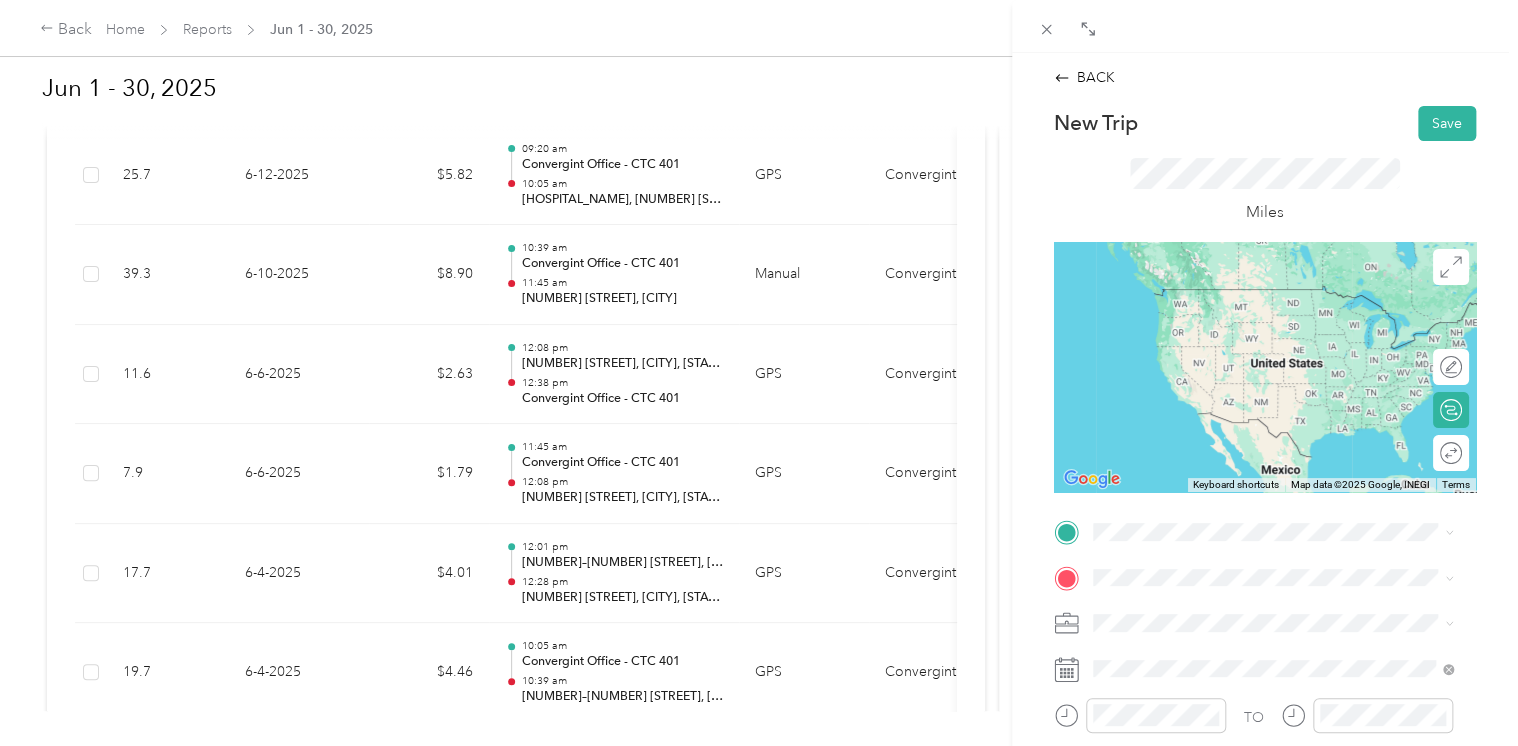 click on "[NUMBER] [STREET]
[CITY], [STATE] [POSTAL_CODE], [COUNTRY]" at bounding box center (1274, 295) 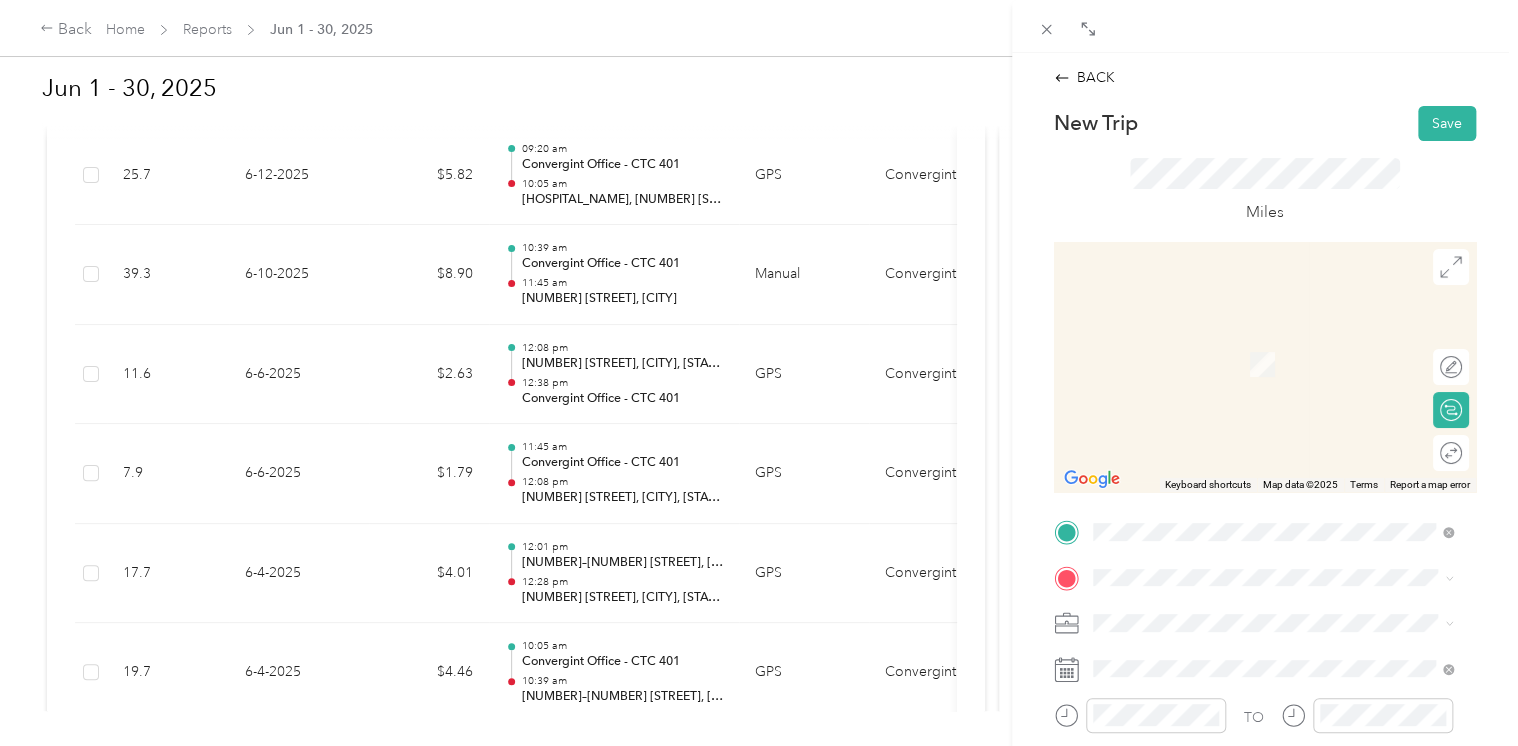 click on "Convergint Office - CTC 401" at bounding box center [1224, 425] 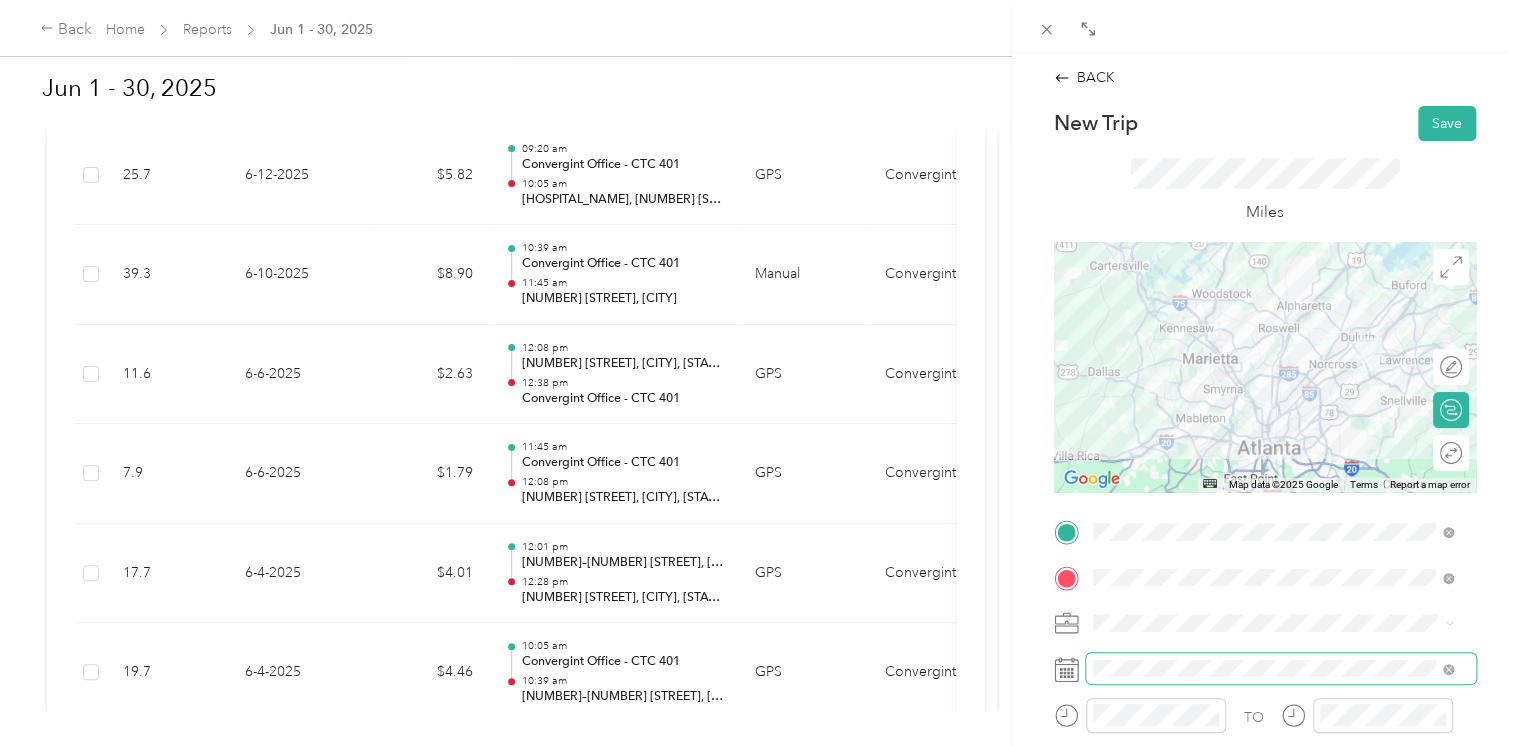 click at bounding box center (1281, 669) 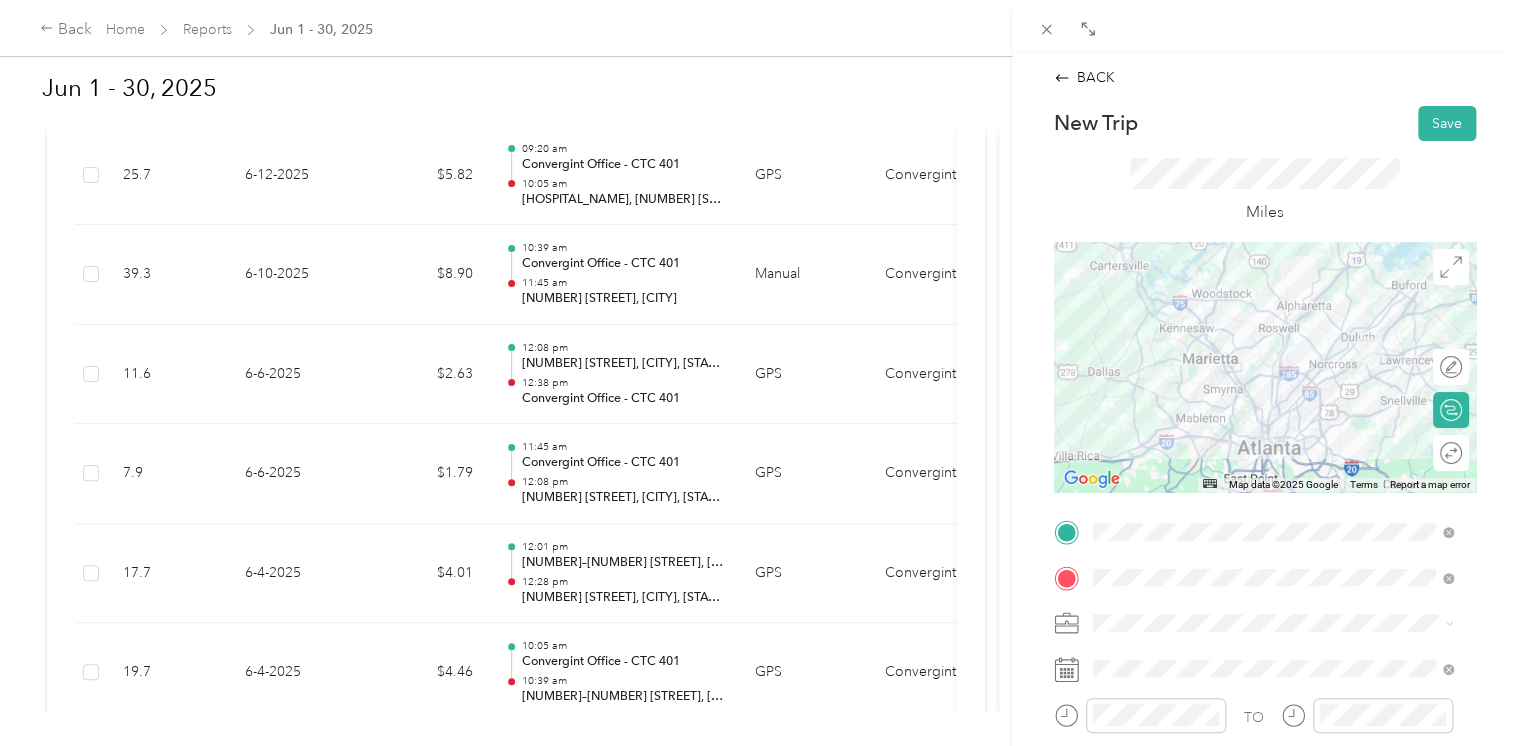 click at bounding box center (1265, 669) 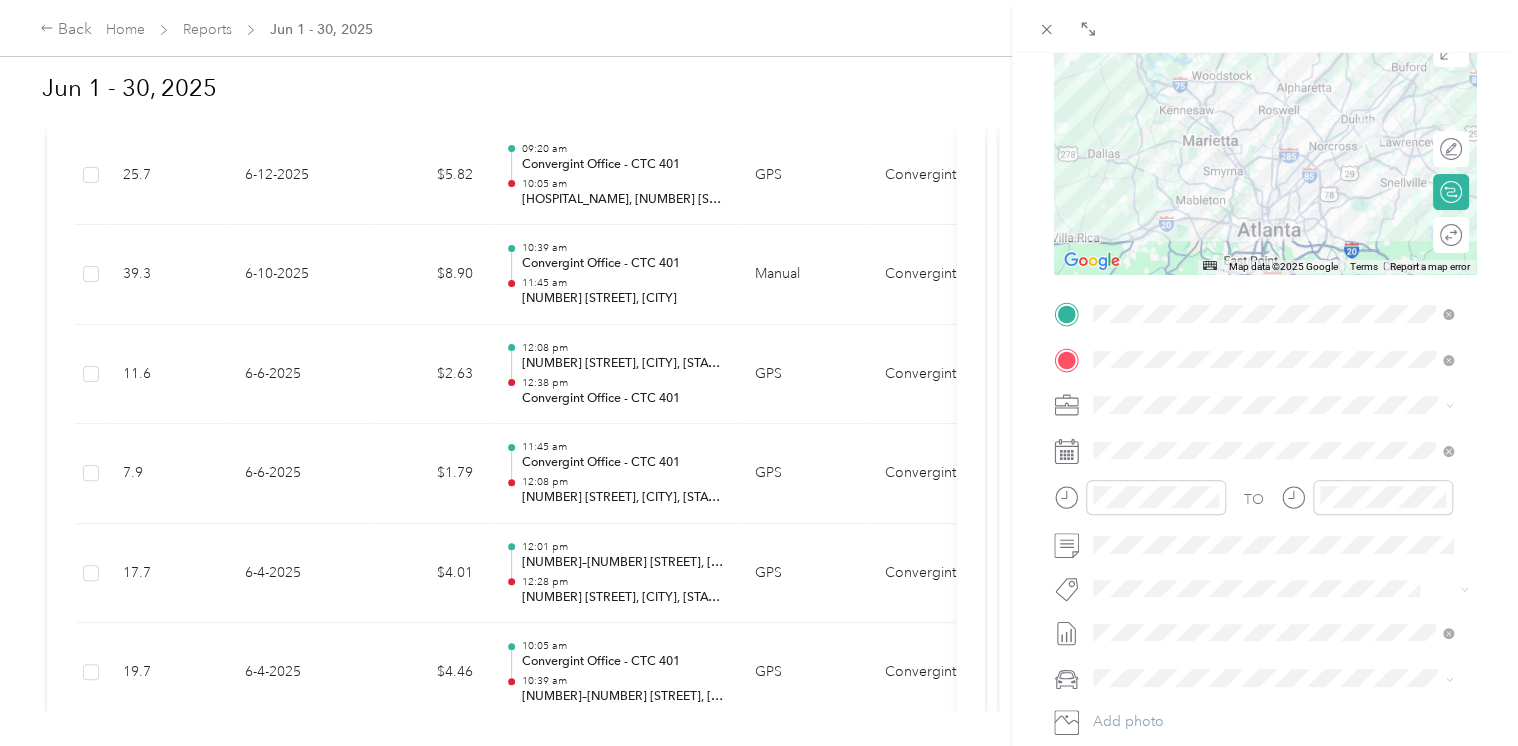 scroll, scrollTop: 230, scrollLeft: 0, axis: vertical 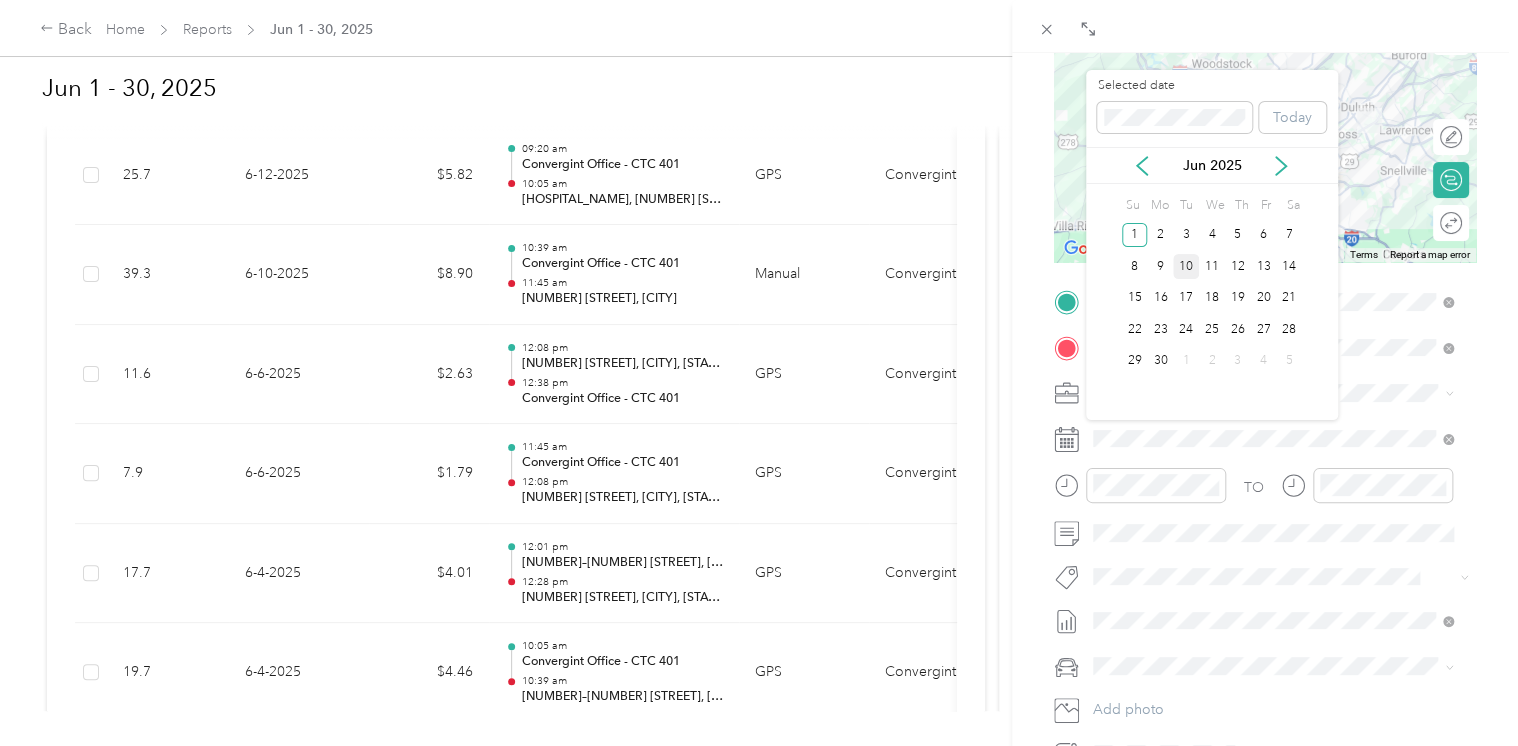 click on "10" at bounding box center [1186, 266] 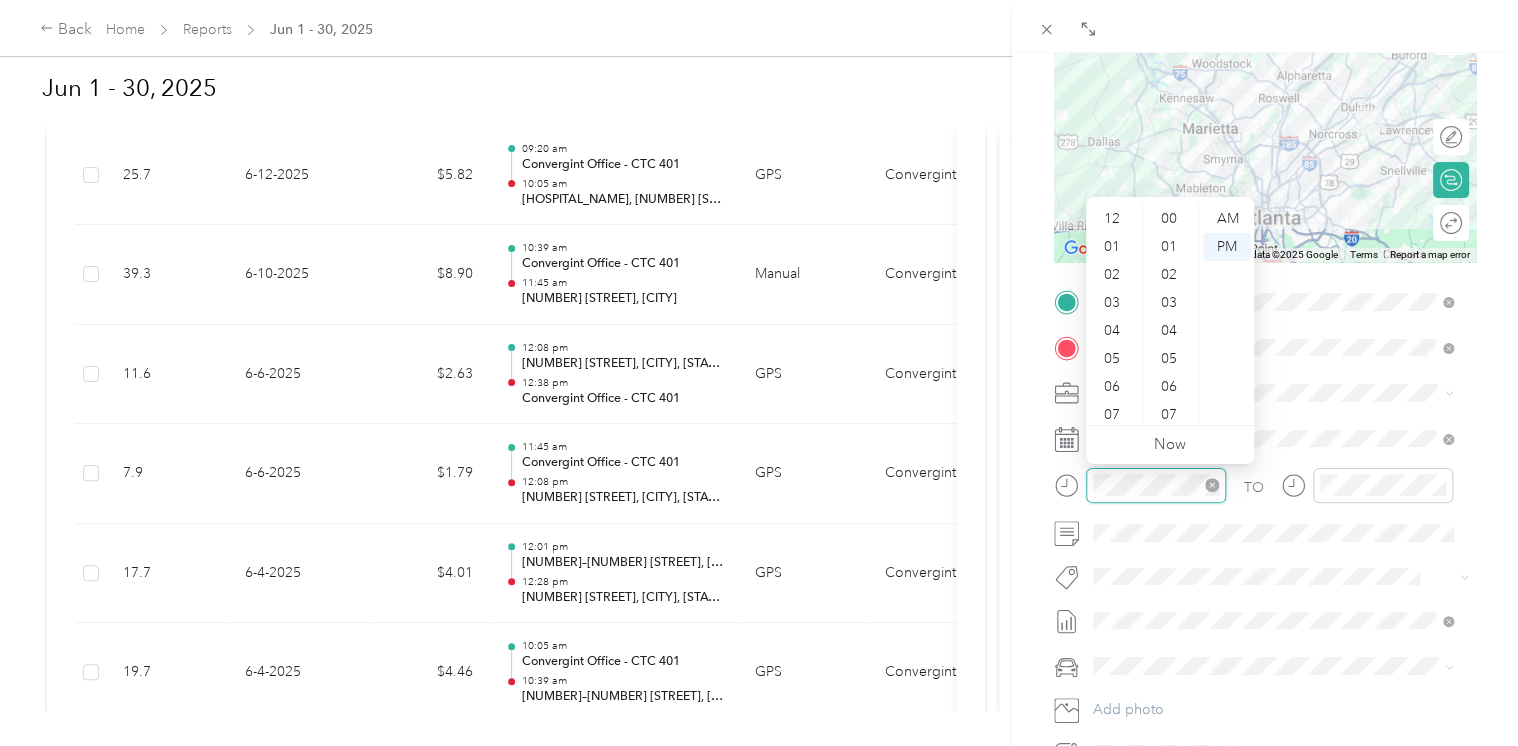 scroll, scrollTop: 1148, scrollLeft: 0, axis: vertical 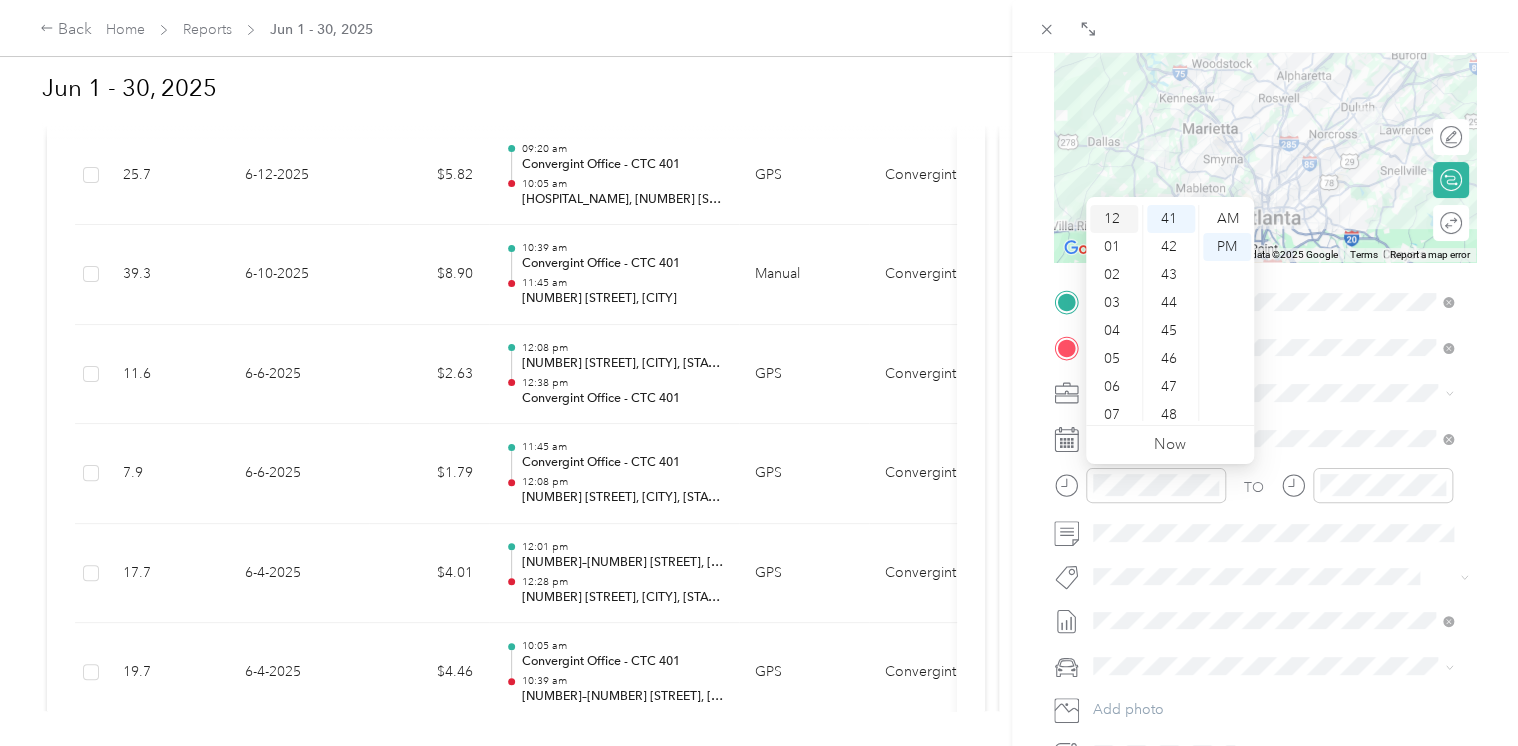 click on "12" at bounding box center (1114, 219) 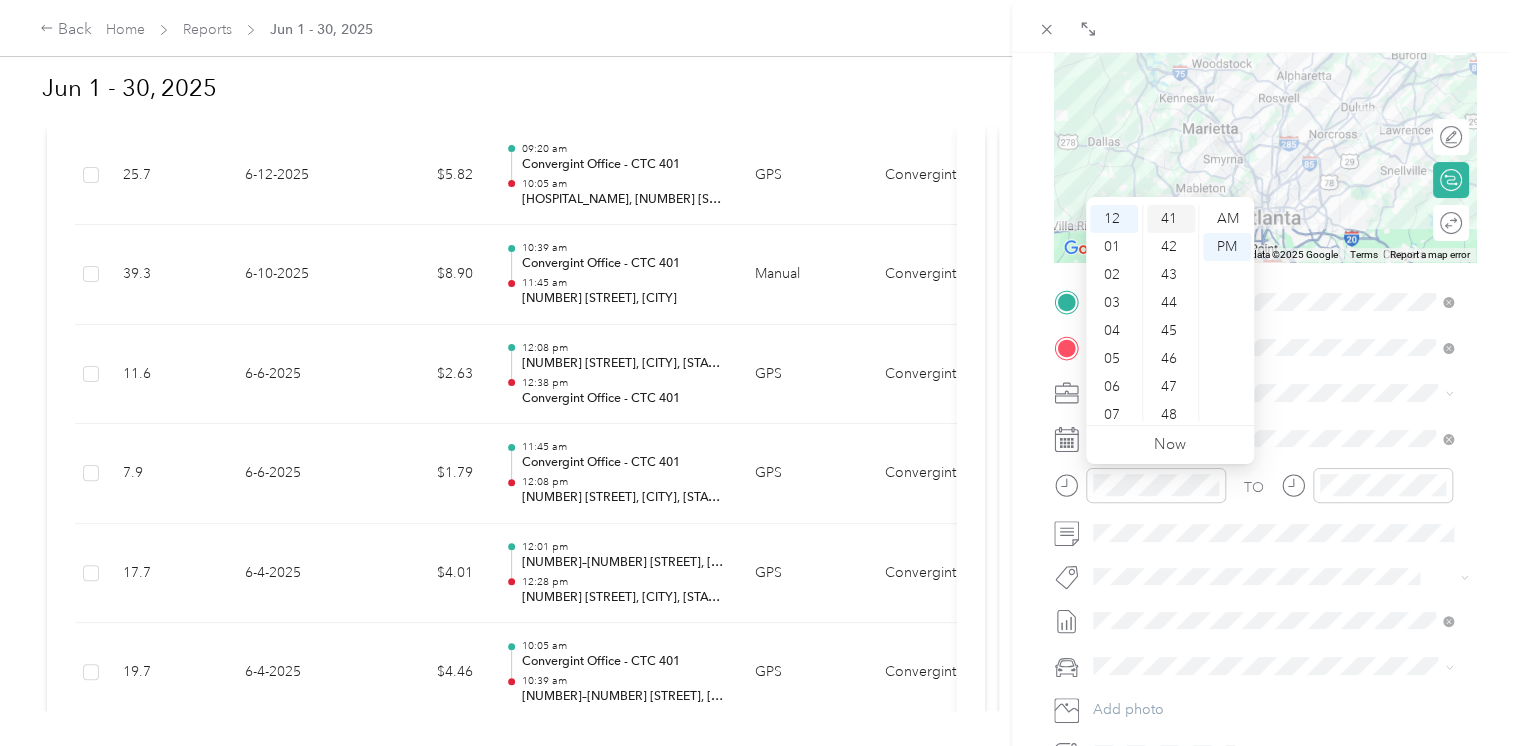 click on "41" at bounding box center (1171, 219) 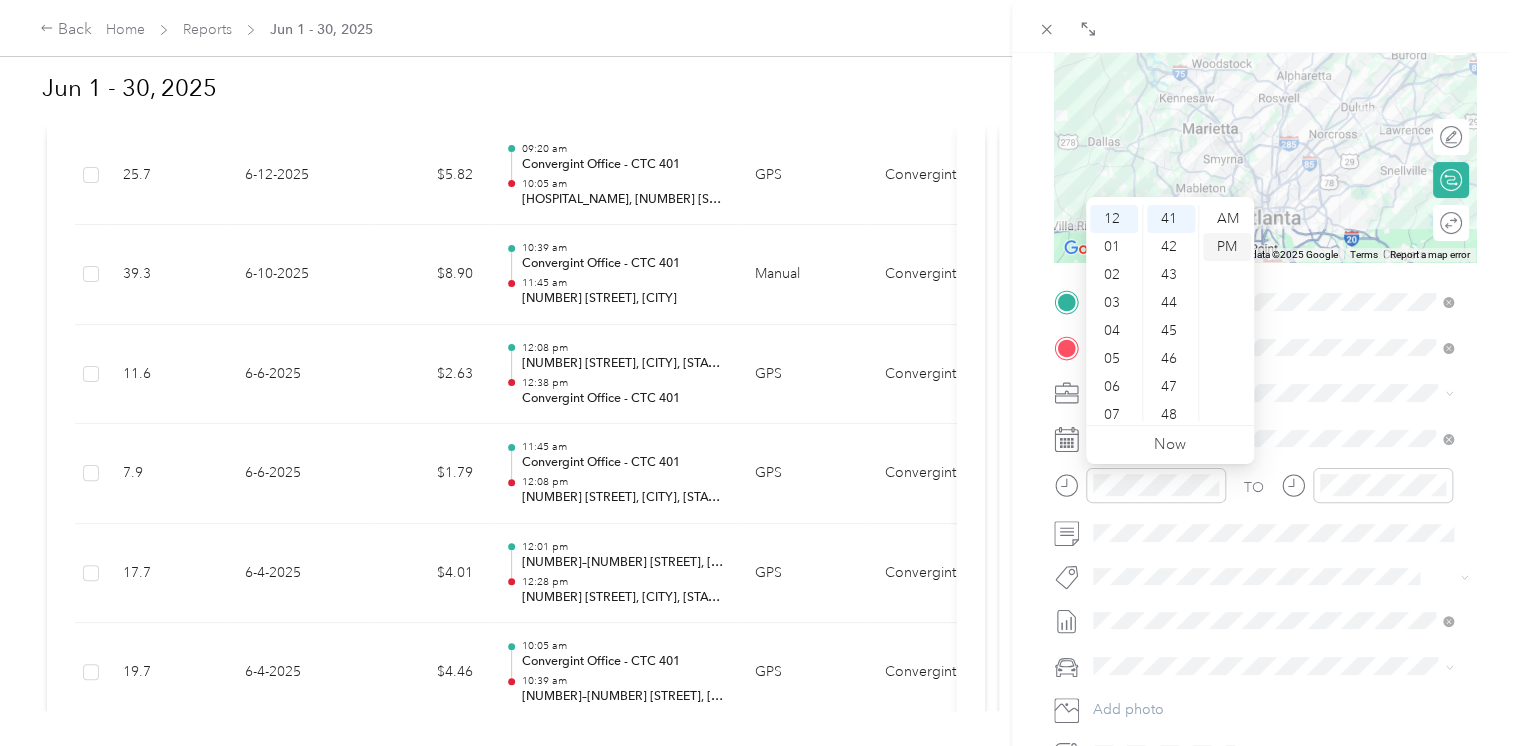 click on "PM" at bounding box center (1227, 247) 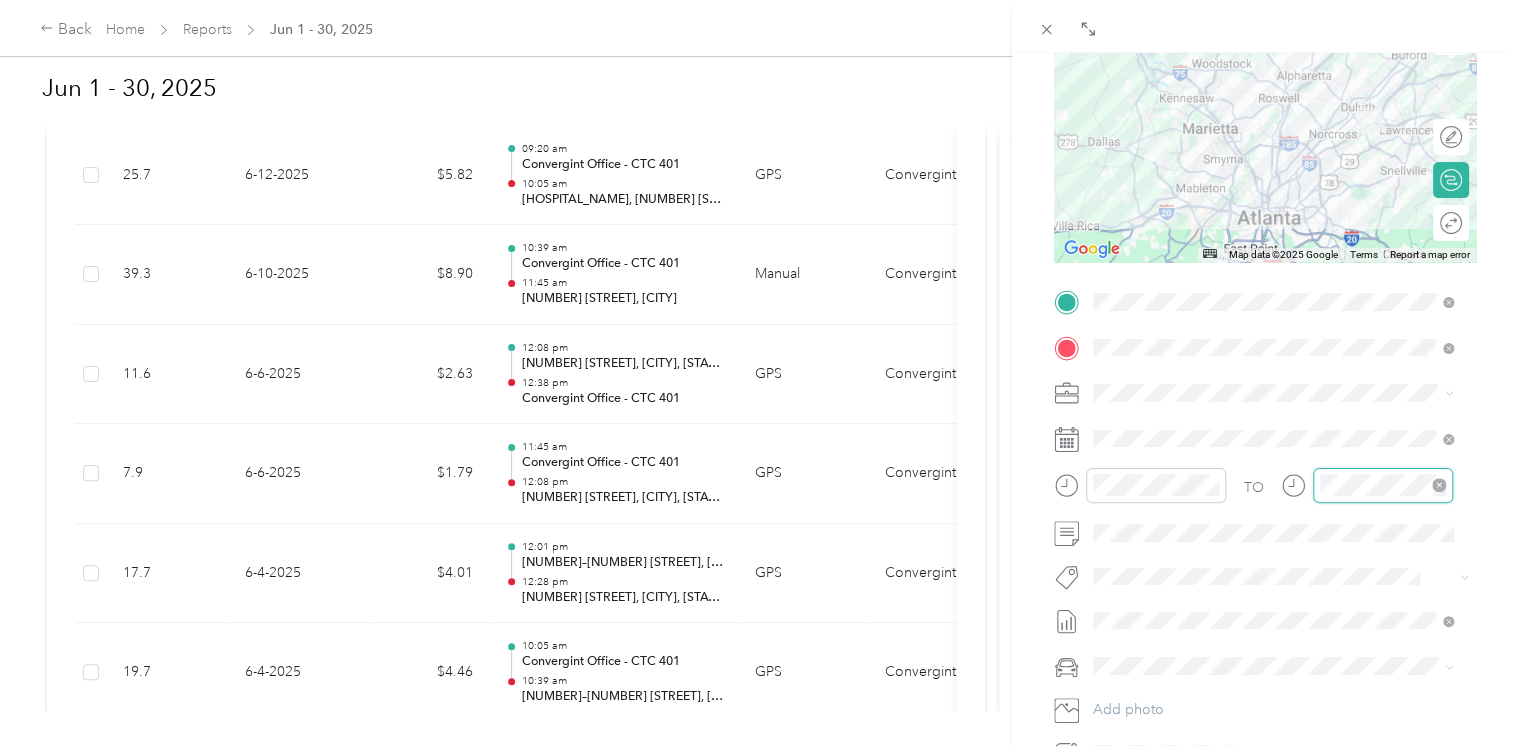 scroll, scrollTop: 120, scrollLeft: 0, axis: vertical 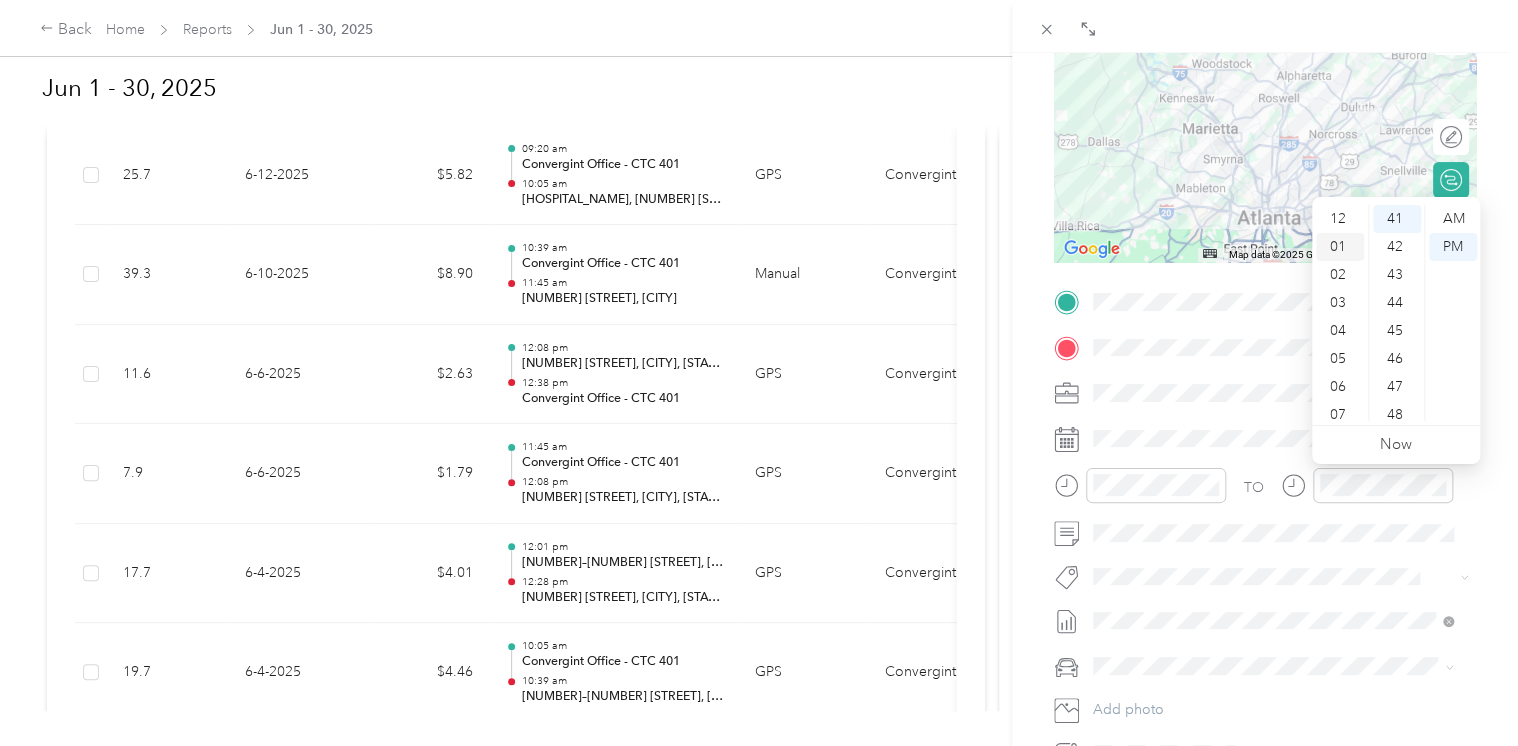 click on "01" at bounding box center (1340, 247) 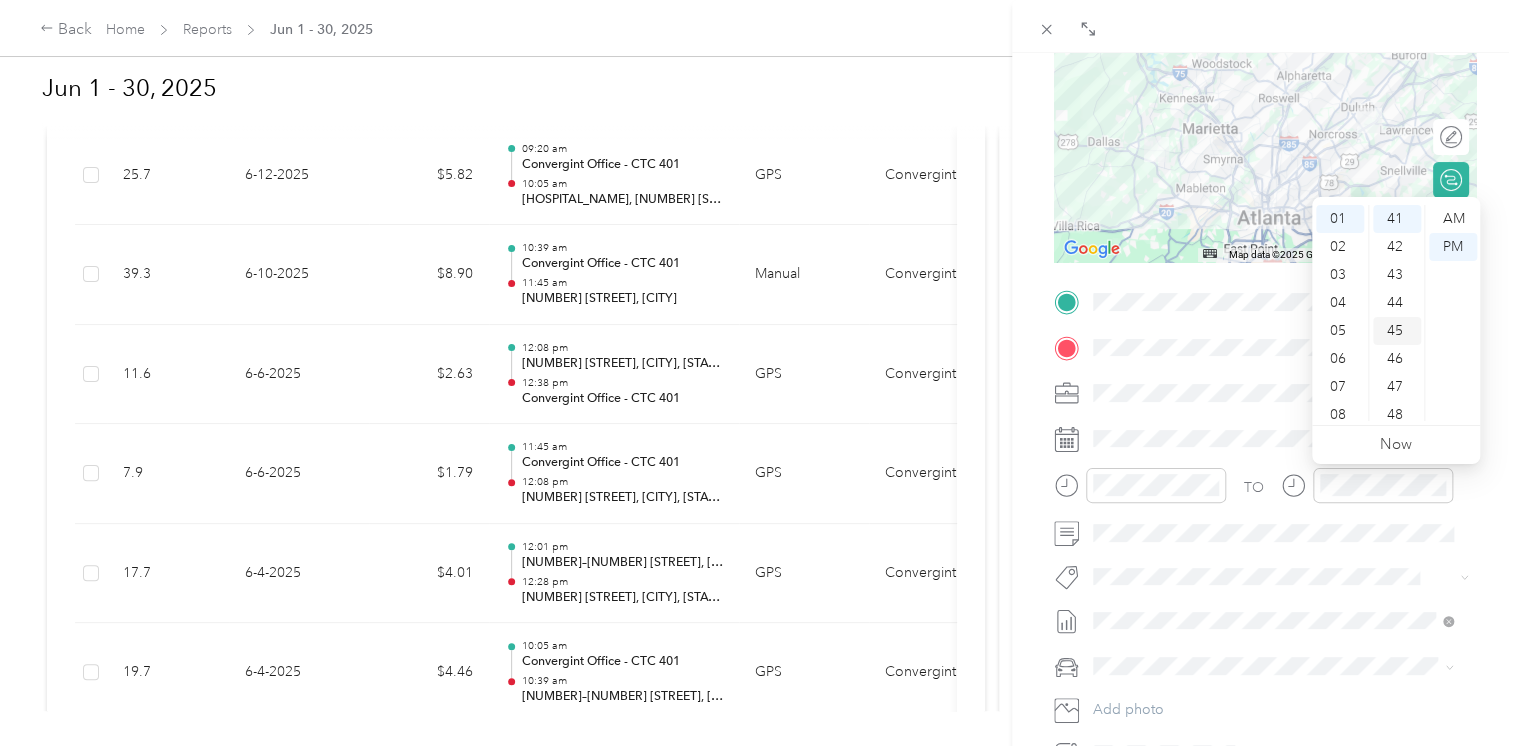 click on "45" at bounding box center [1397, 331] 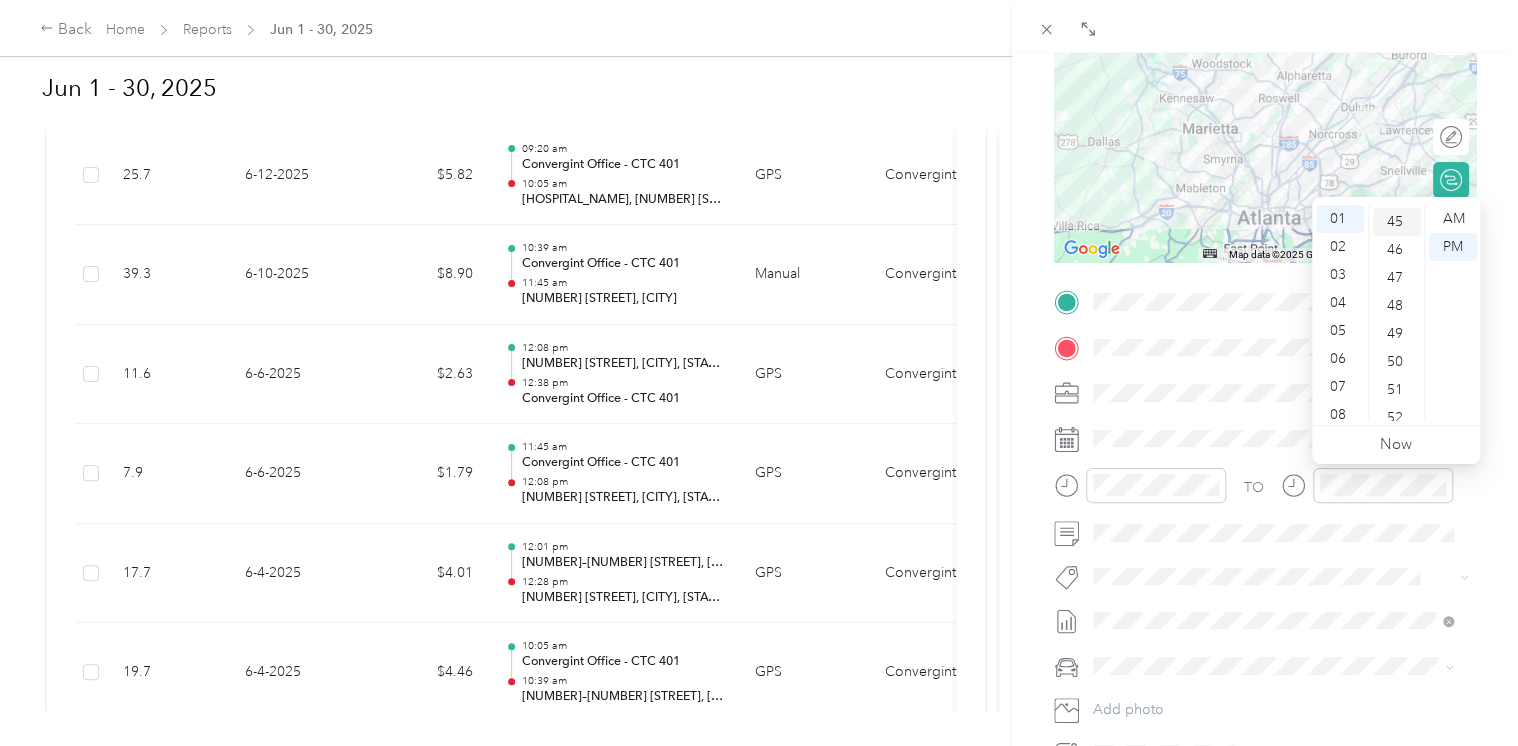 scroll, scrollTop: 1260, scrollLeft: 0, axis: vertical 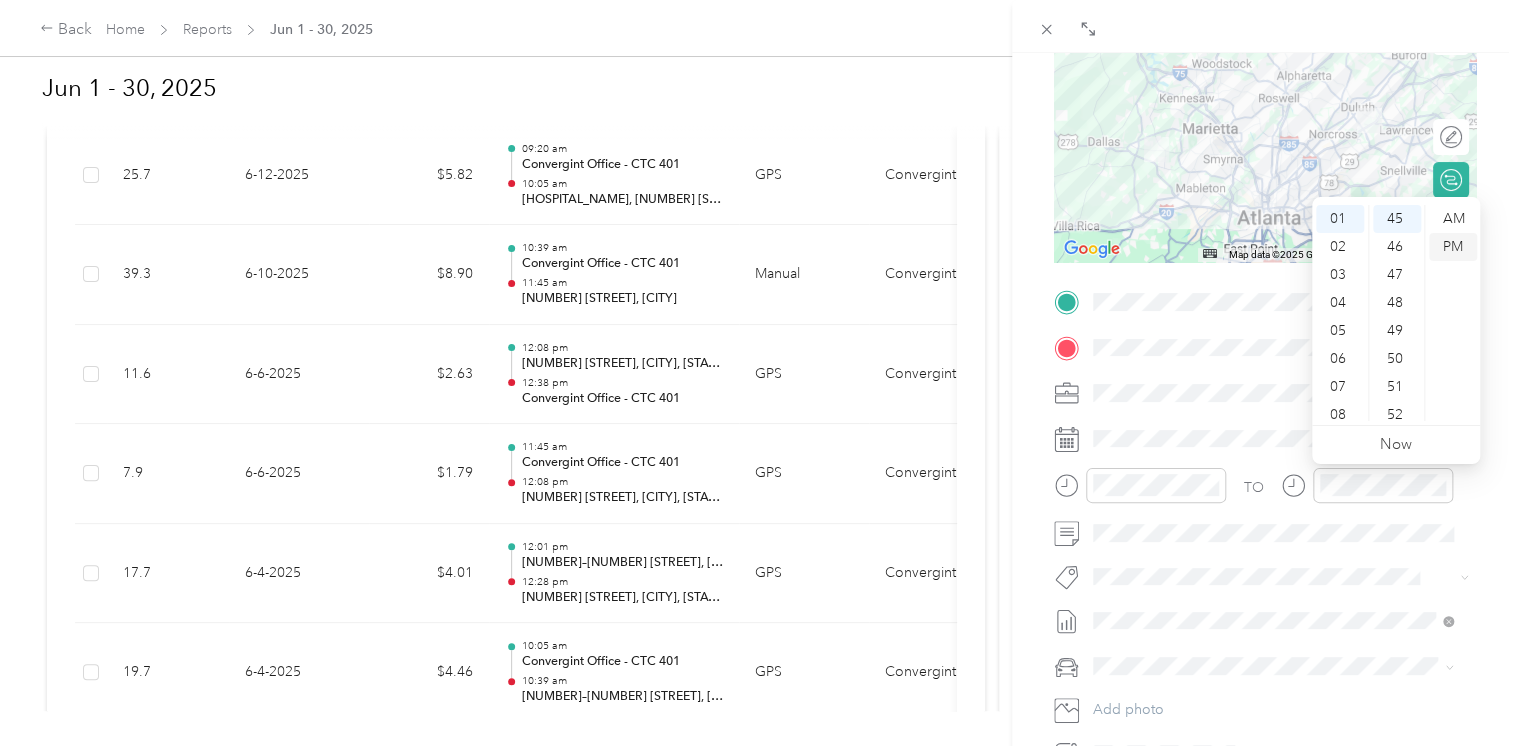 click on "PM" at bounding box center (1453, 247) 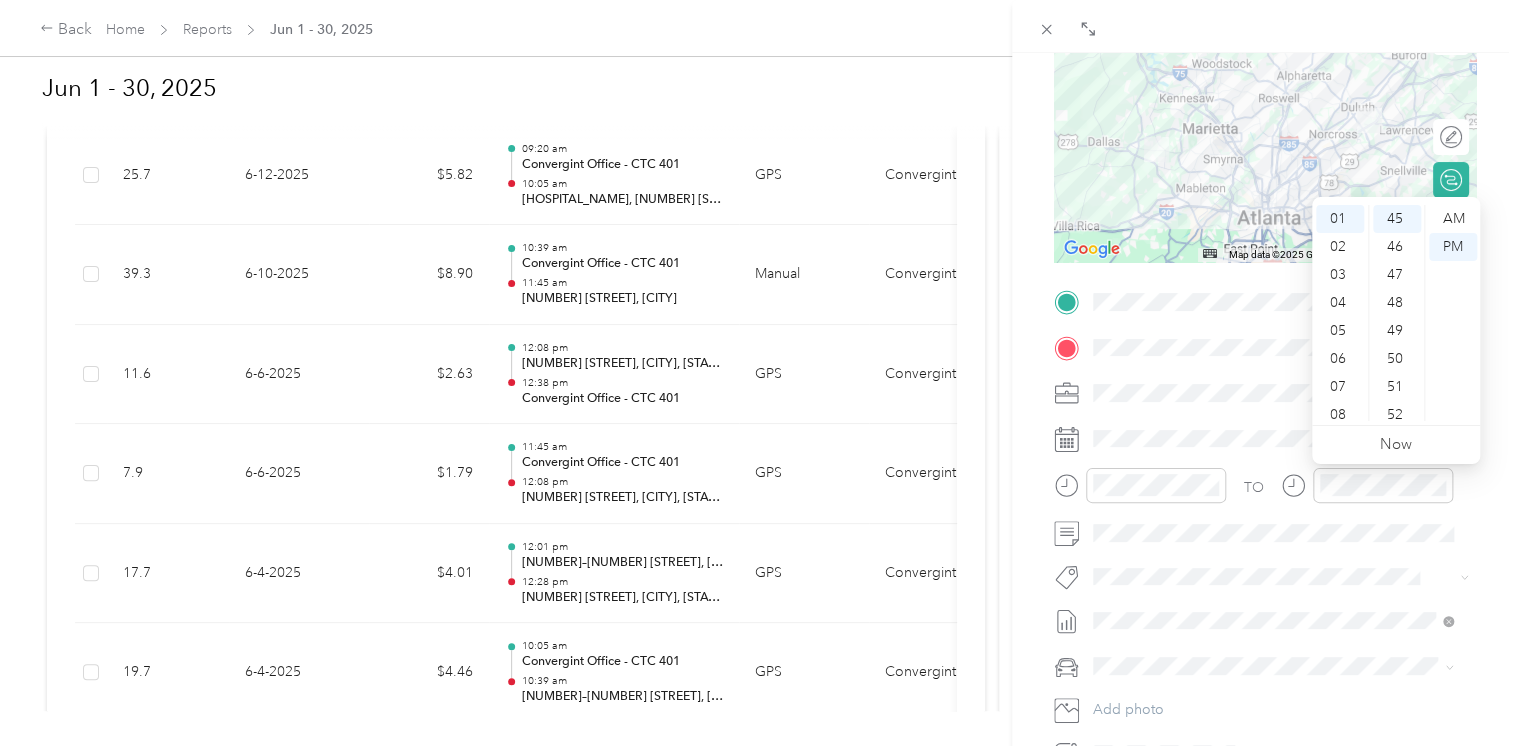 click on "BACK New Trip Save This trip cannot be edited because it is either under review, approved, or paid. Contact your Team Manager to edit it. Miles ← Move left → Move right ↑ Move up ↓ Move down + Zoom in - Zoom out Home Jump left by 75% End Jump right by 75% Page Up Jump up by 75% Page Down Jump down by 75% Map Data Map data ©2025 Google Map data ©2025 Google 20 km  Click to toggle between metric and imperial units Terms Report a map error Edit route Calculate route Round trip TO Add photo" at bounding box center [1265, 426] 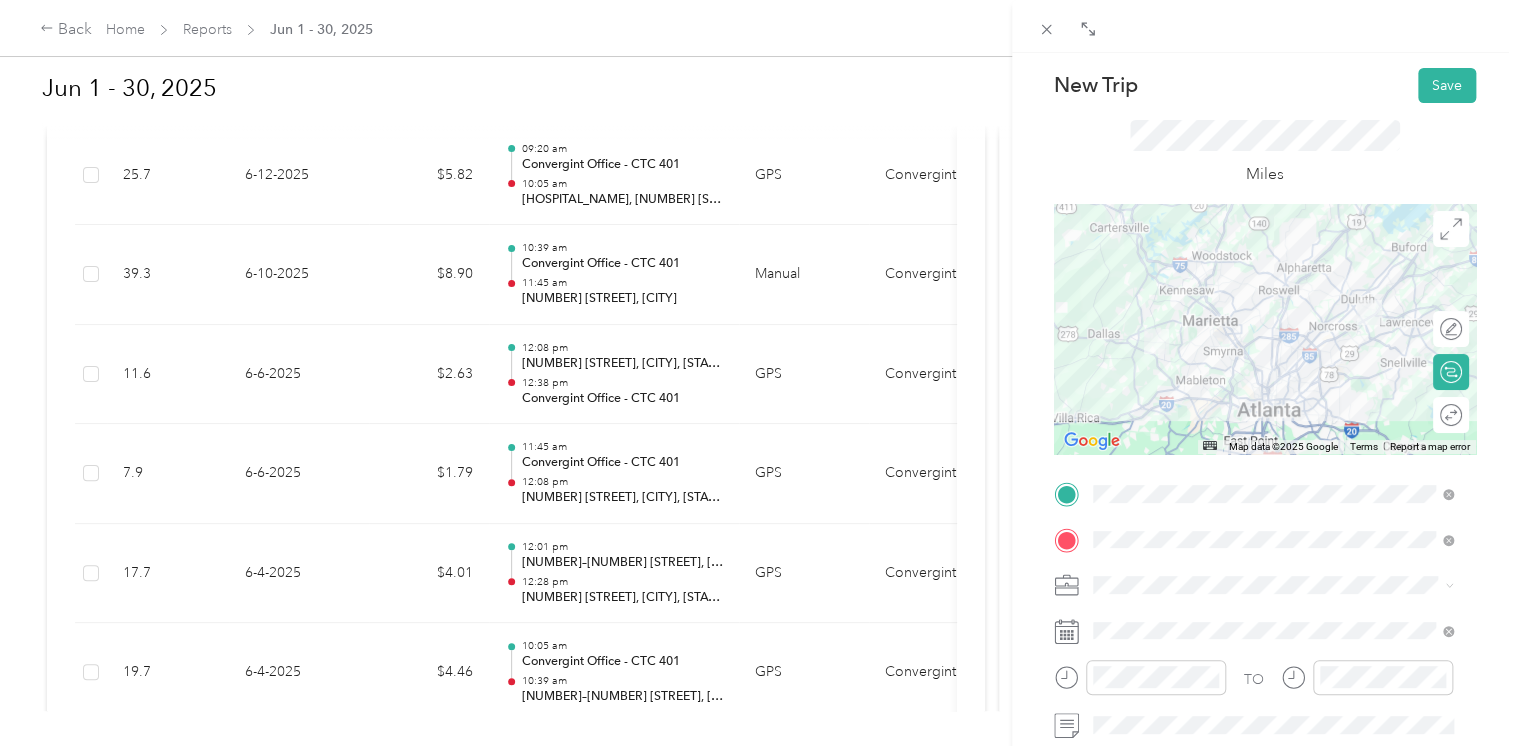 scroll, scrollTop: 41, scrollLeft: 0, axis: vertical 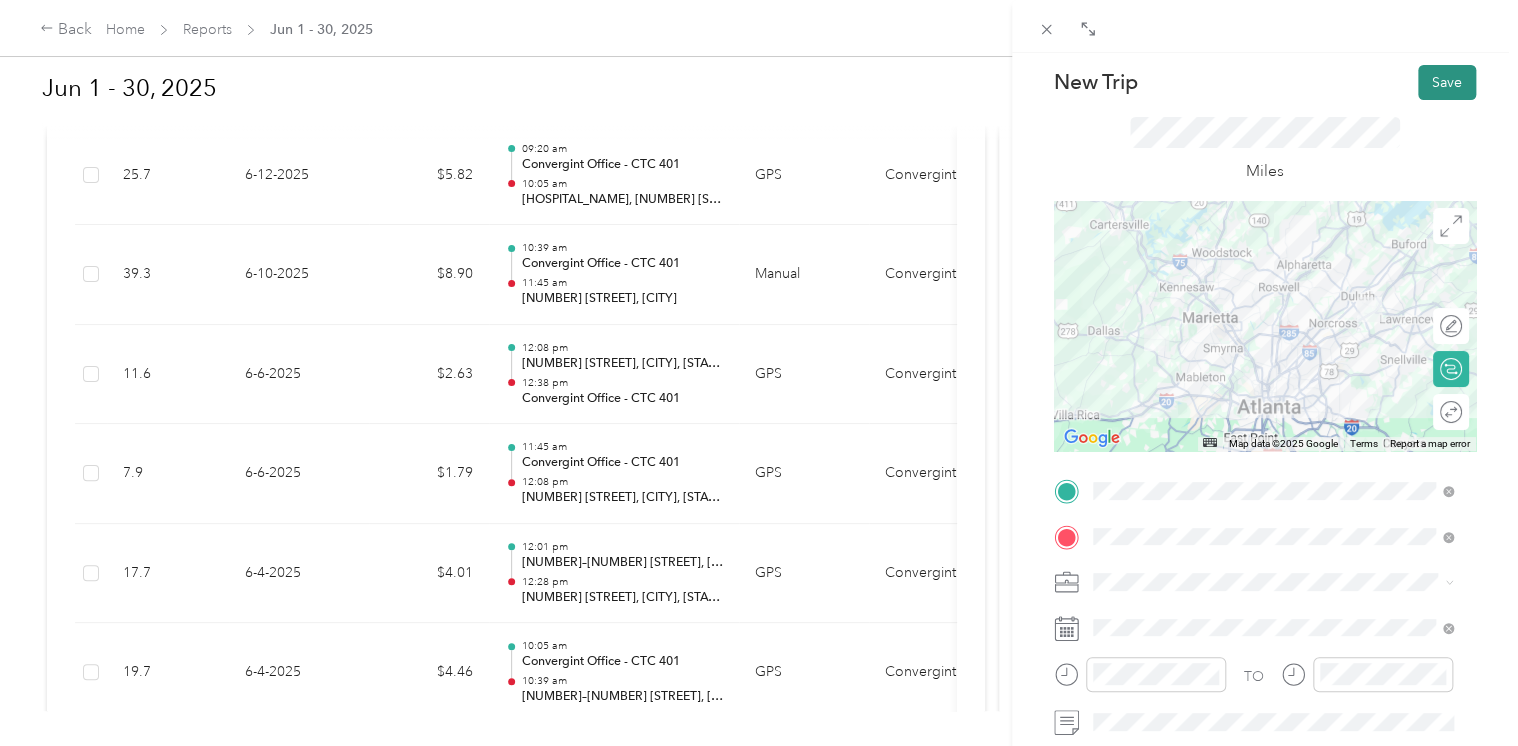 click on "Save" at bounding box center [1447, 82] 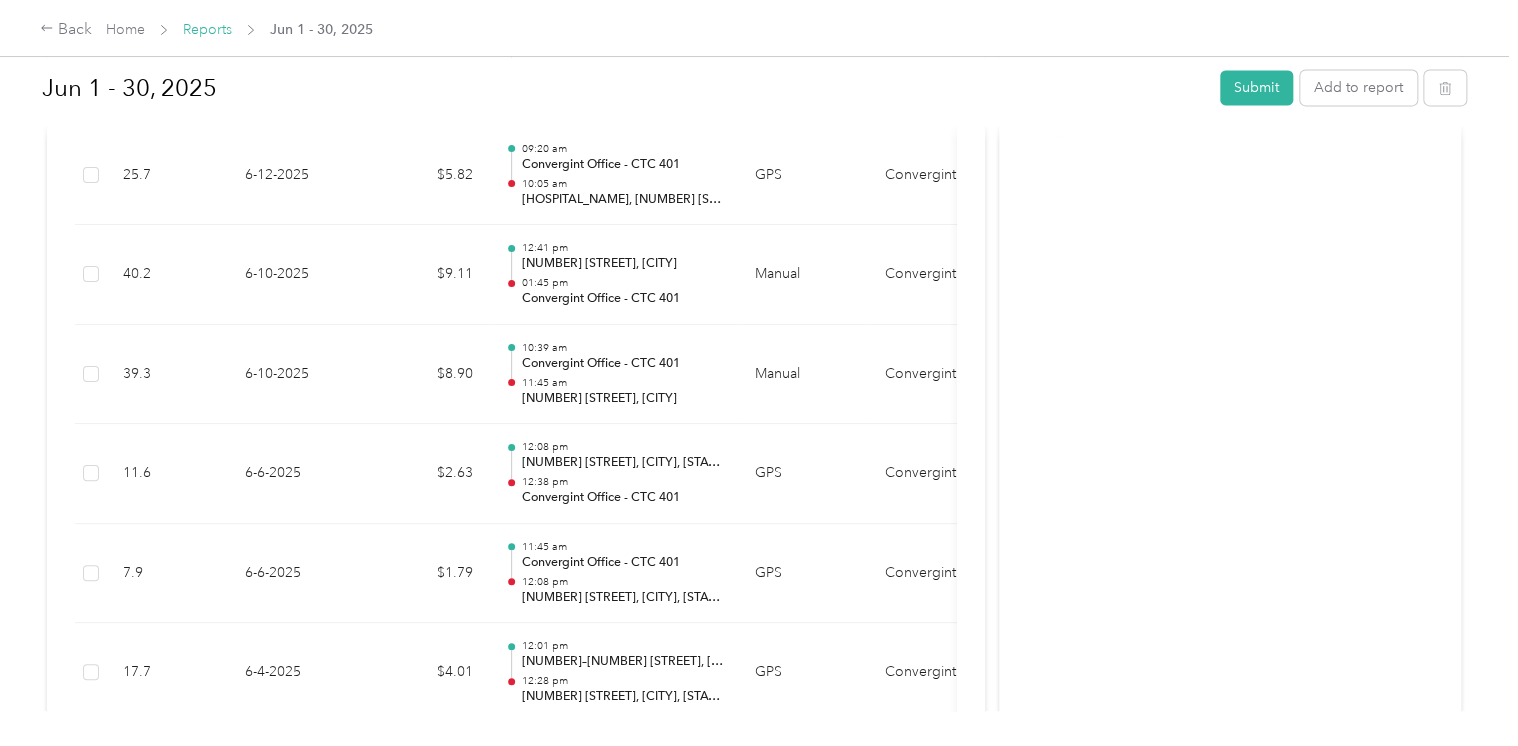 click on "Reports" at bounding box center (207, 29) 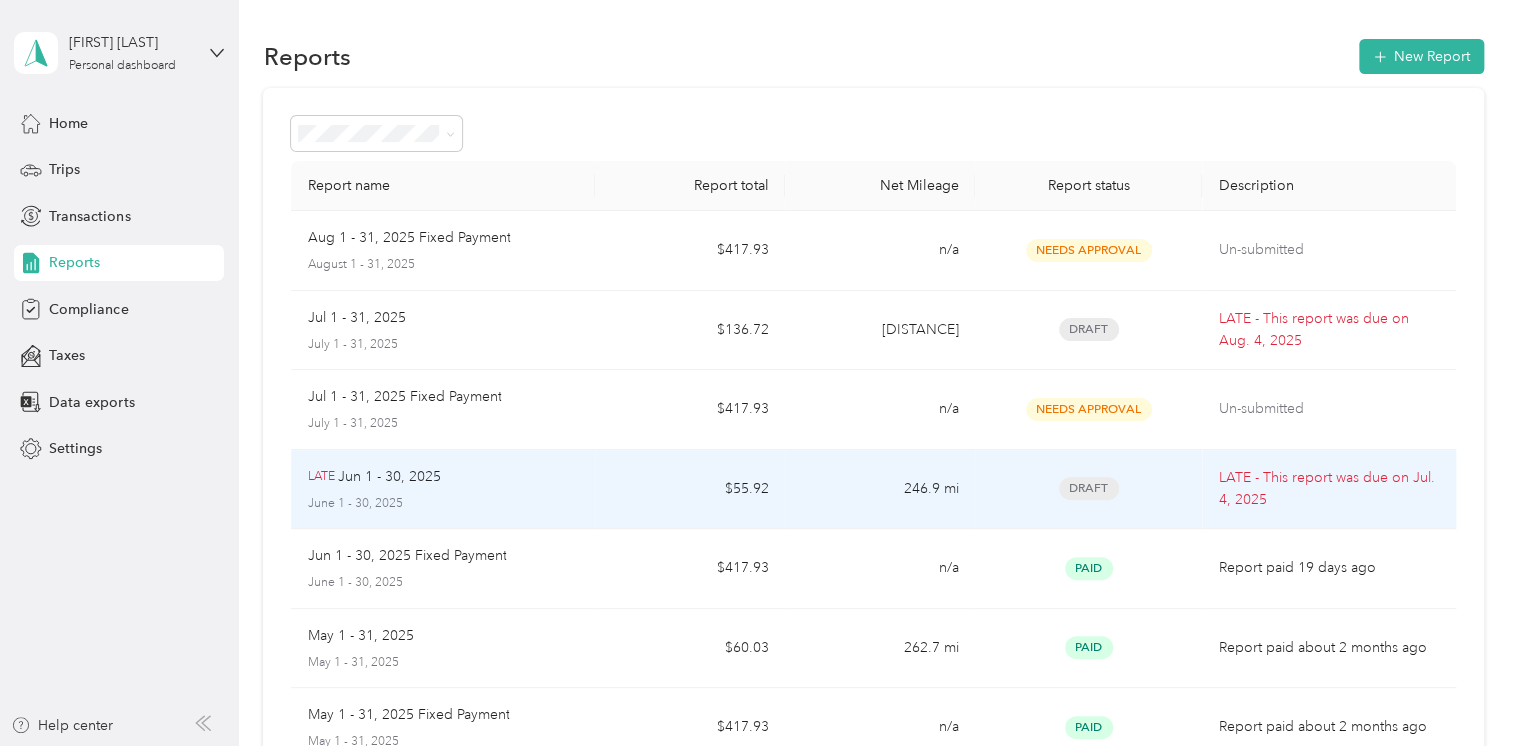 click on "Draft" at bounding box center (1089, 488) 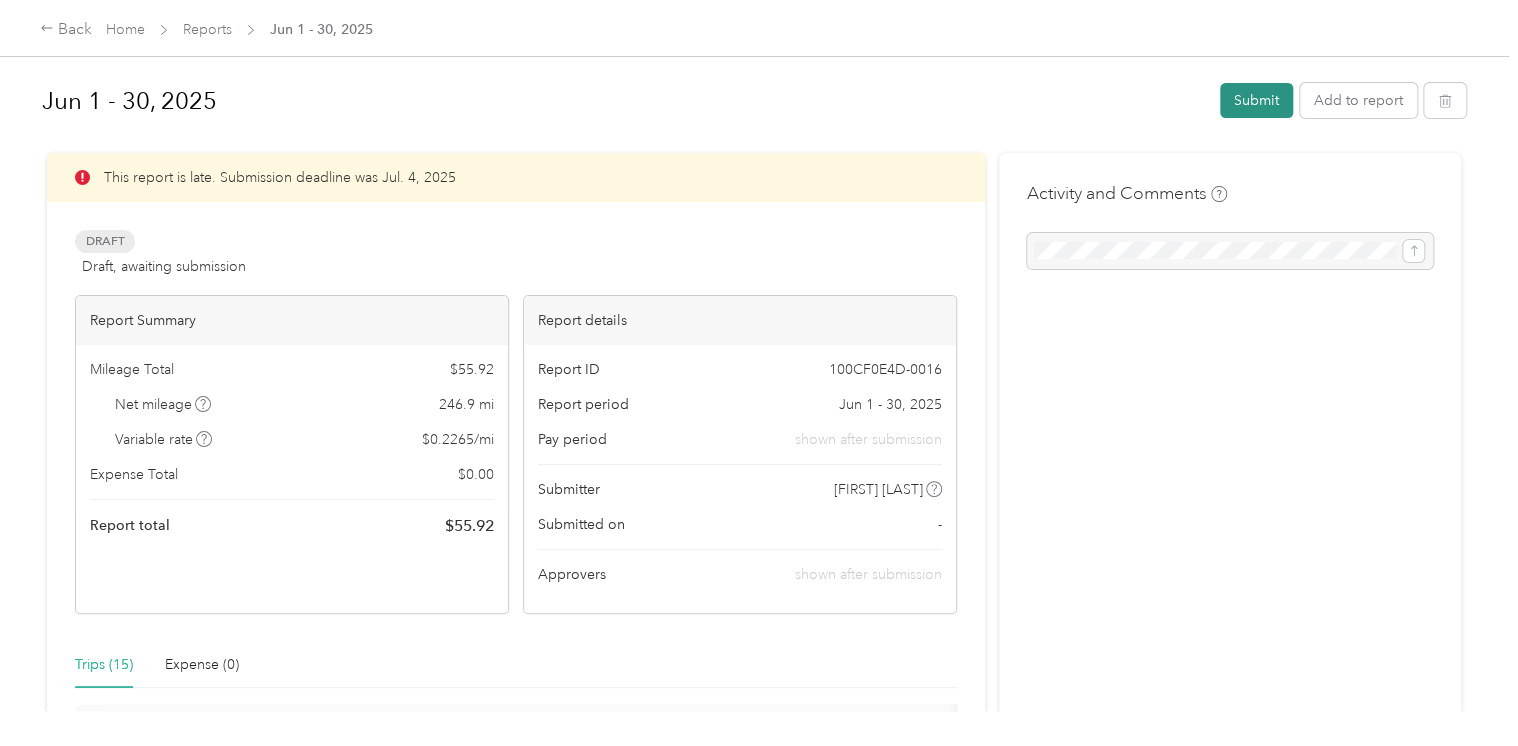 click on "Submit" at bounding box center [1256, 100] 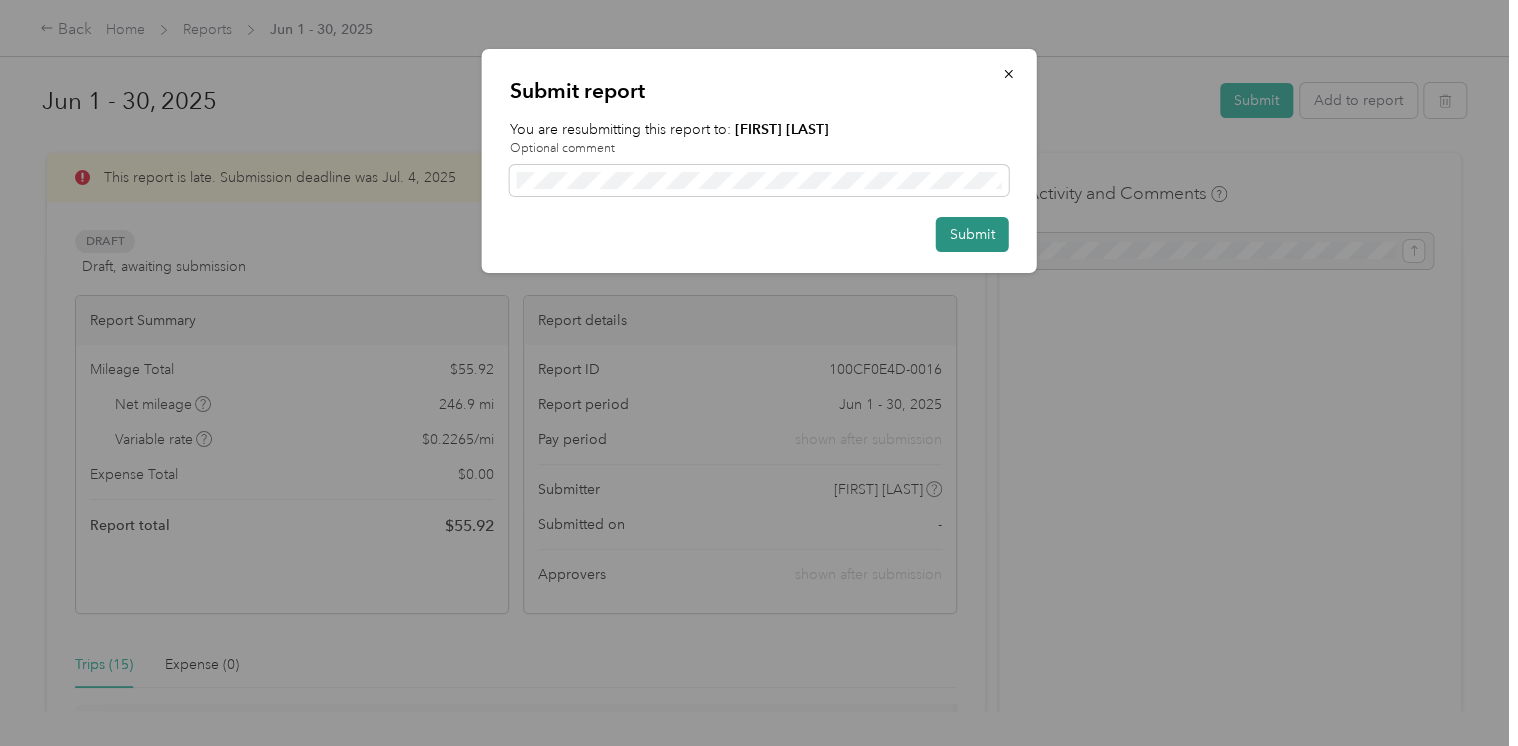 click on "Submit" at bounding box center [972, 234] 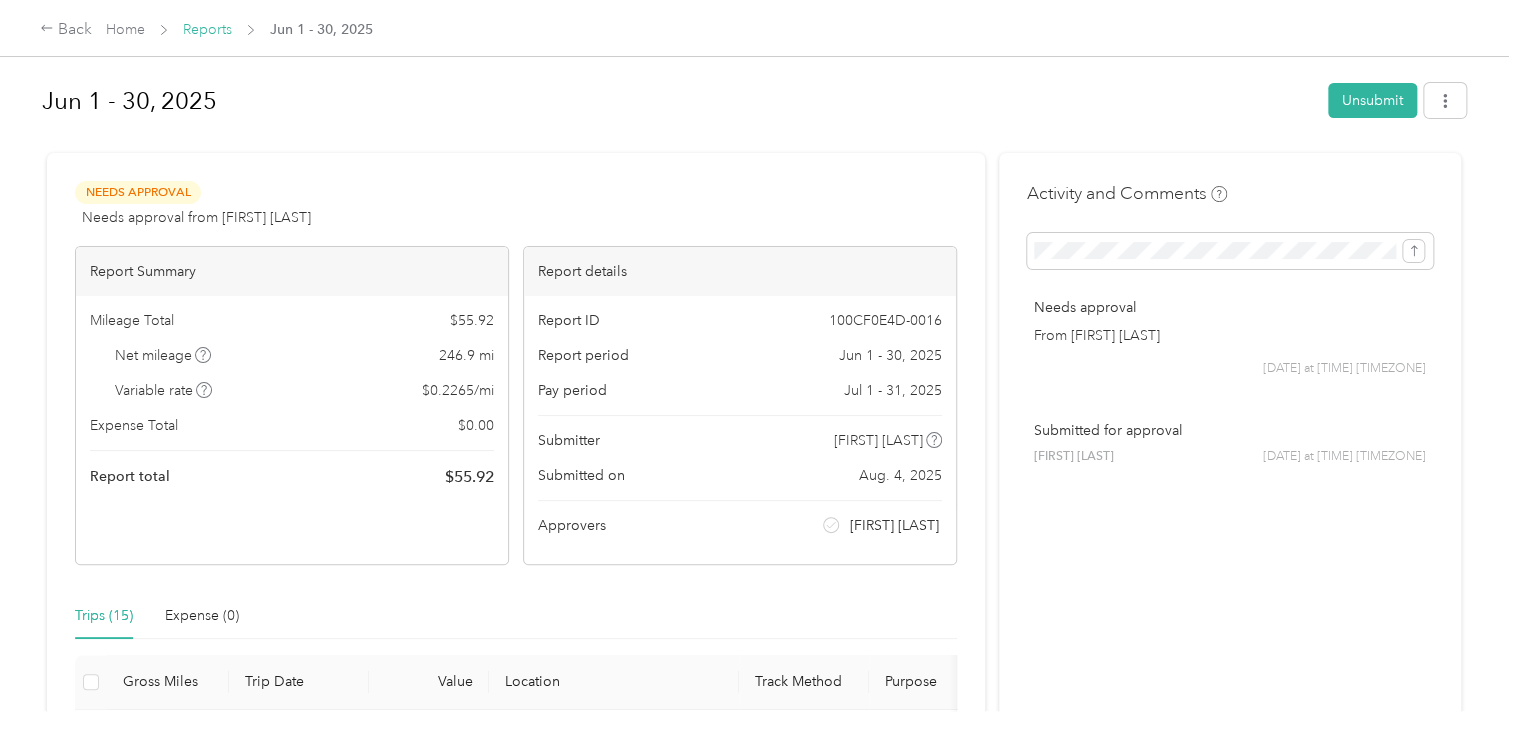 click on "Reports" at bounding box center [207, 29] 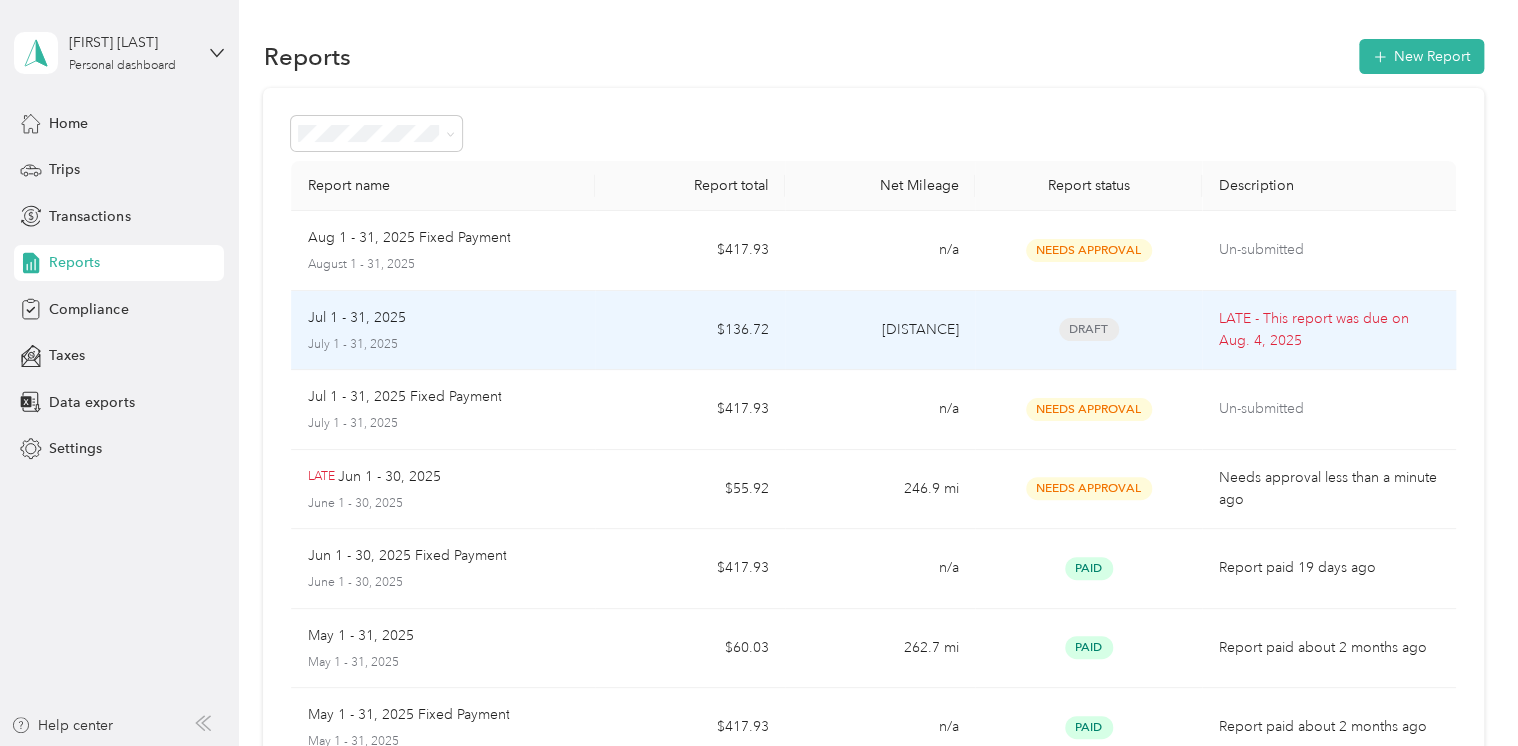 click on "Draft" at bounding box center (1089, 329) 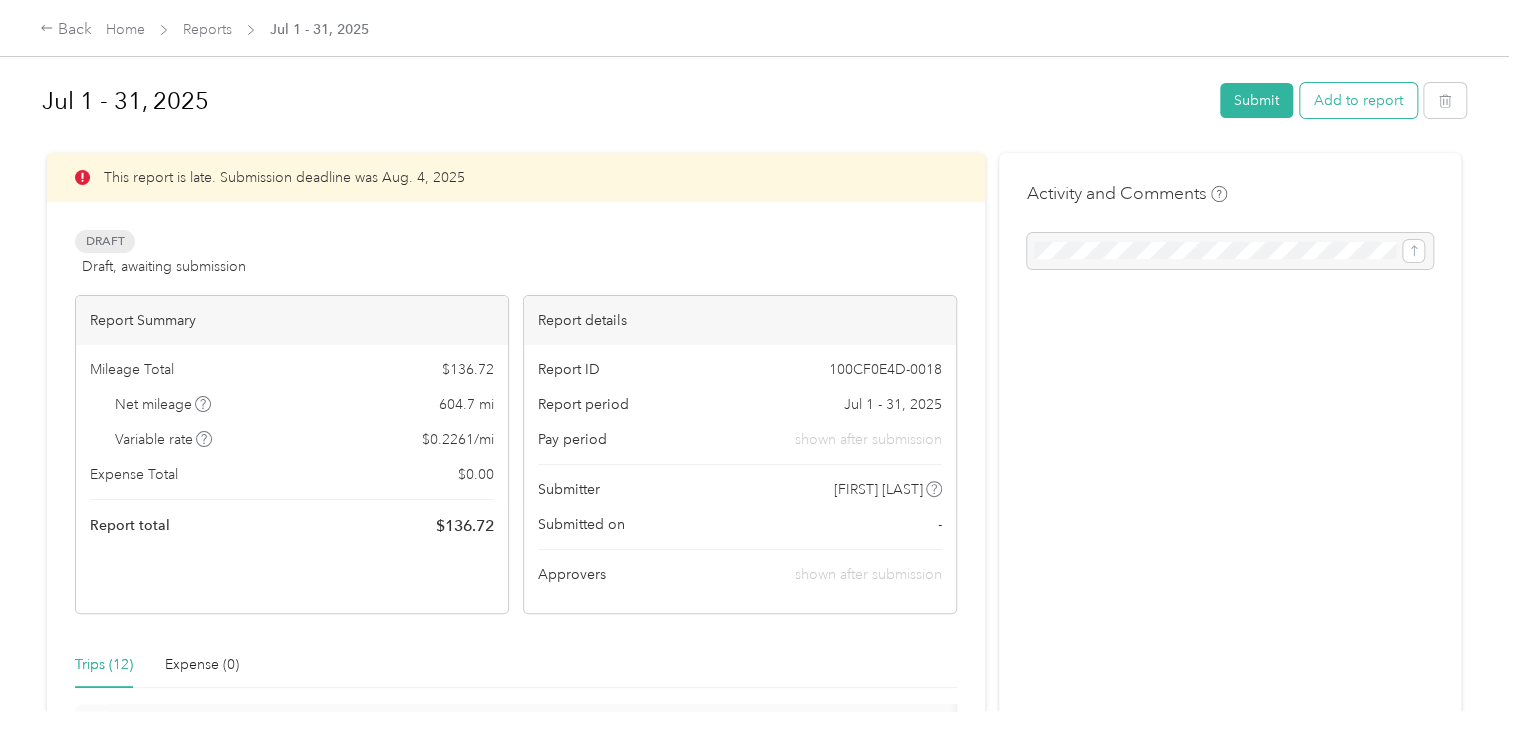 click on "Add to report" at bounding box center (1358, 100) 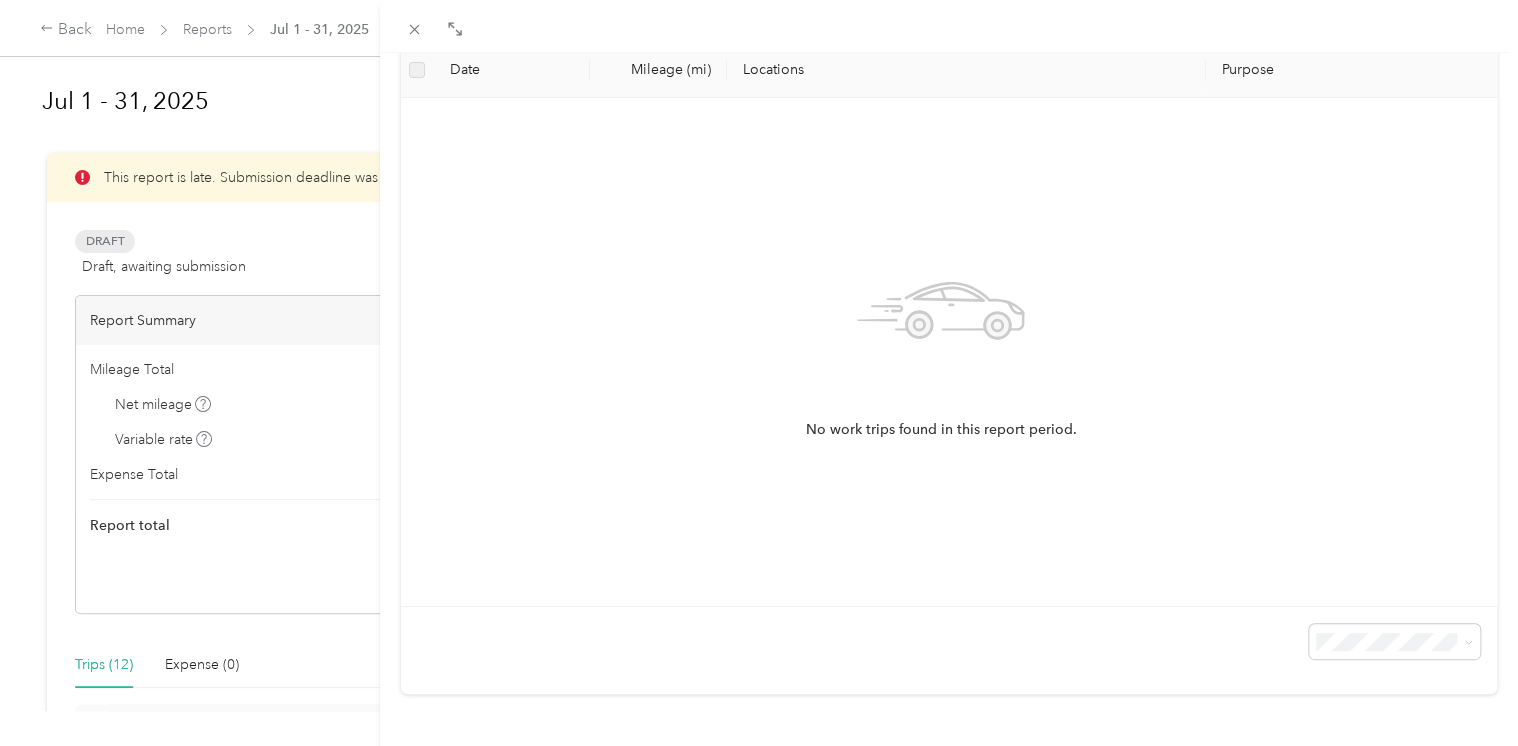 scroll, scrollTop: 0, scrollLeft: 0, axis: both 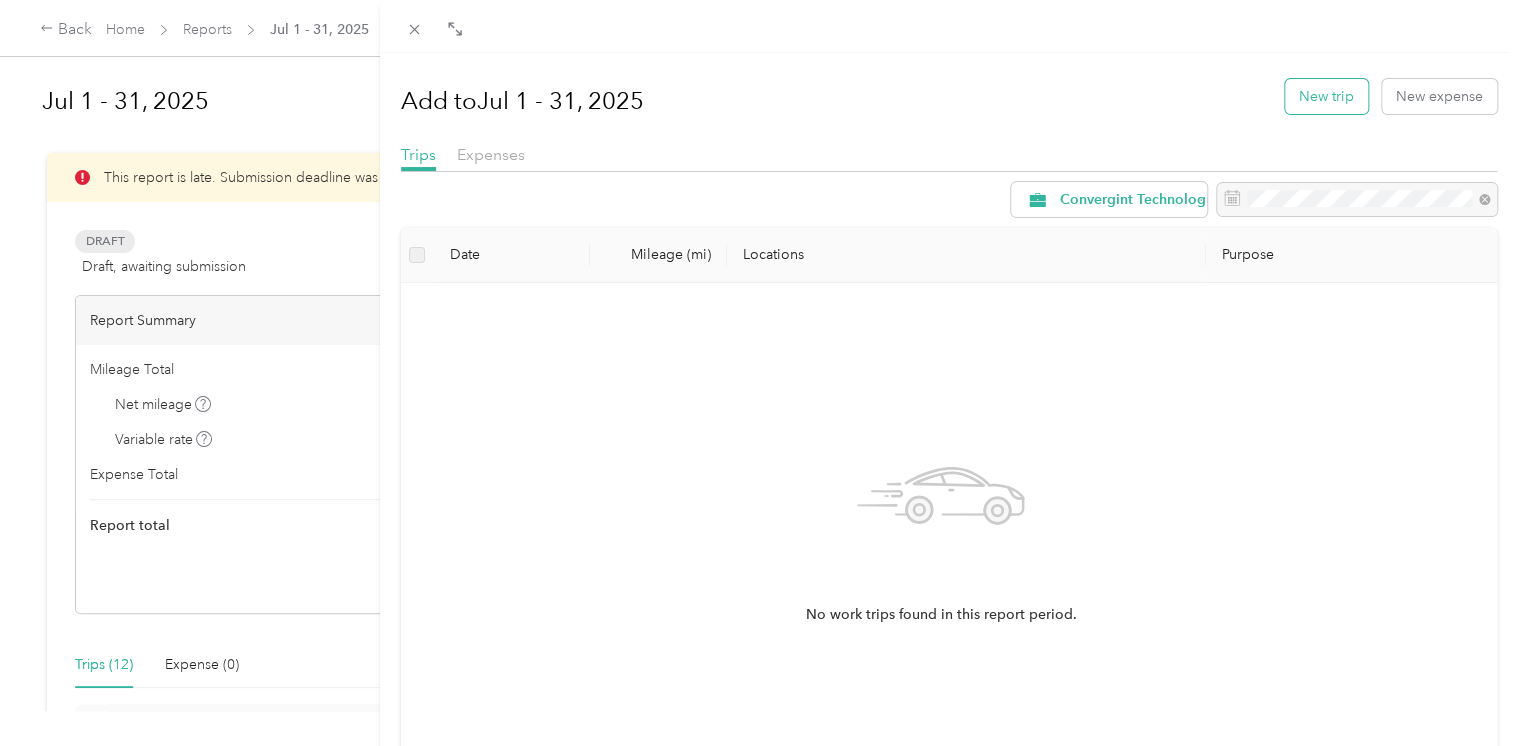 click on "New trip" at bounding box center (1326, 96) 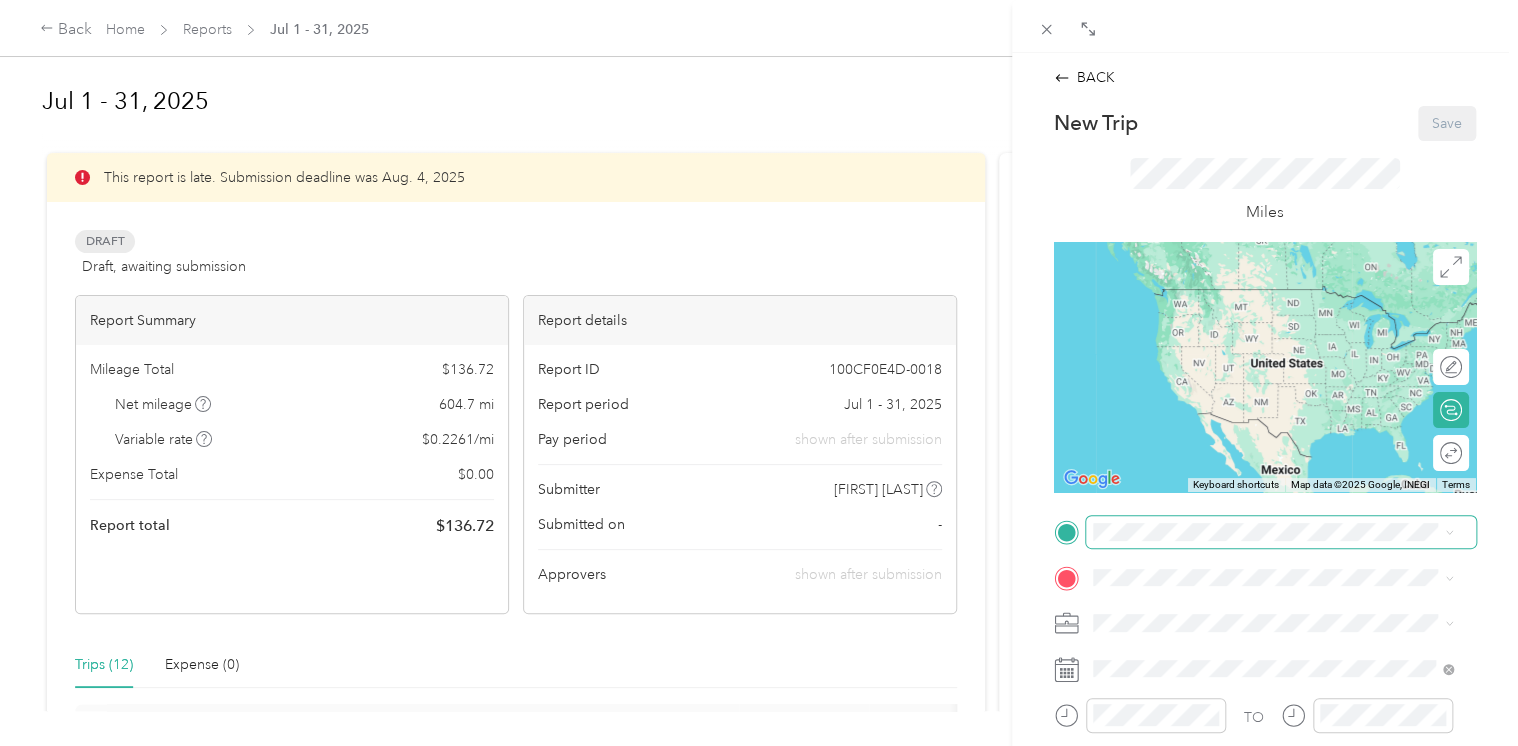 click at bounding box center (1281, 532) 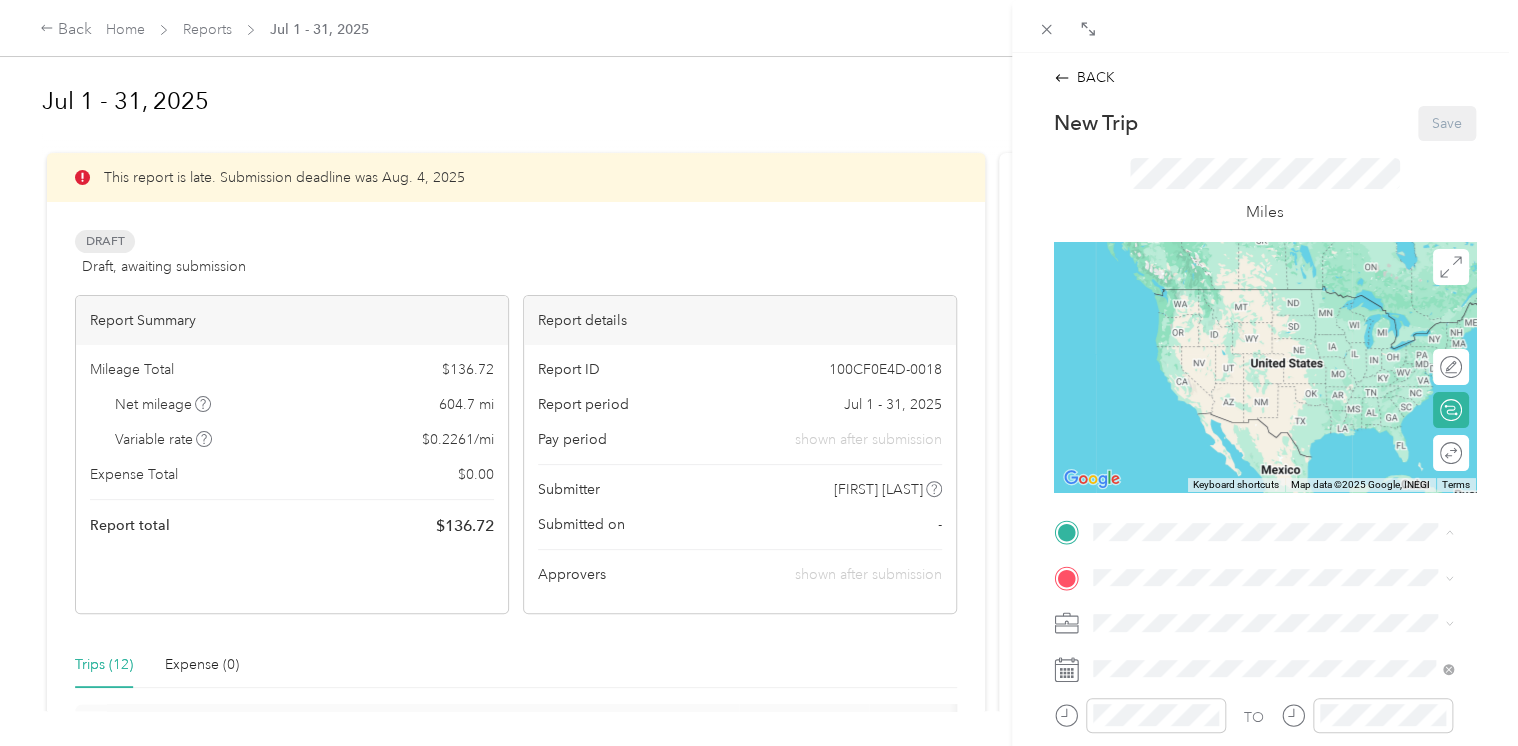 click on "[NUMBER] [STREET], [POSTAL_CODE], [CITY], [STATE], [COUNTRY]" at bounding box center [1276, 413] 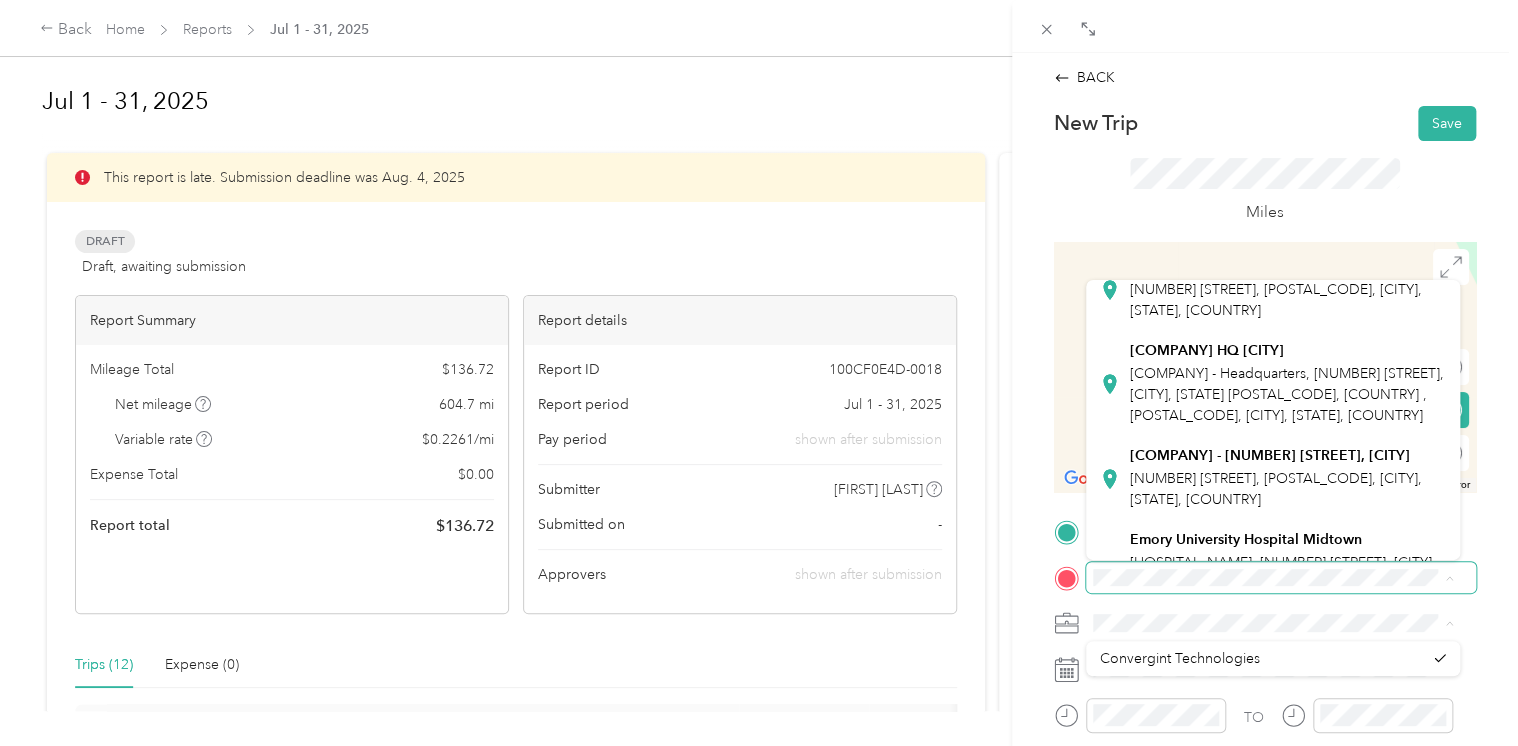 scroll, scrollTop: 160, scrollLeft: 0, axis: vertical 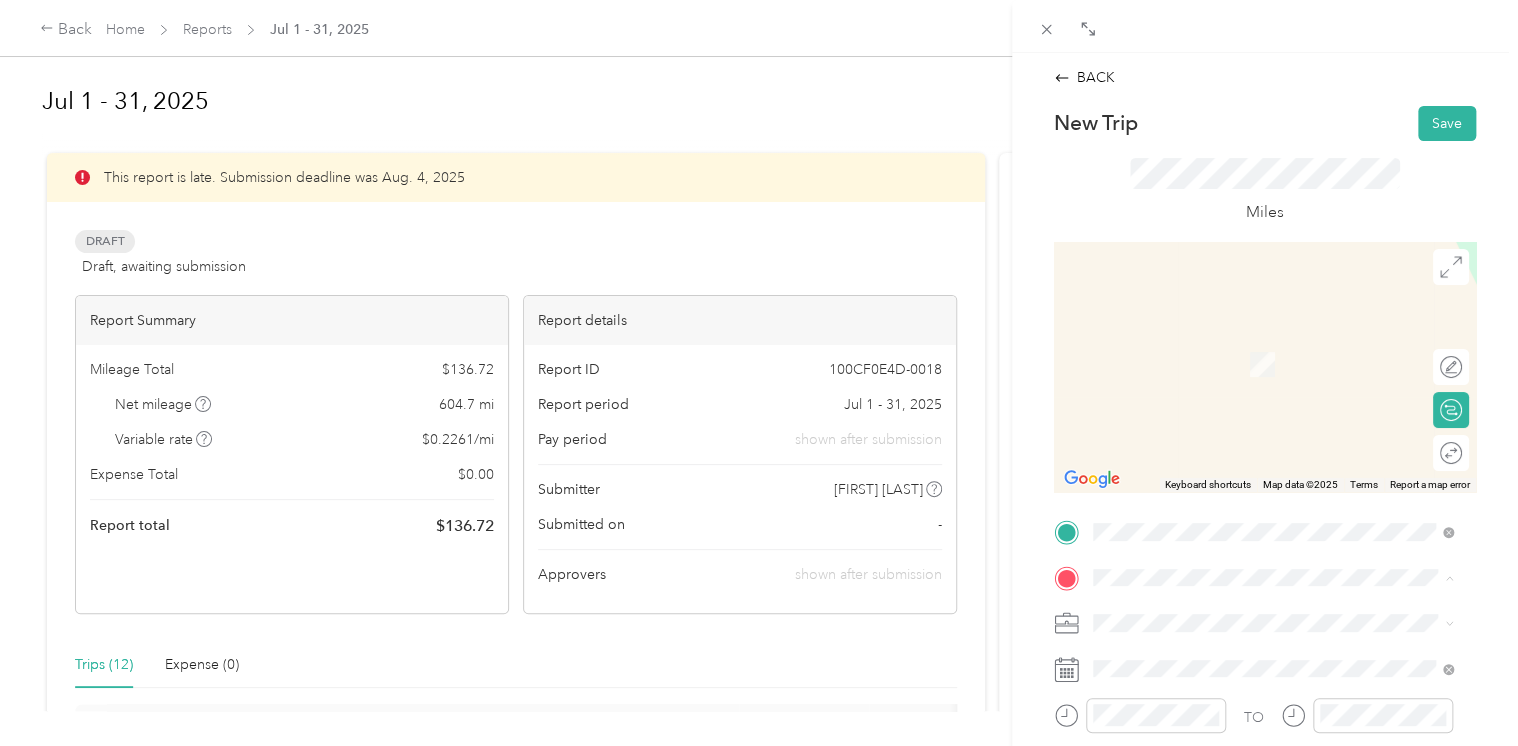 click on "[COMPANY] - [NUMBER] [STREET], [CITY] [NUMBER] [STREET], [POSTAL_CODE], [CITY], [STATE], [COUNTRY]" at bounding box center [1288, 476] 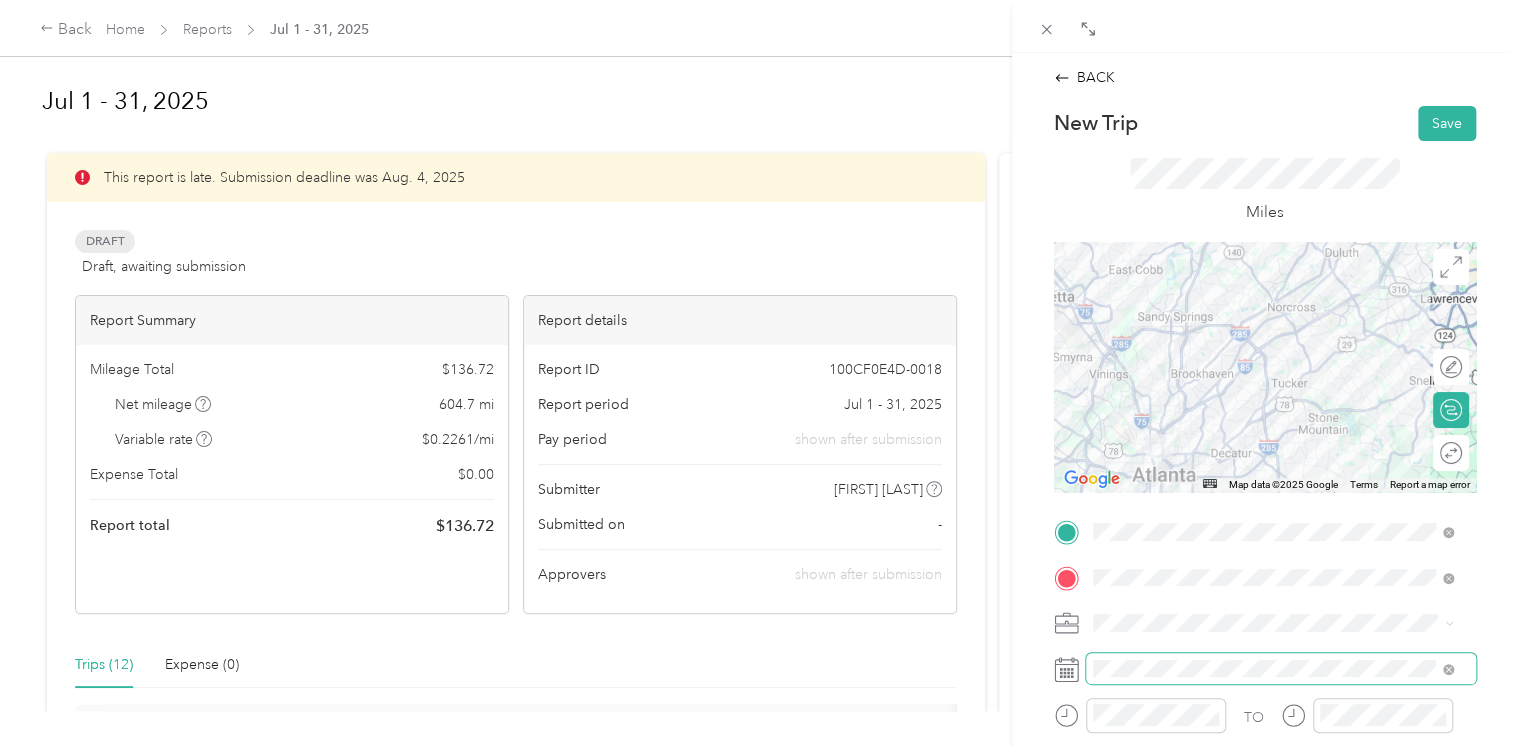 click at bounding box center [1281, 669] 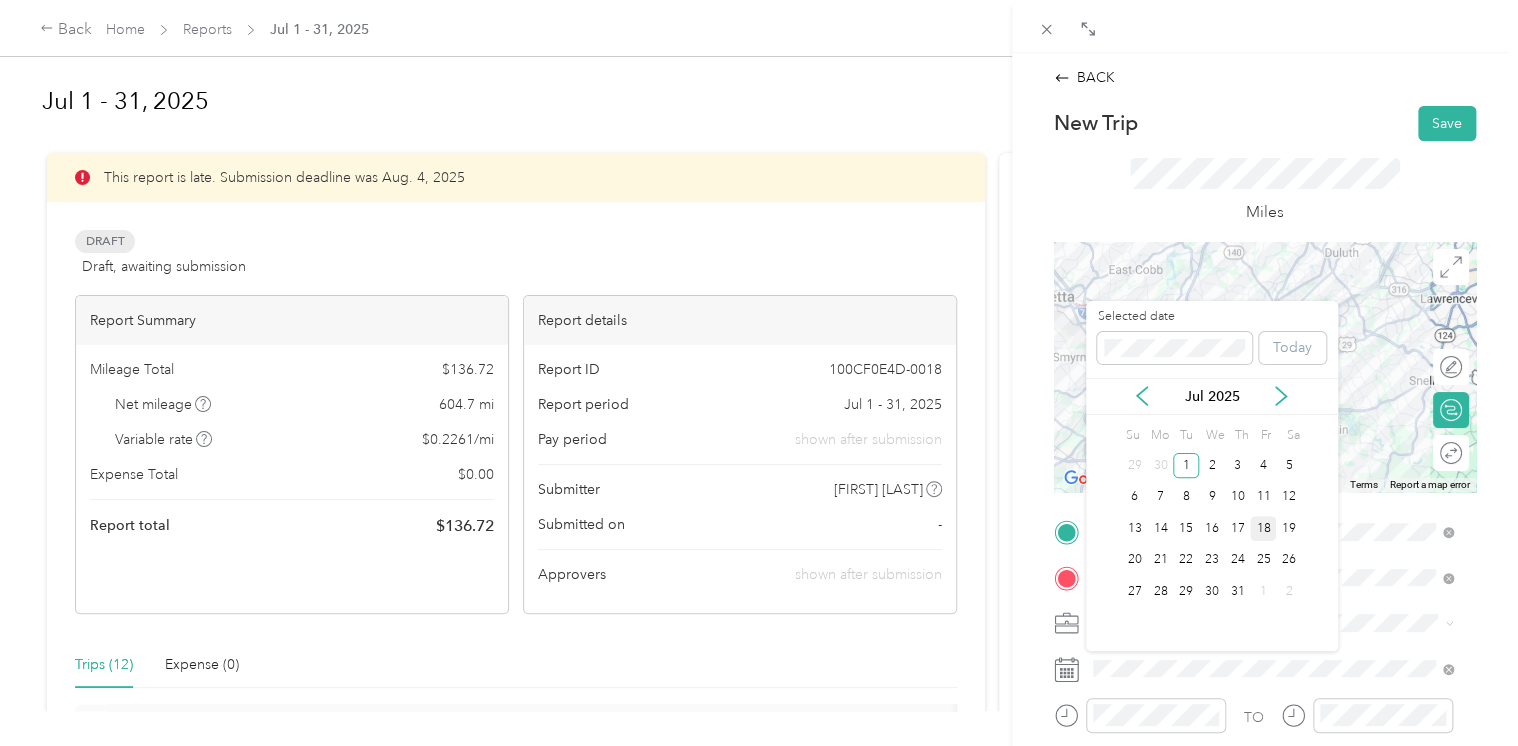 click on "18" at bounding box center [1263, 528] 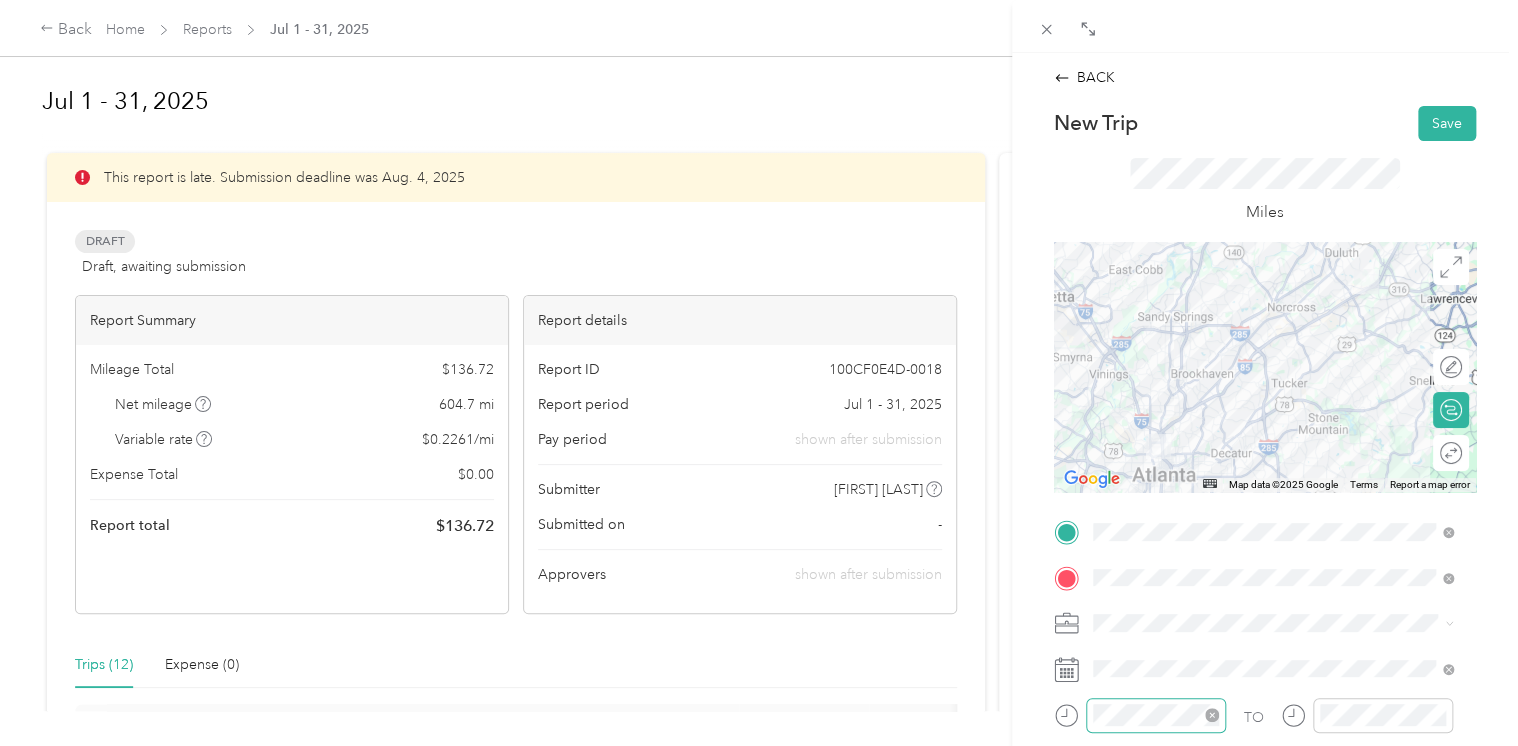 click at bounding box center [1156, 715] 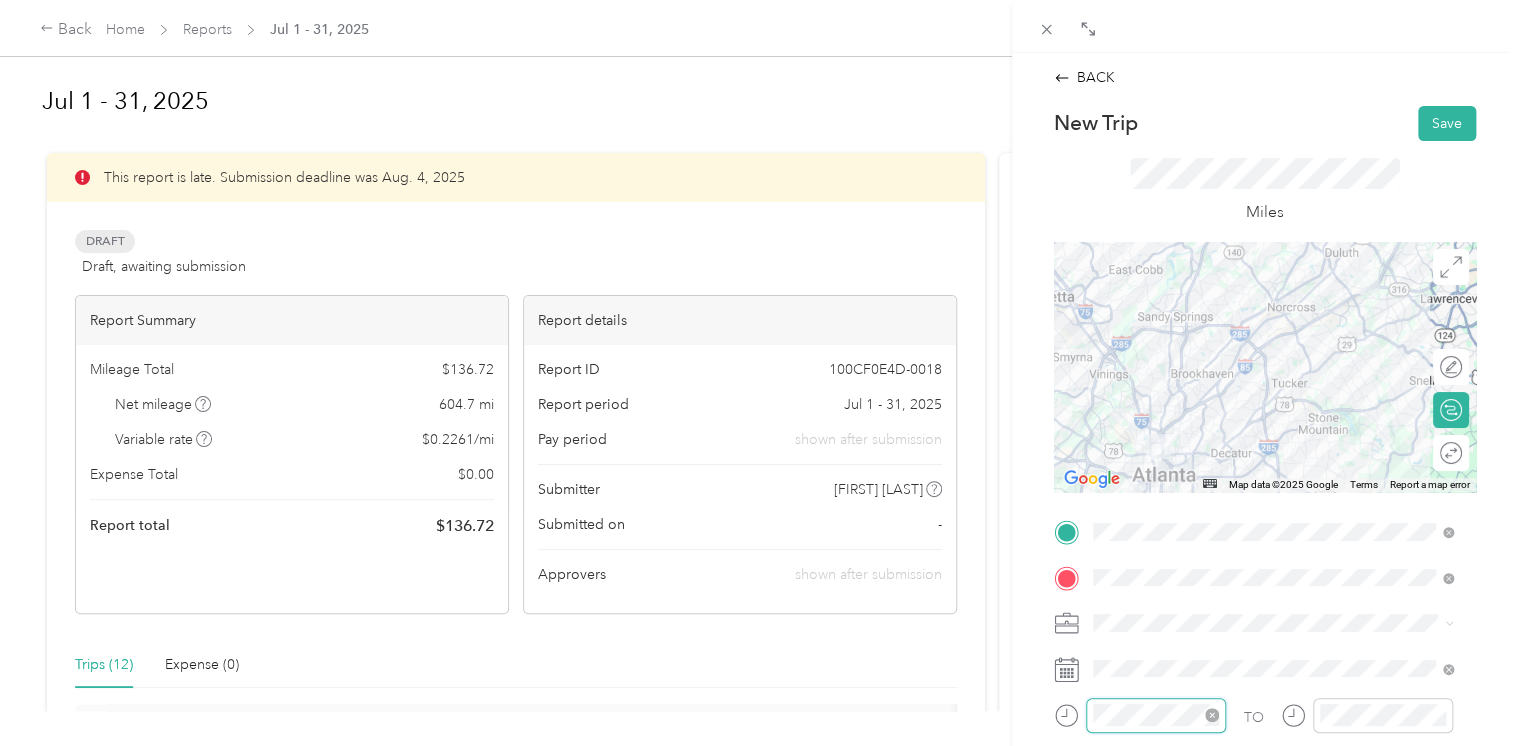 scroll, scrollTop: 120, scrollLeft: 0, axis: vertical 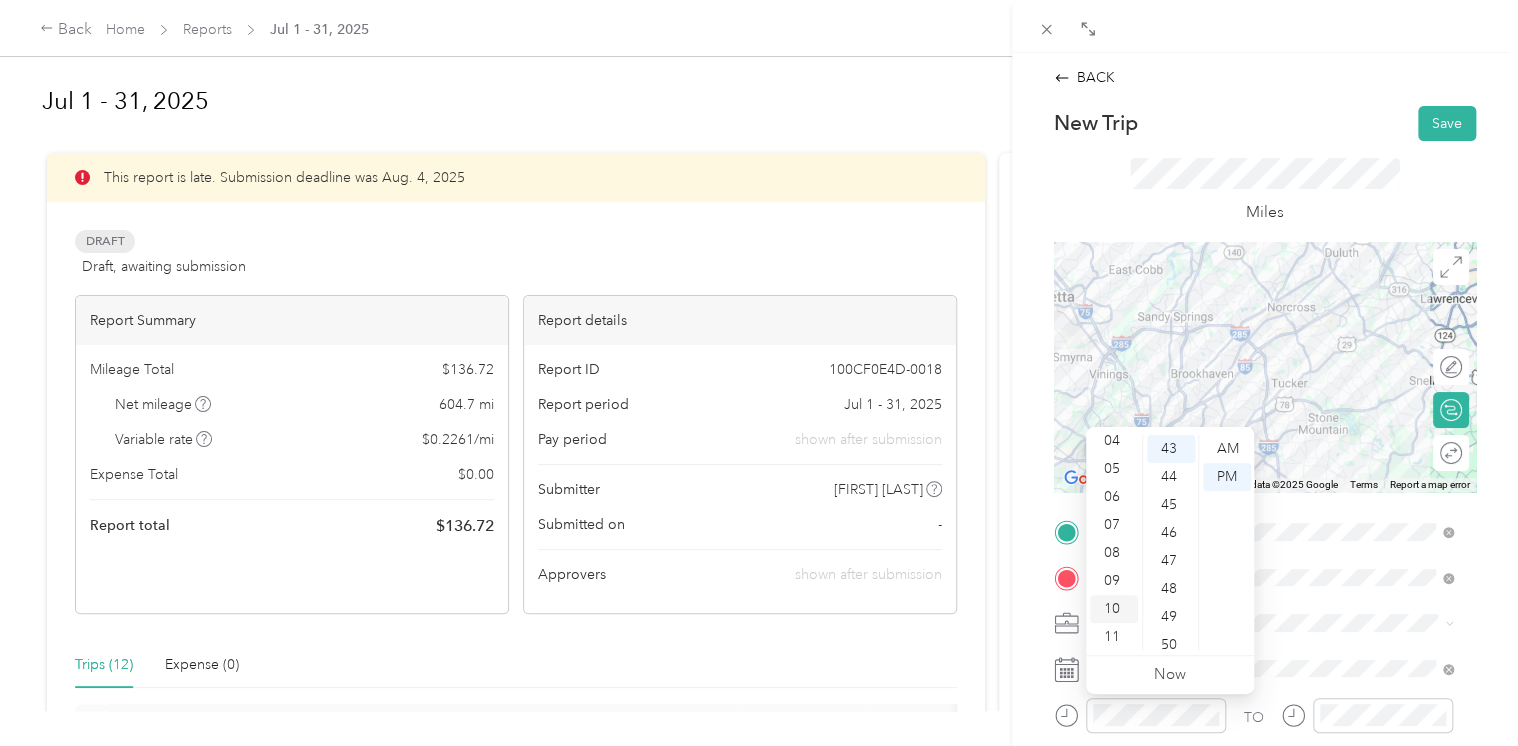 click on "10" at bounding box center (1114, 609) 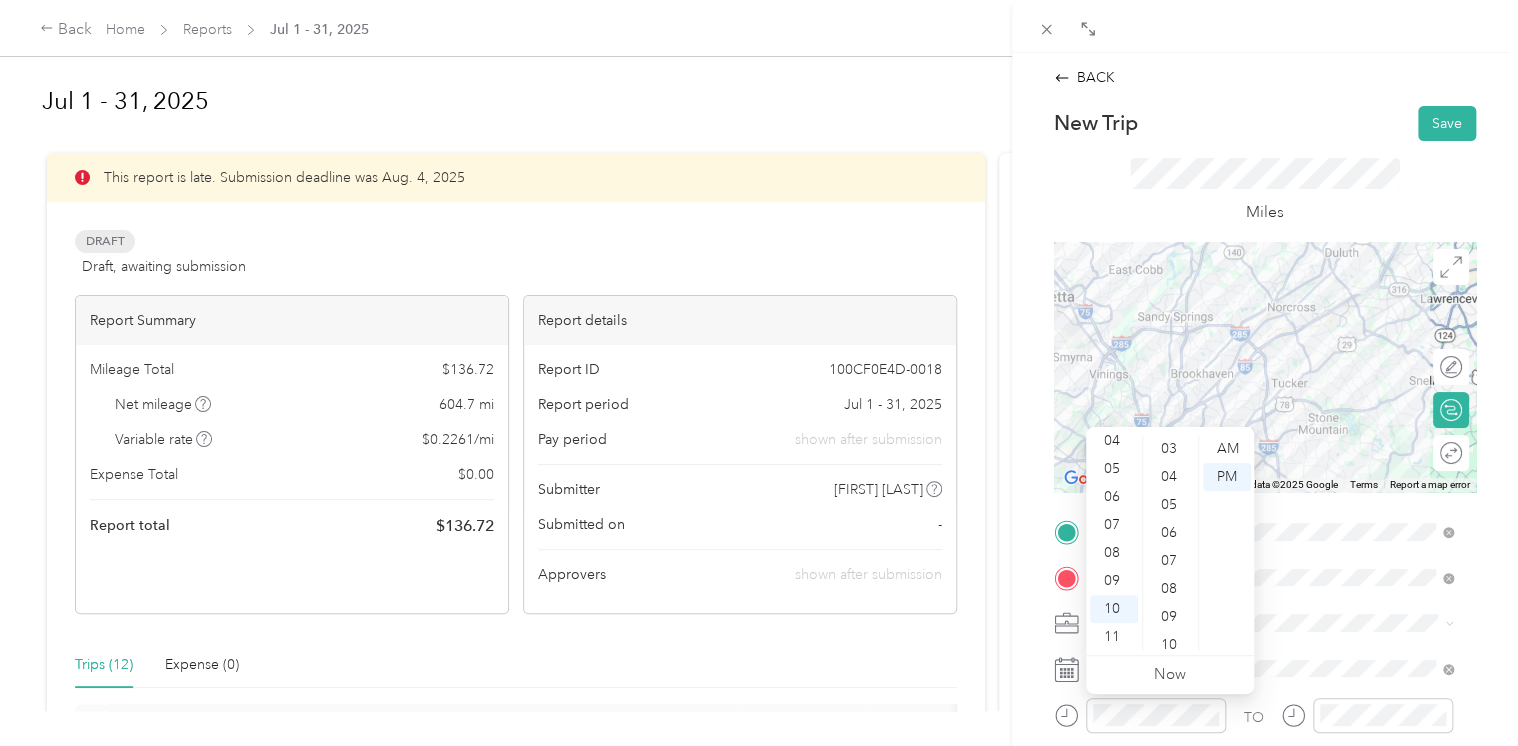 scroll, scrollTop: 0, scrollLeft: 0, axis: both 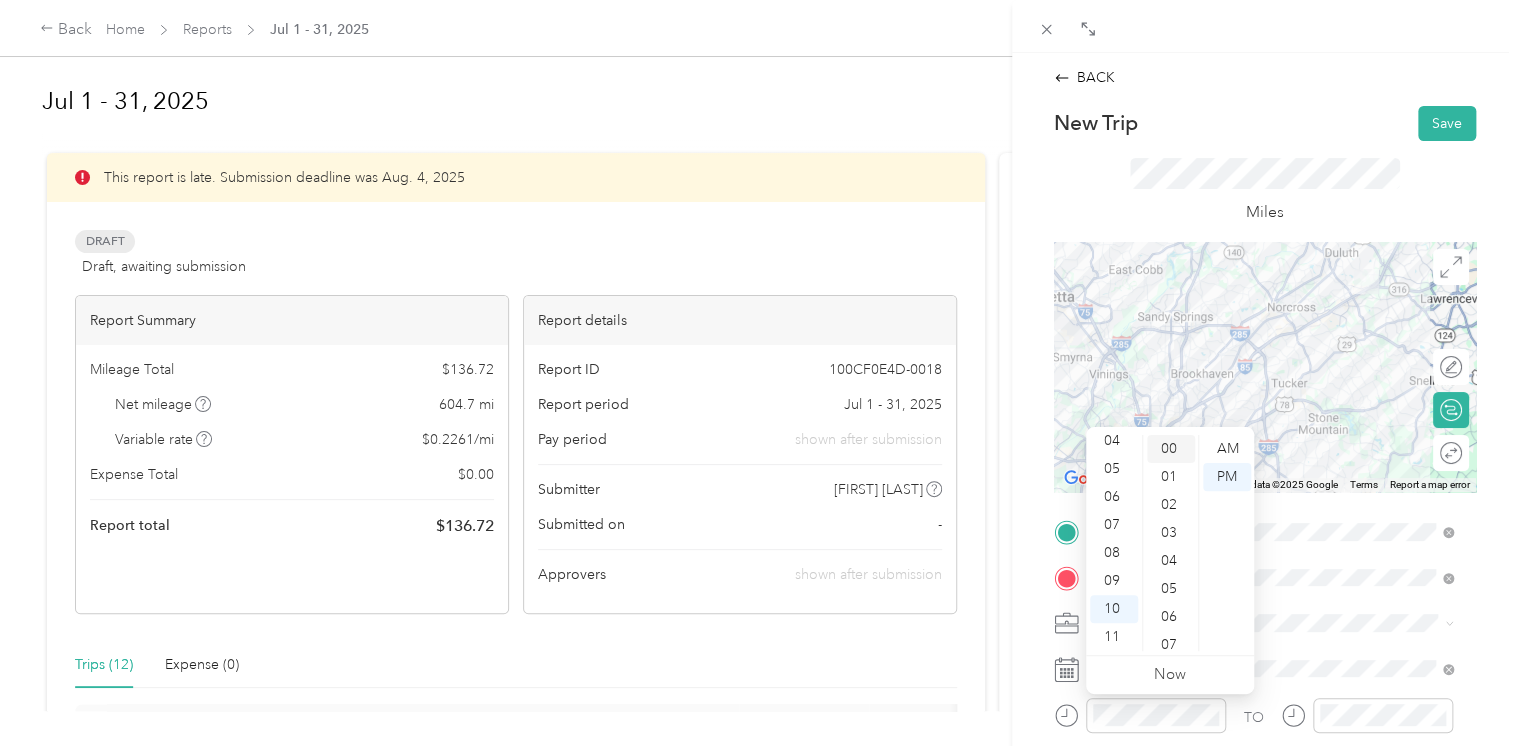 click on "00" at bounding box center (1171, 449) 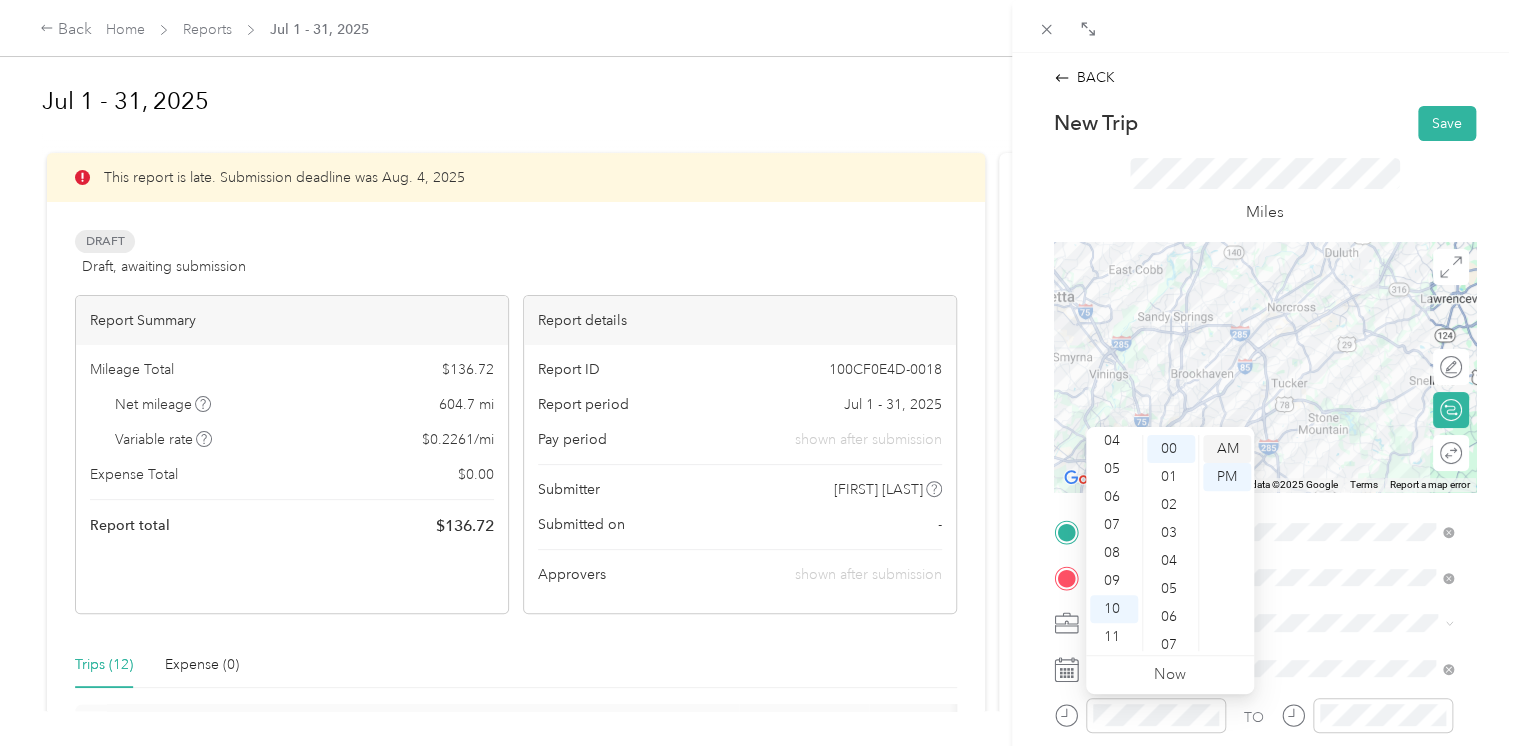 click on "AM" at bounding box center (1227, 449) 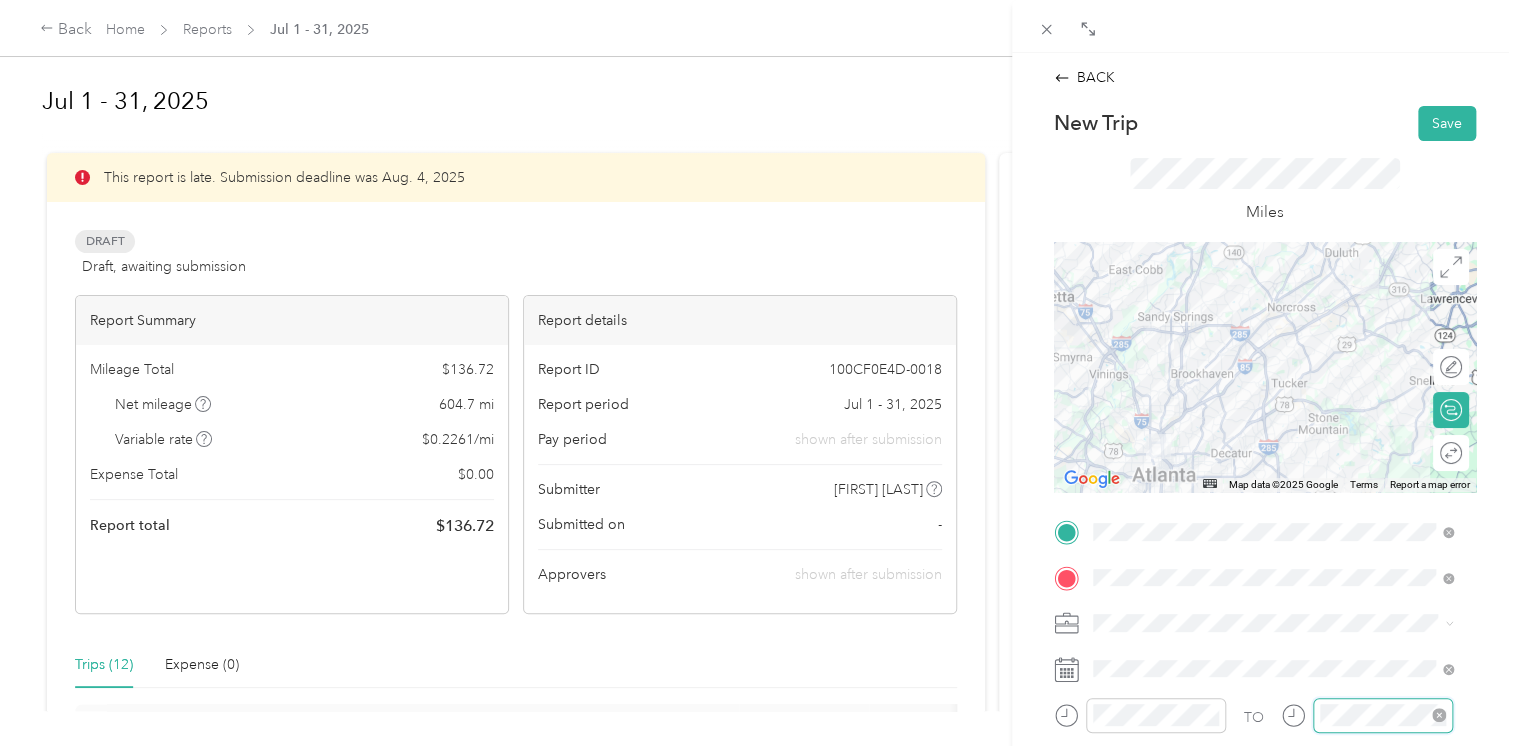 scroll, scrollTop: 120, scrollLeft: 0, axis: vertical 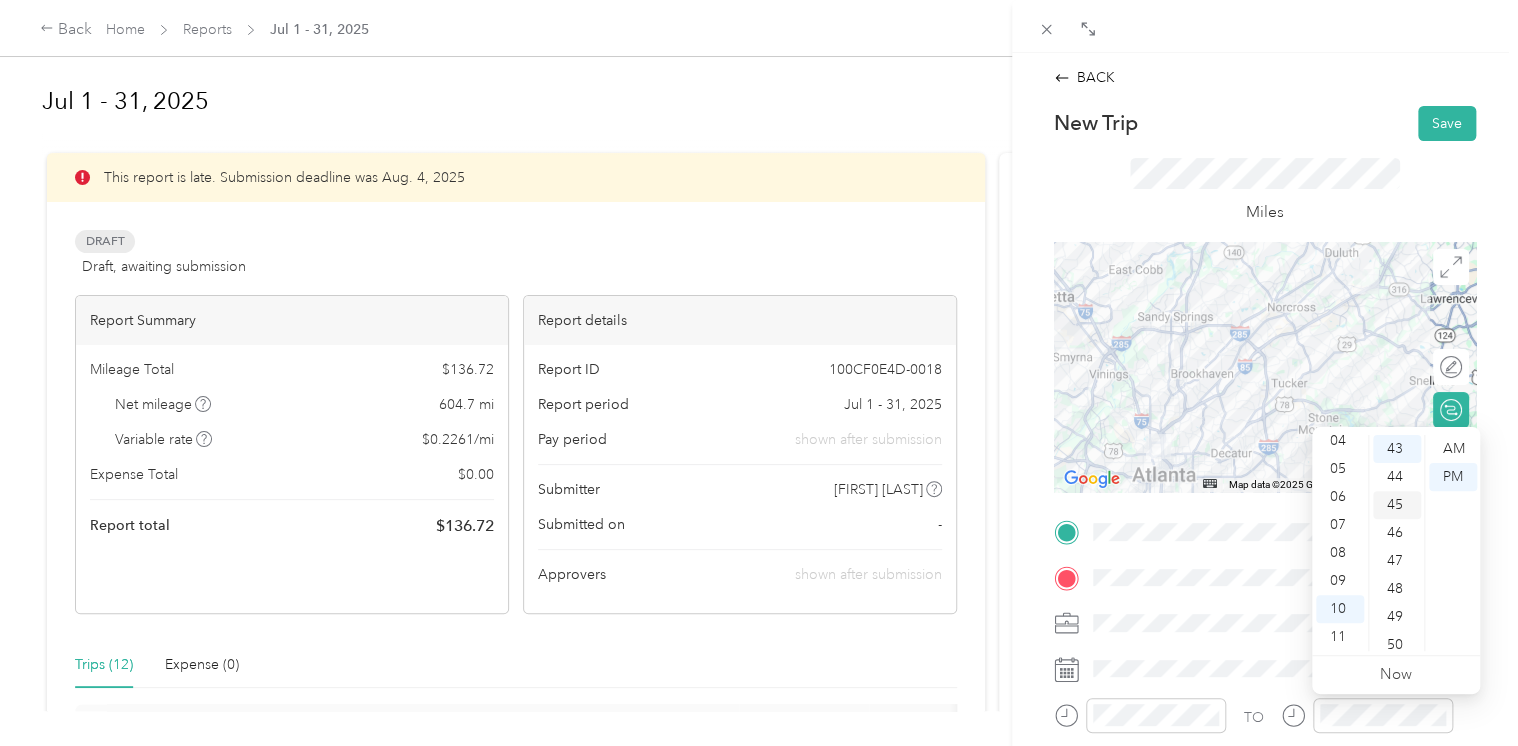 click on "45" at bounding box center [1397, 505] 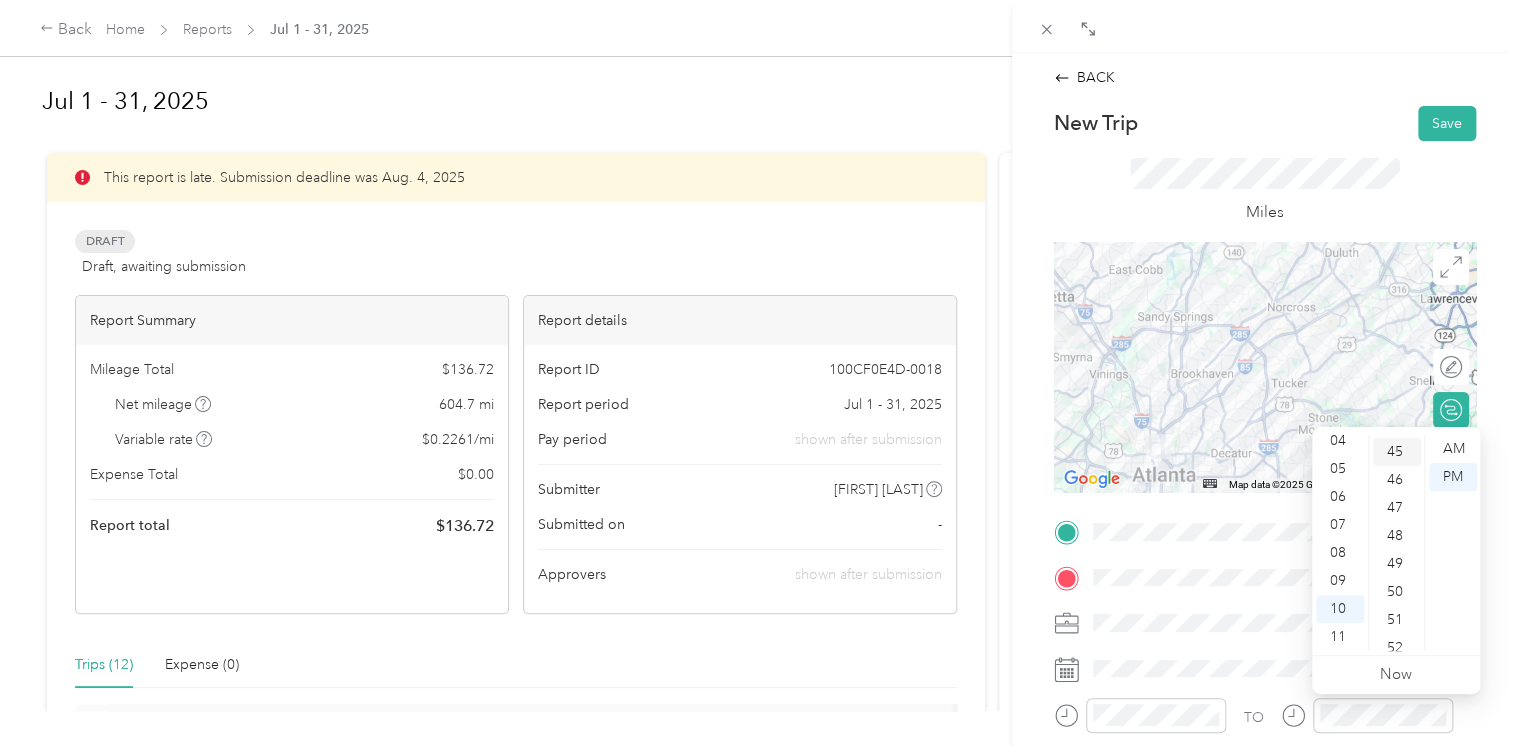 scroll, scrollTop: 1260, scrollLeft: 0, axis: vertical 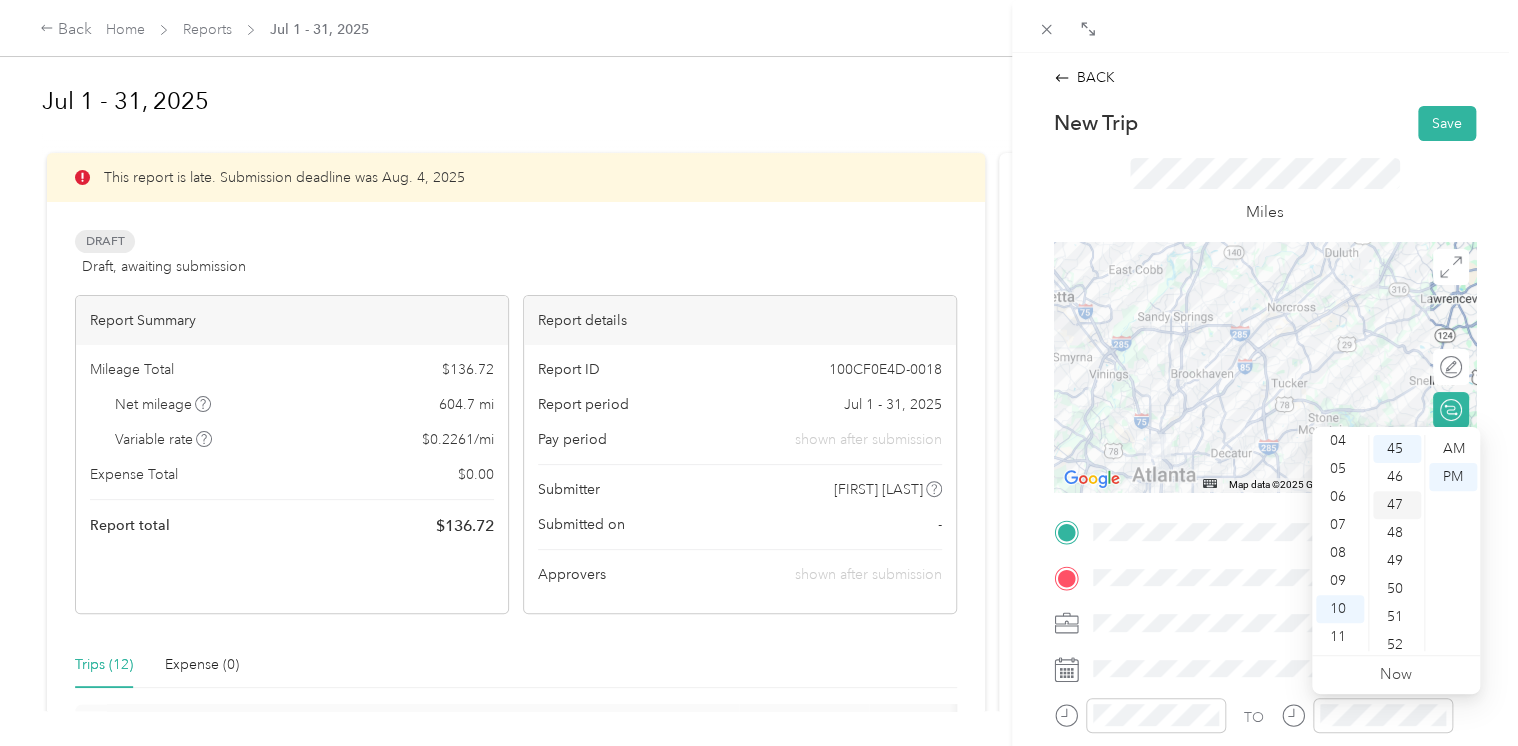 click on "47" at bounding box center (1397, 505) 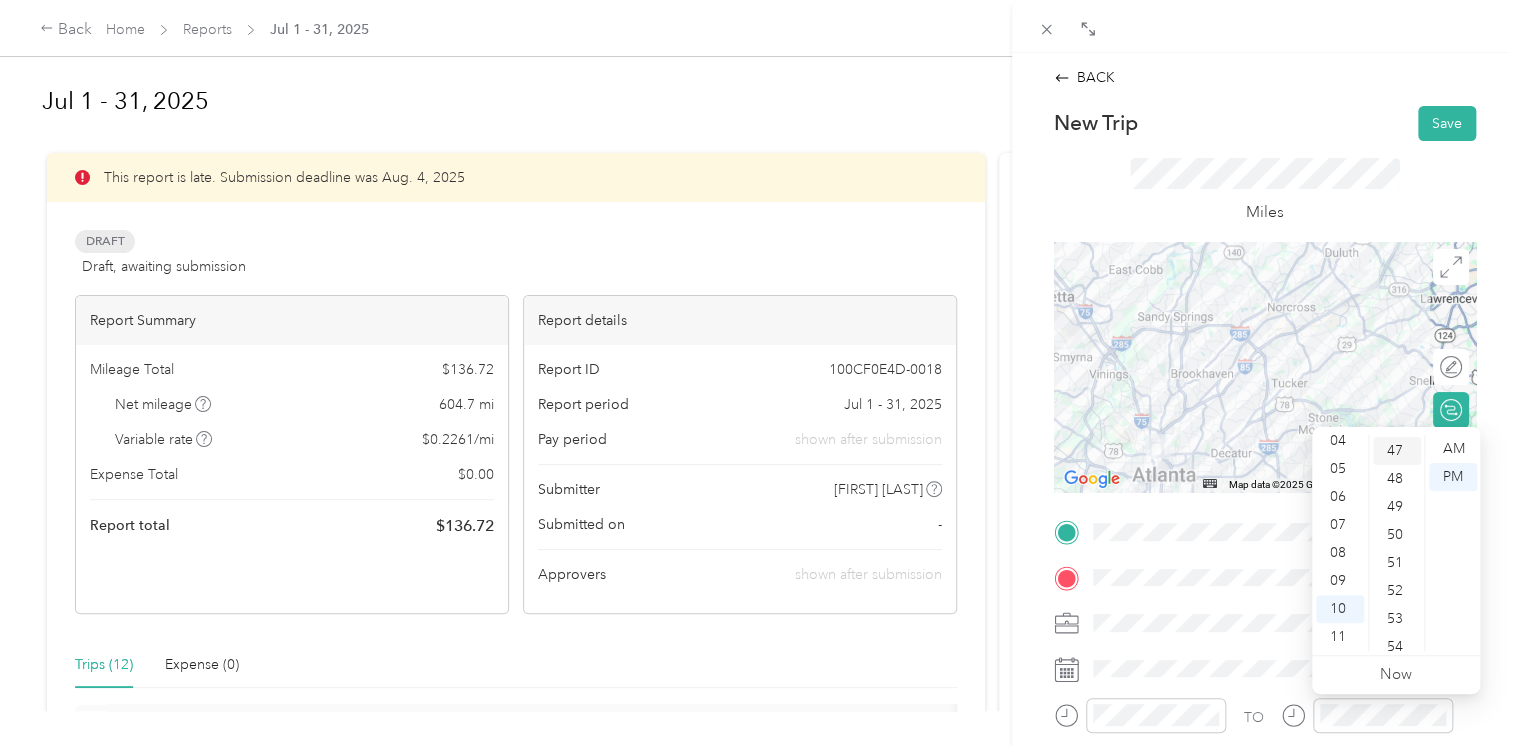 scroll, scrollTop: 1316, scrollLeft: 0, axis: vertical 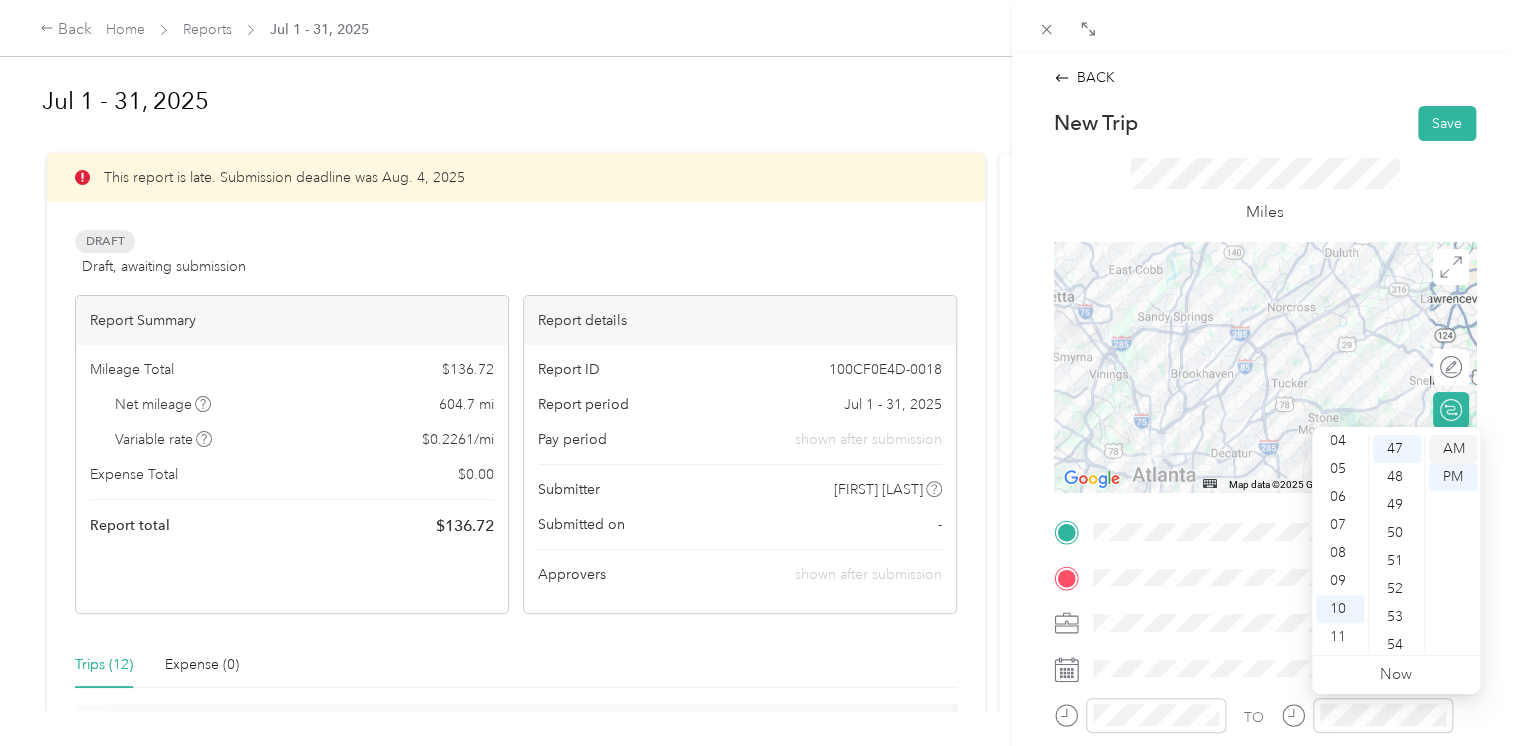 click on "AM" at bounding box center (1453, 449) 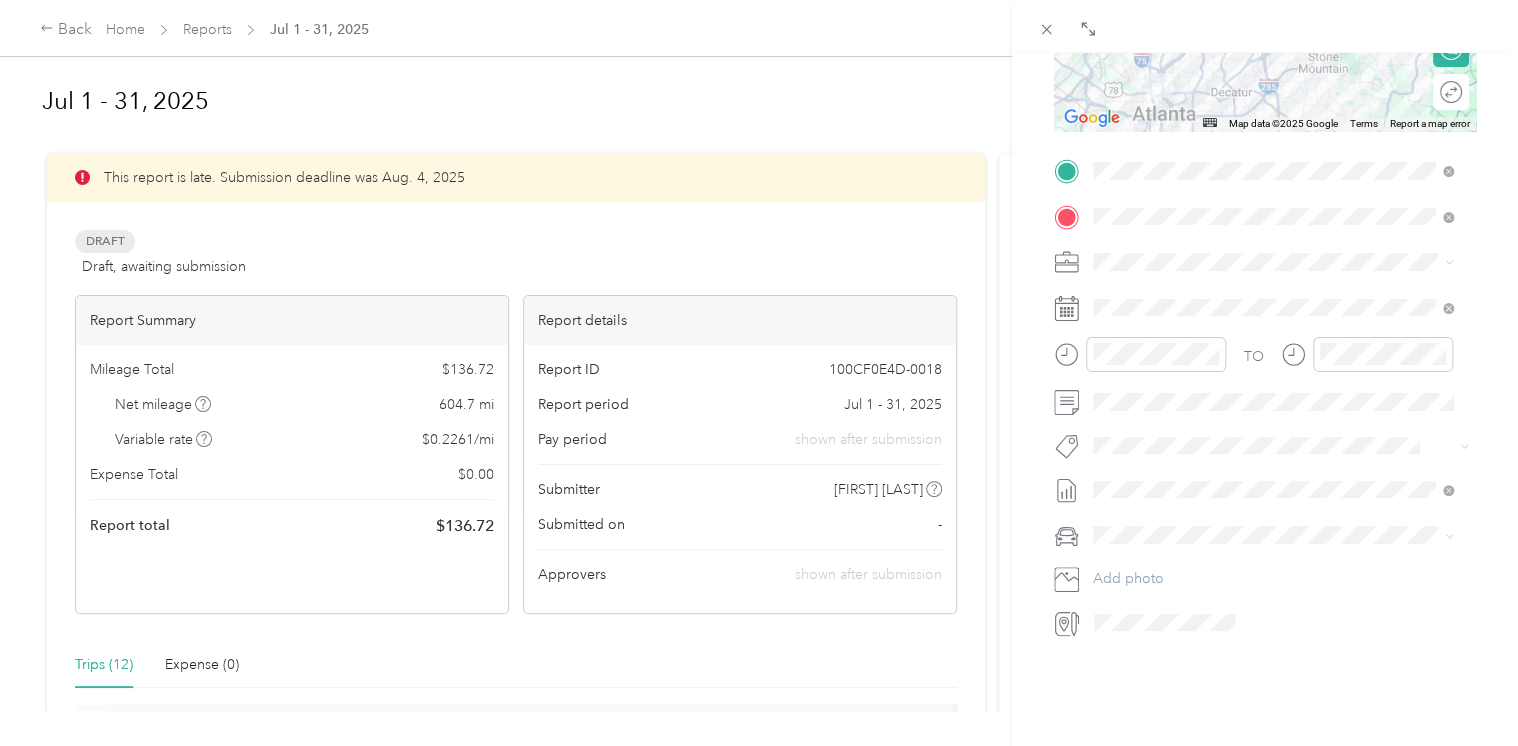 scroll, scrollTop: 0, scrollLeft: 0, axis: both 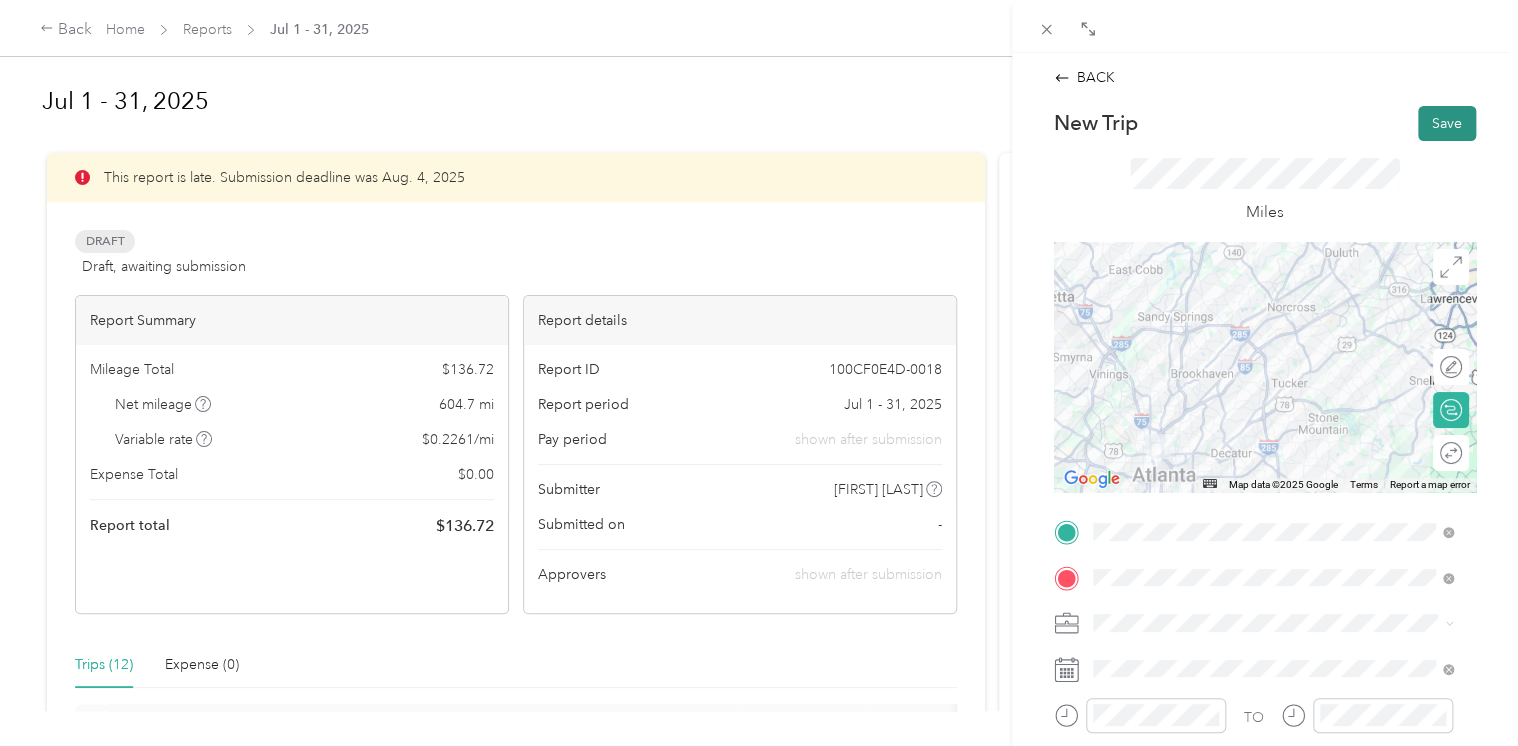 click on "Save" at bounding box center [1447, 123] 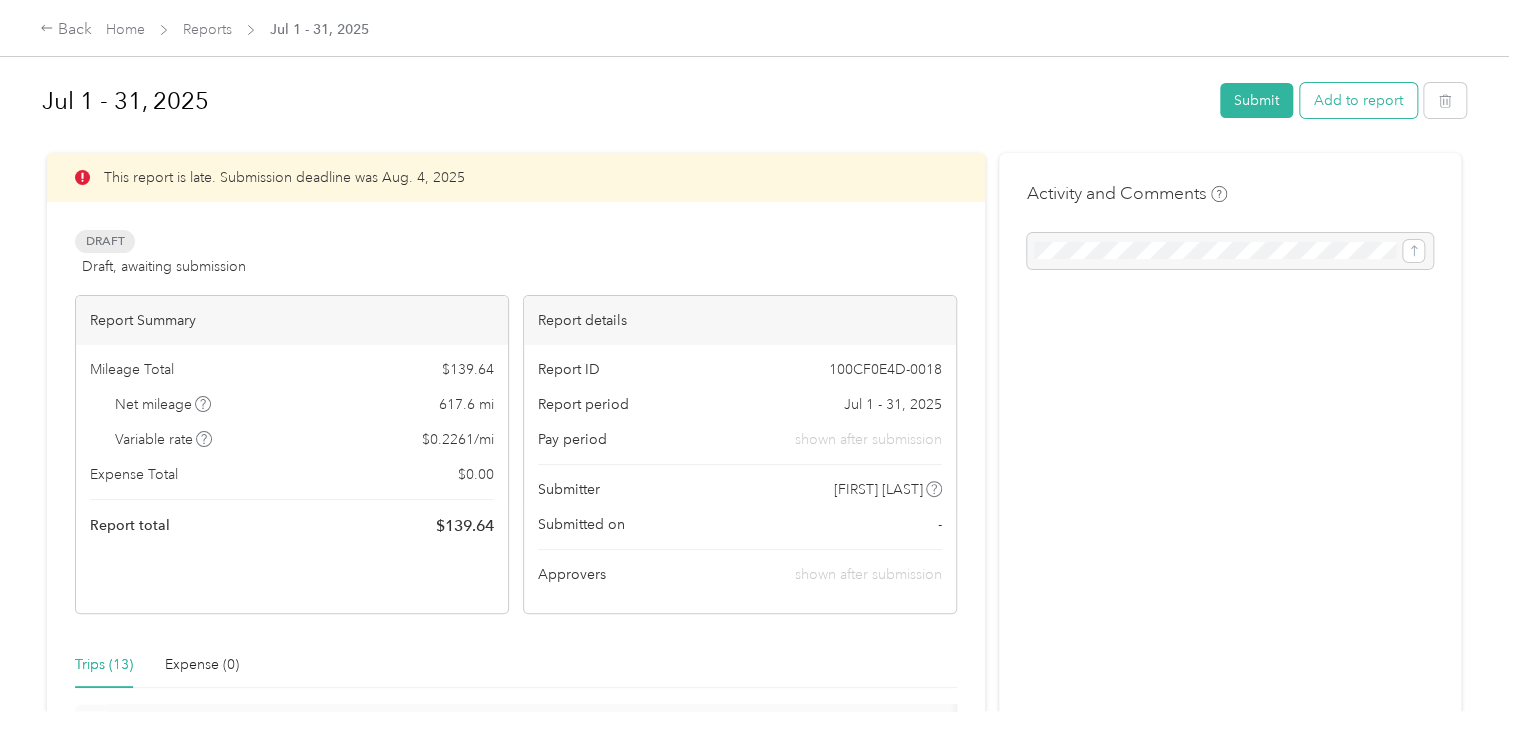 click on "Add to report" at bounding box center (1358, 100) 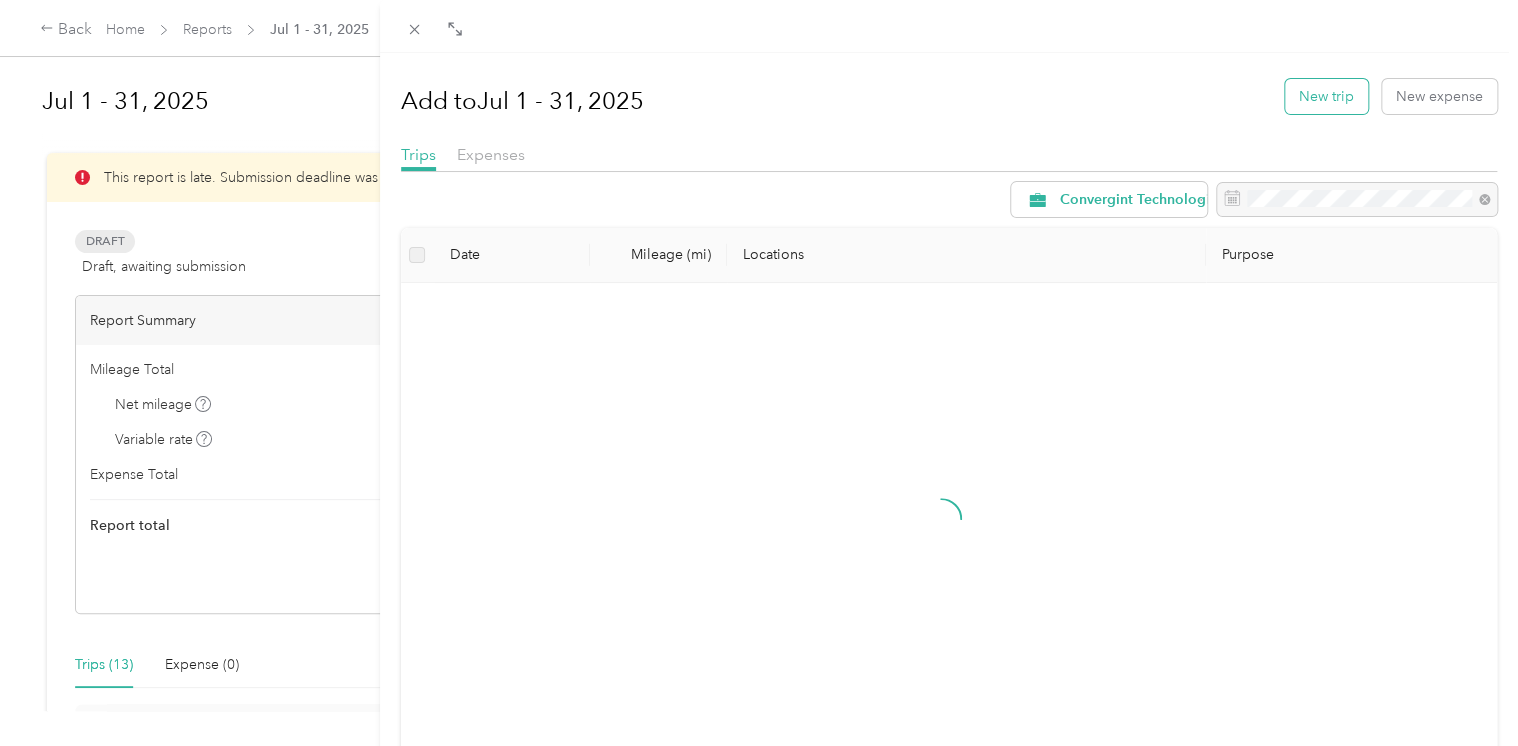 click on "New trip" at bounding box center (1326, 96) 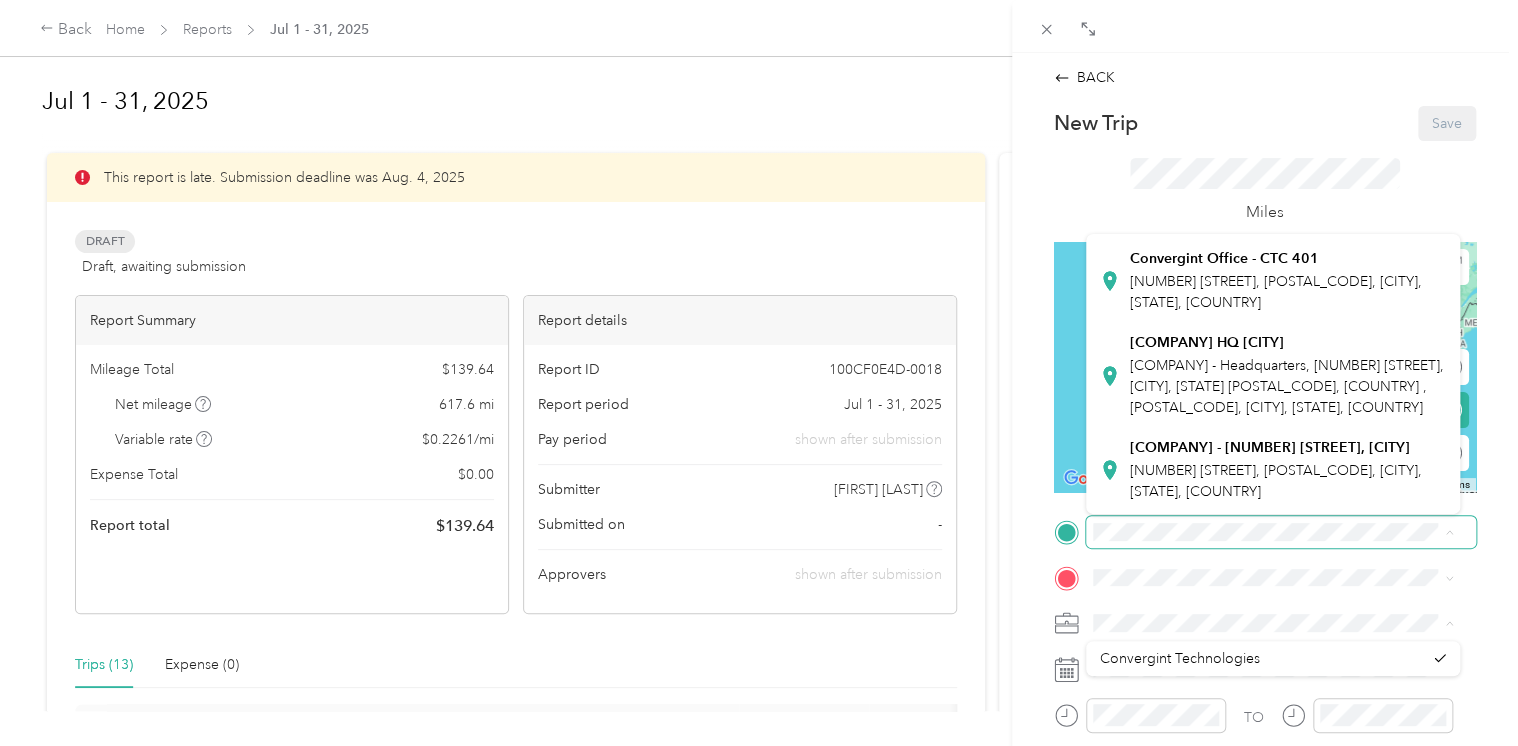 scroll, scrollTop: 125, scrollLeft: 0, axis: vertical 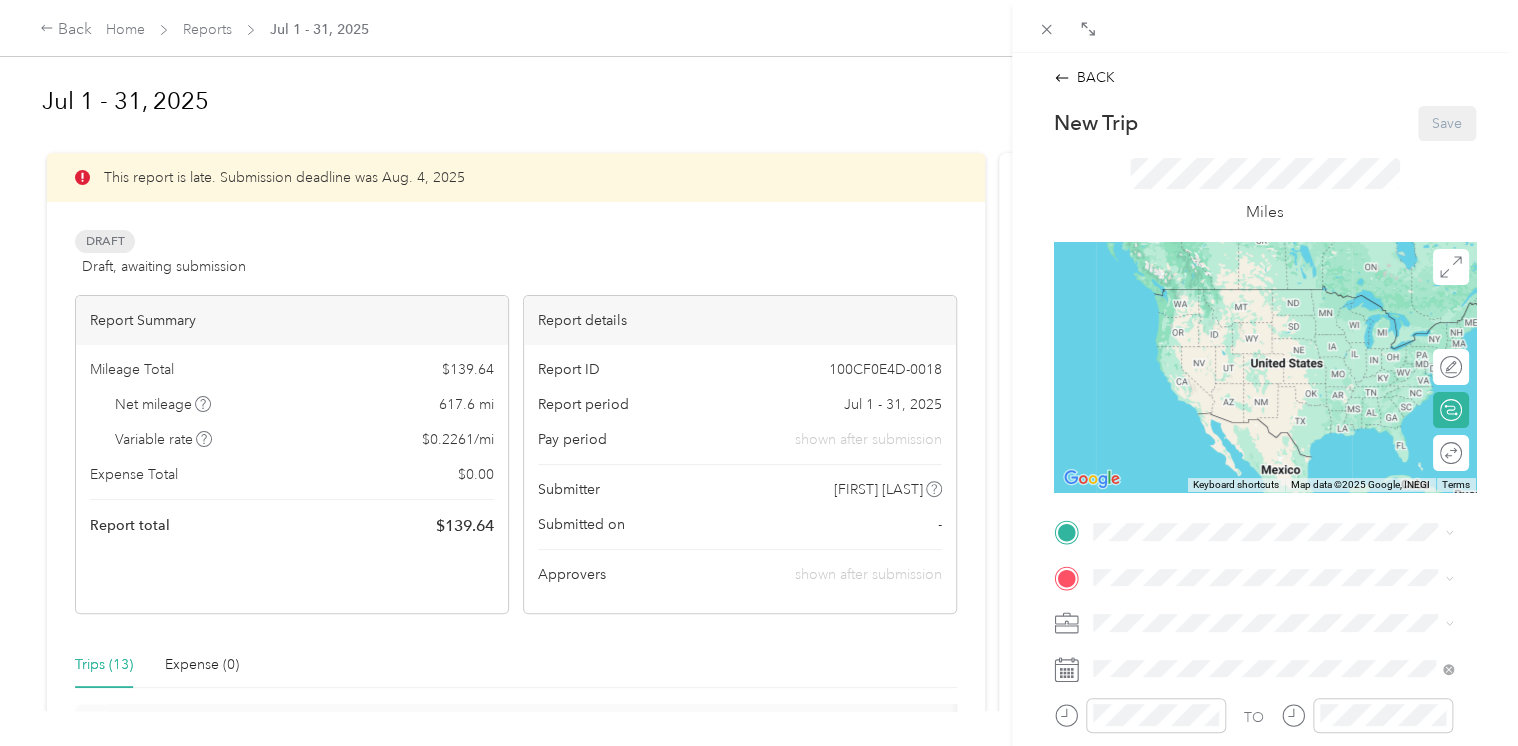 click on "[COMPANY] - [NUMBER] [STREET], [CITY]" at bounding box center (1270, 444) 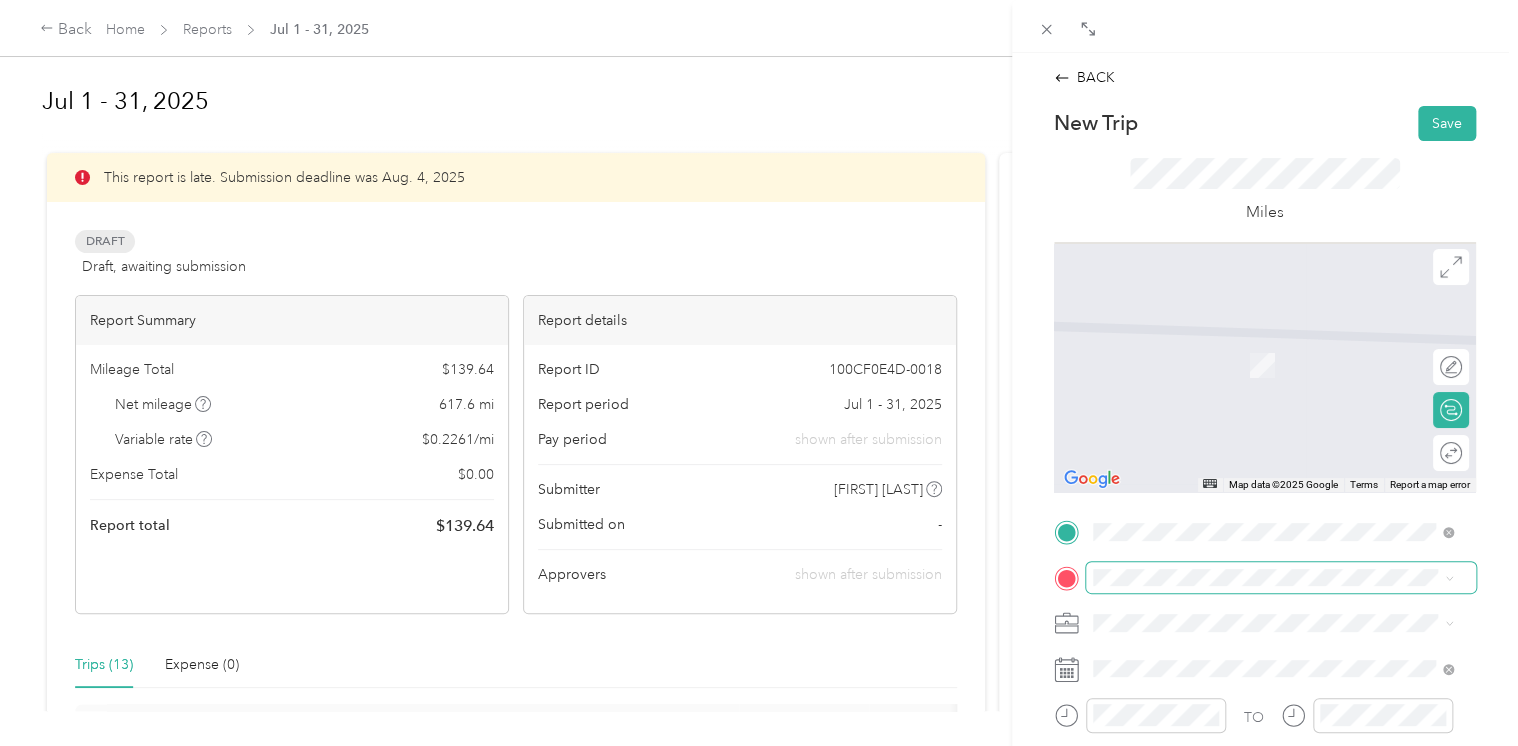 click at bounding box center [1281, 578] 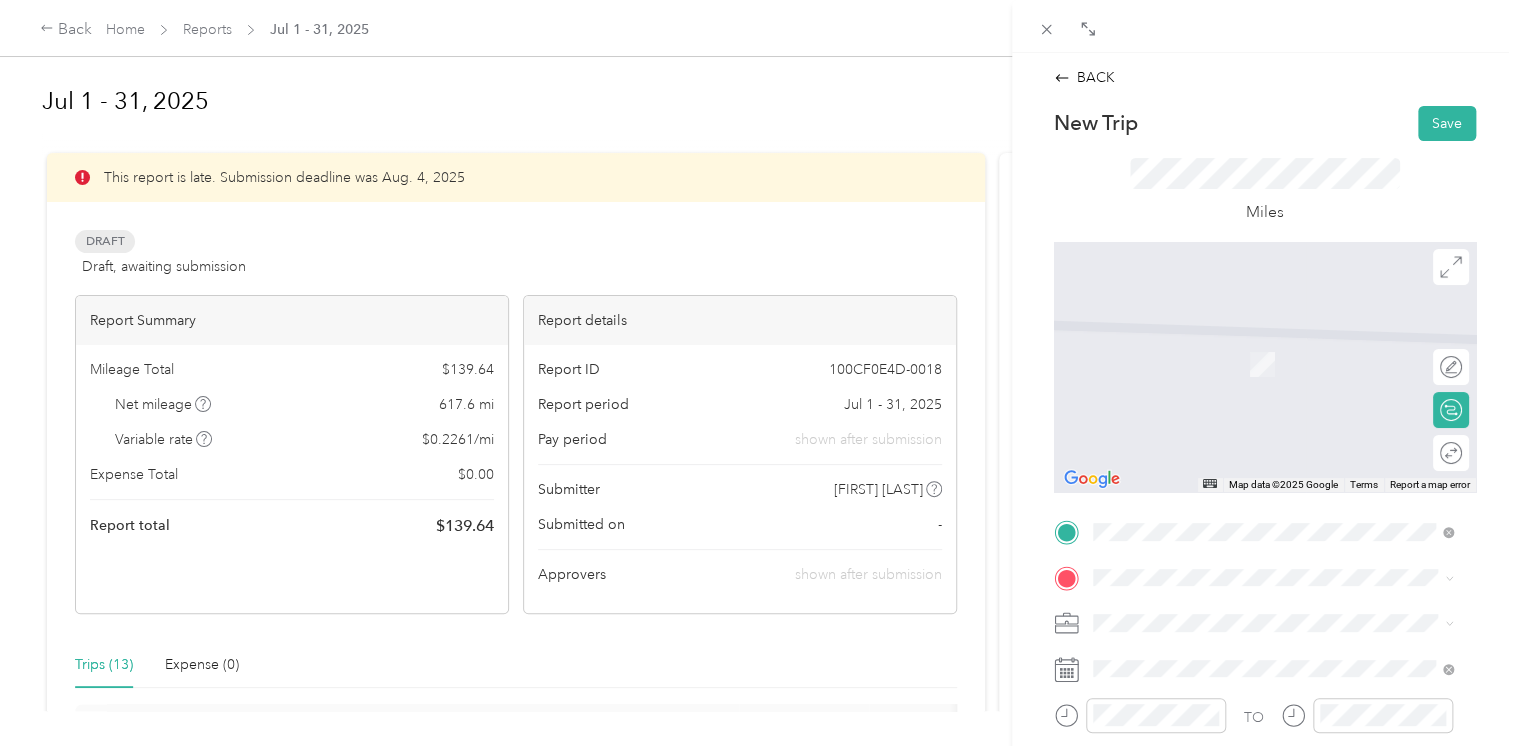 click on "[NUMBER] [STREET], [POSTAL_CODE], [CITY], [STATE], [COUNTRY]" at bounding box center (1276, 454) 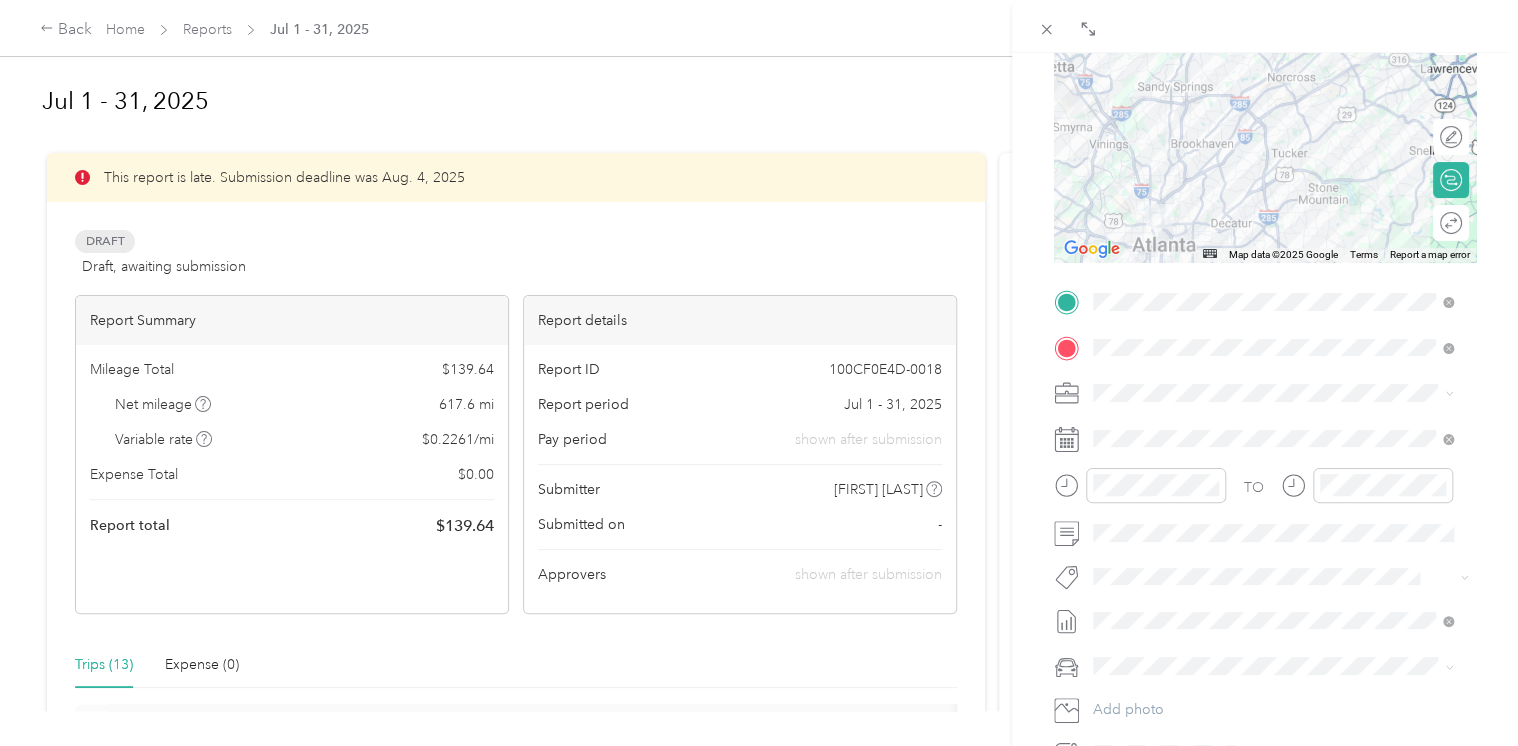 scroll, scrollTop: 270, scrollLeft: 0, axis: vertical 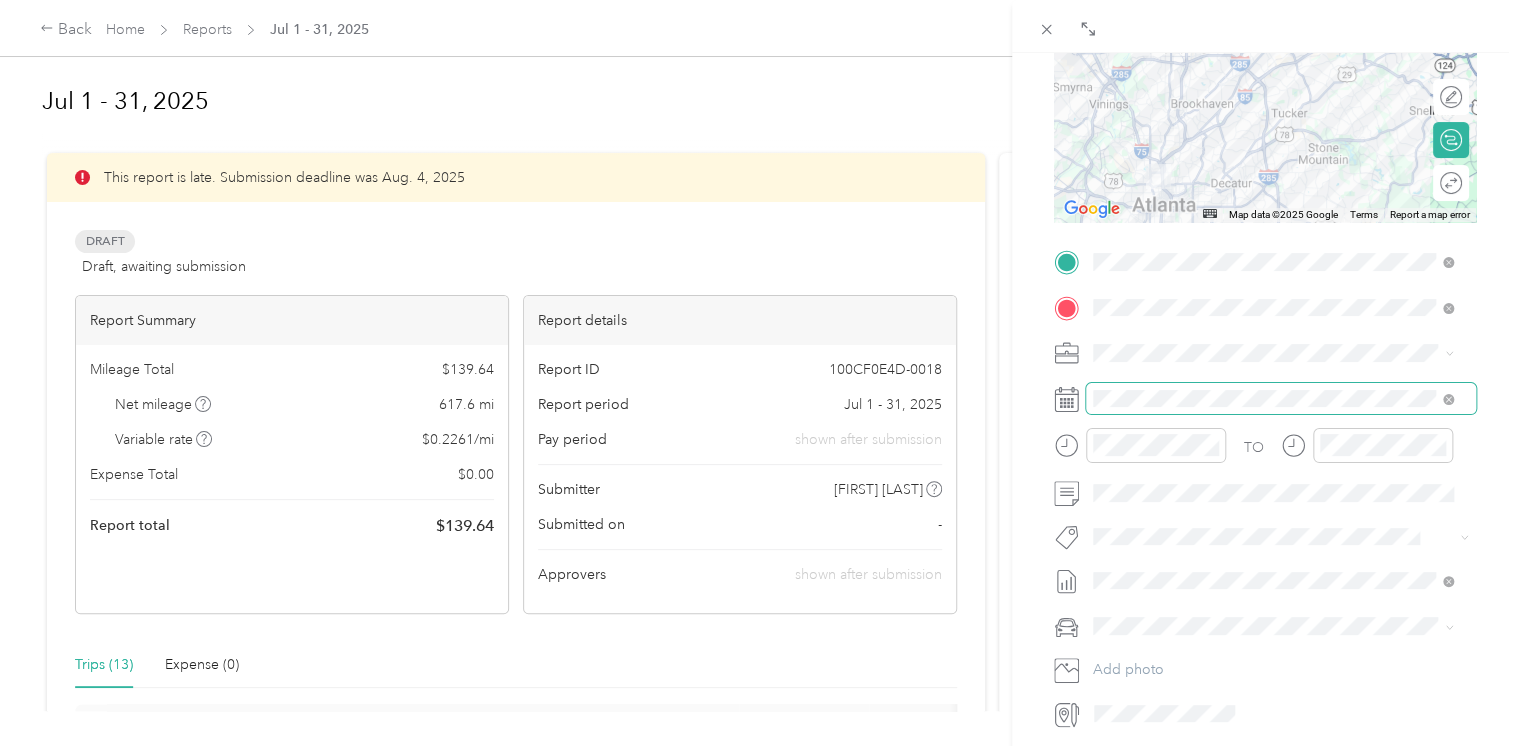 click at bounding box center (1281, 399) 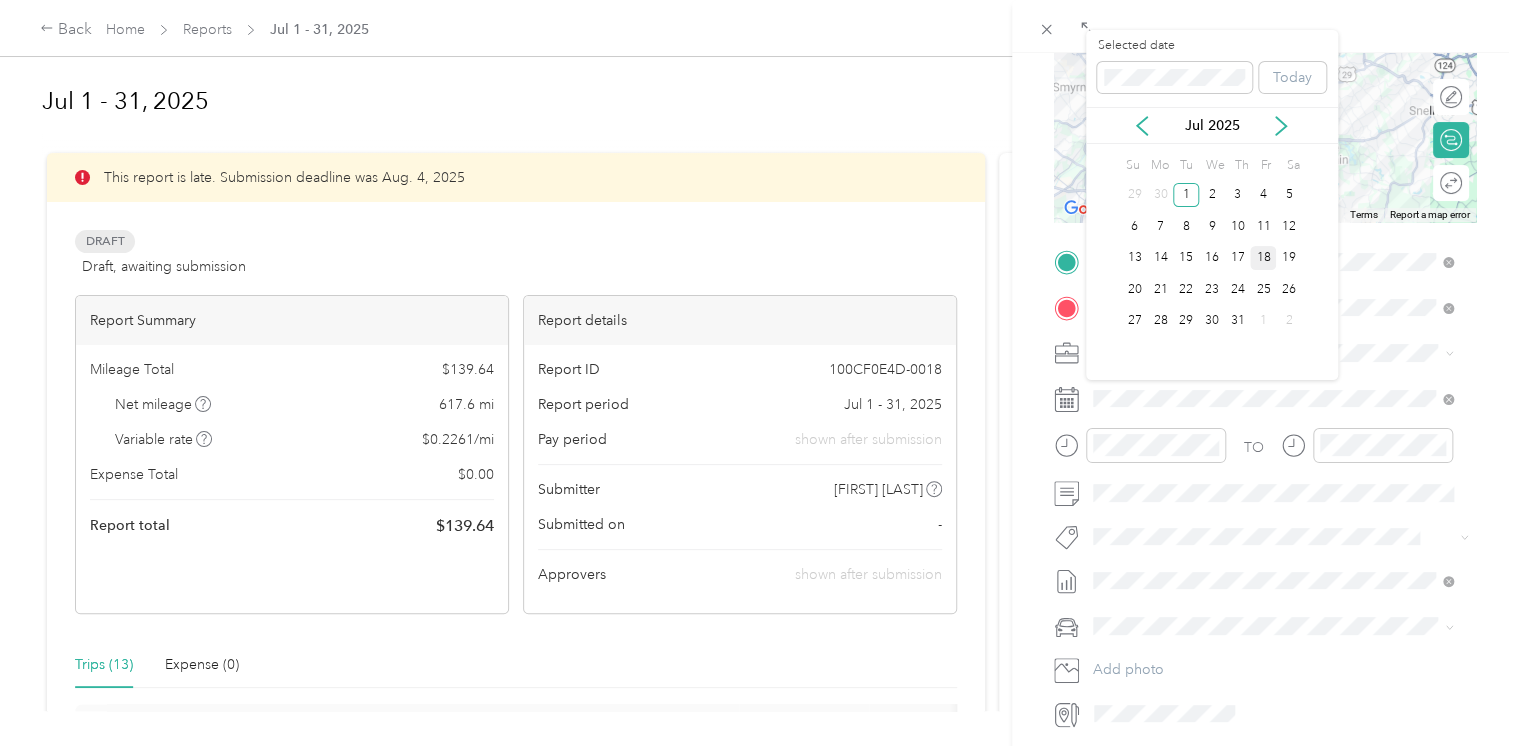 click on "18" at bounding box center [1263, 258] 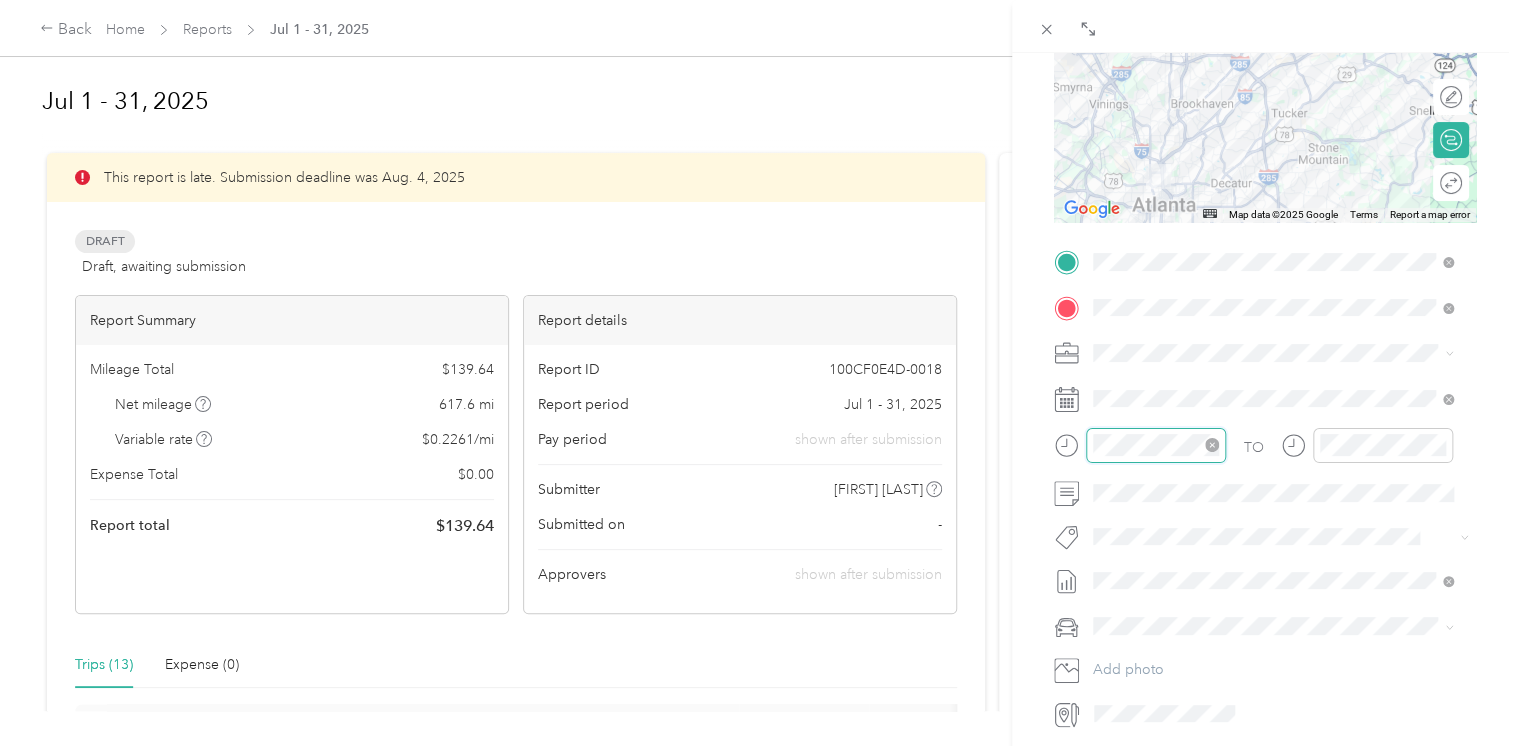 scroll, scrollTop: 120, scrollLeft: 0, axis: vertical 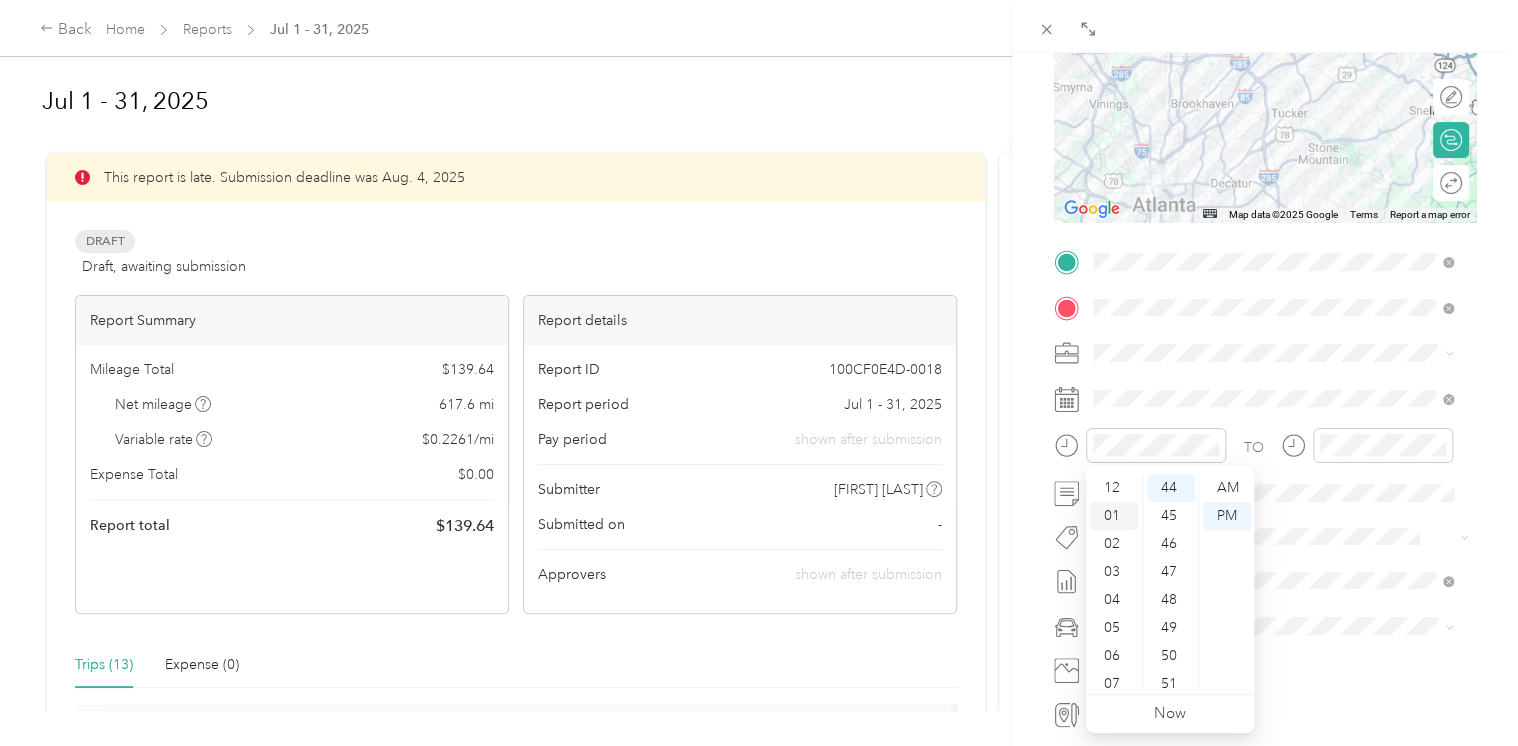 click on "01" at bounding box center [1114, 516] 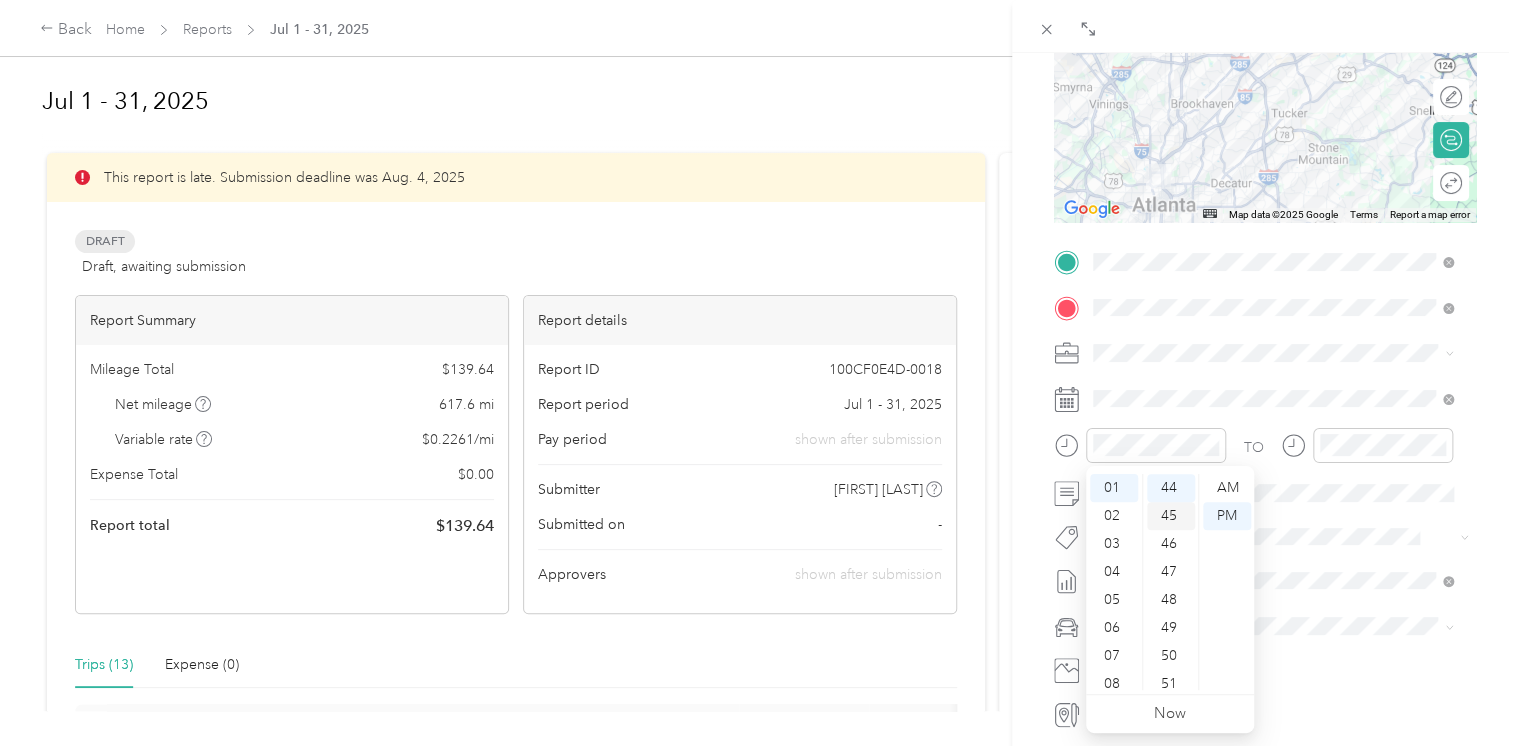 scroll, scrollTop: 28, scrollLeft: 0, axis: vertical 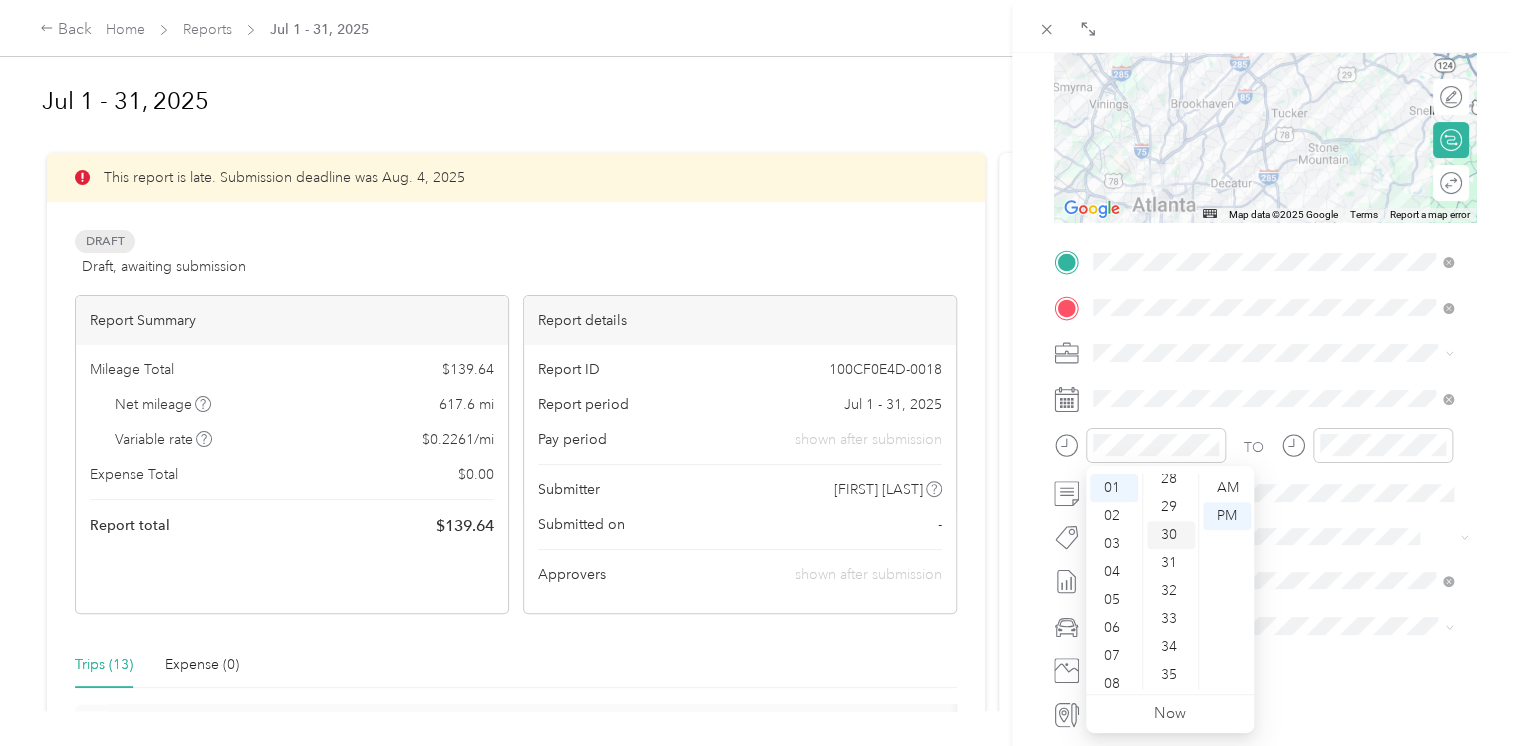 click on "30" at bounding box center (1171, 535) 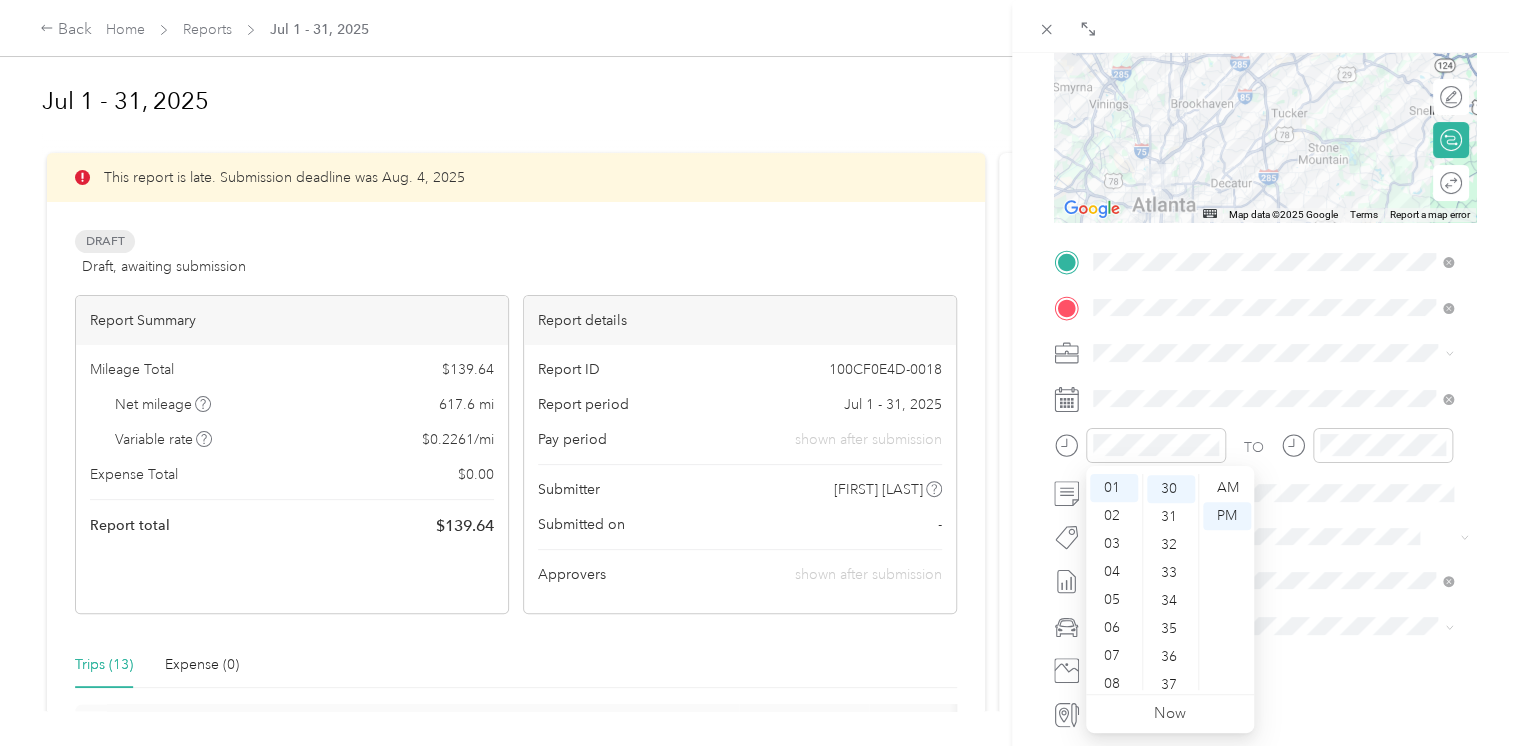 scroll, scrollTop: 840, scrollLeft: 0, axis: vertical 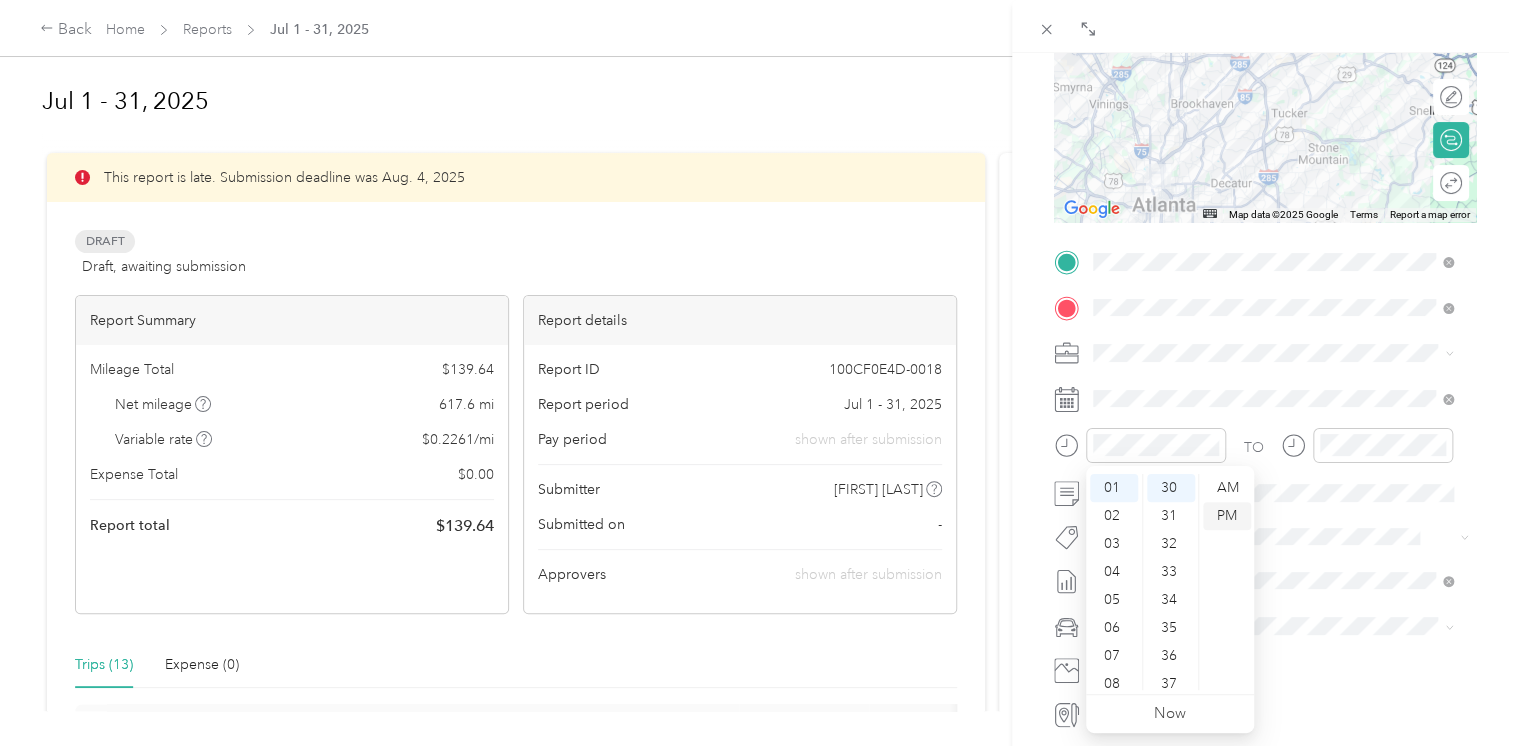 click on "PM" at bounding box center (1227, 516) 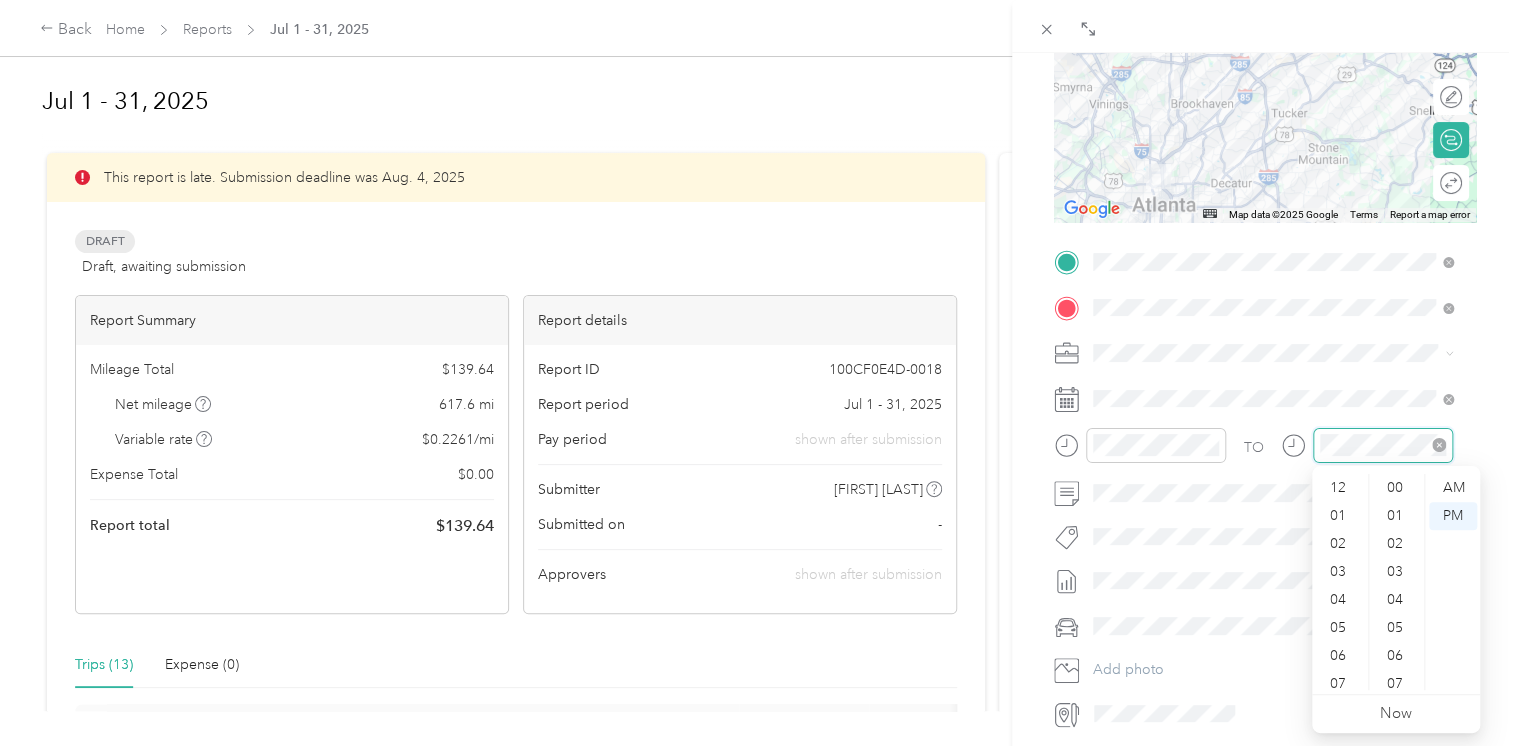 scroll, scrollTop: 120, scrollLeft: 0, axis: vertical 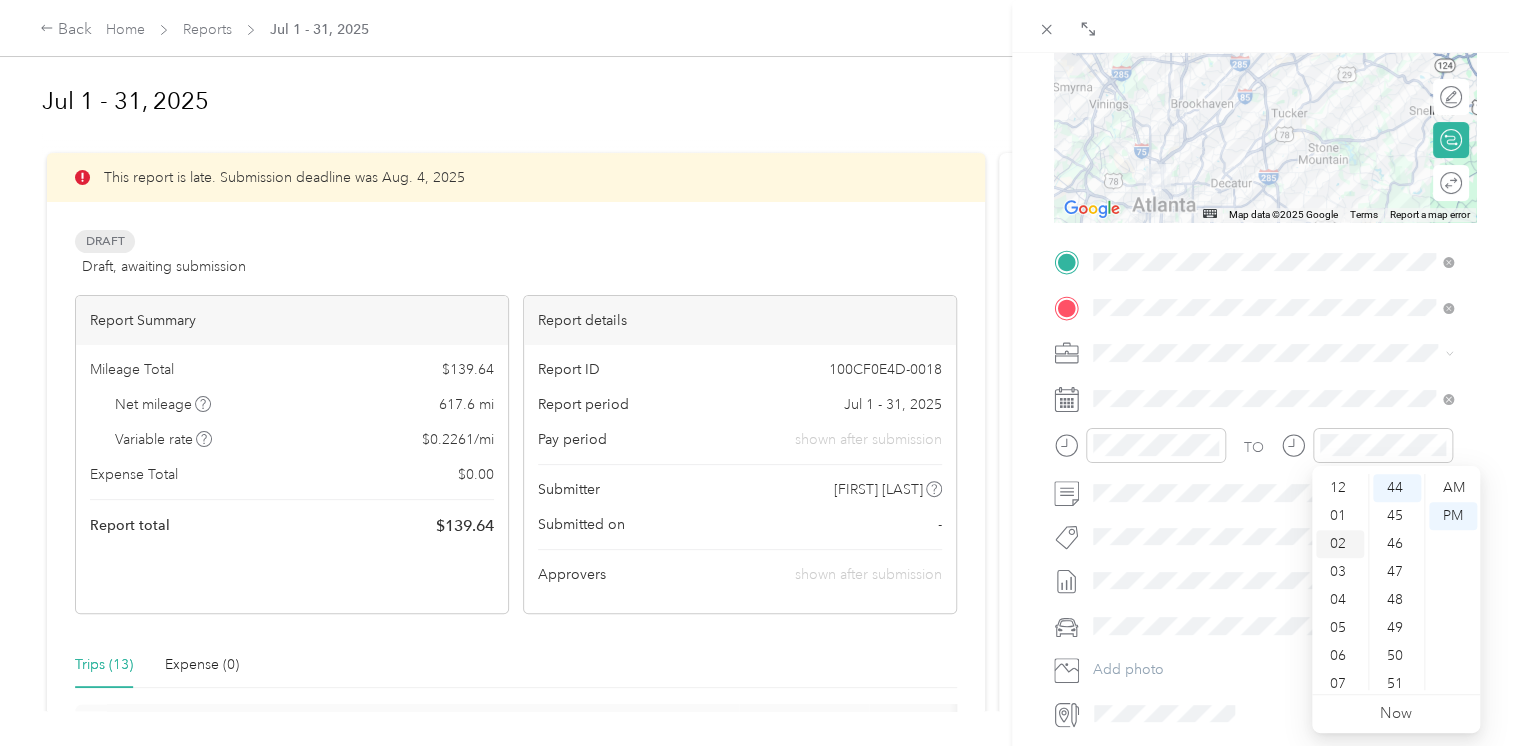 click on "02" at bounding box center (1340, 544) 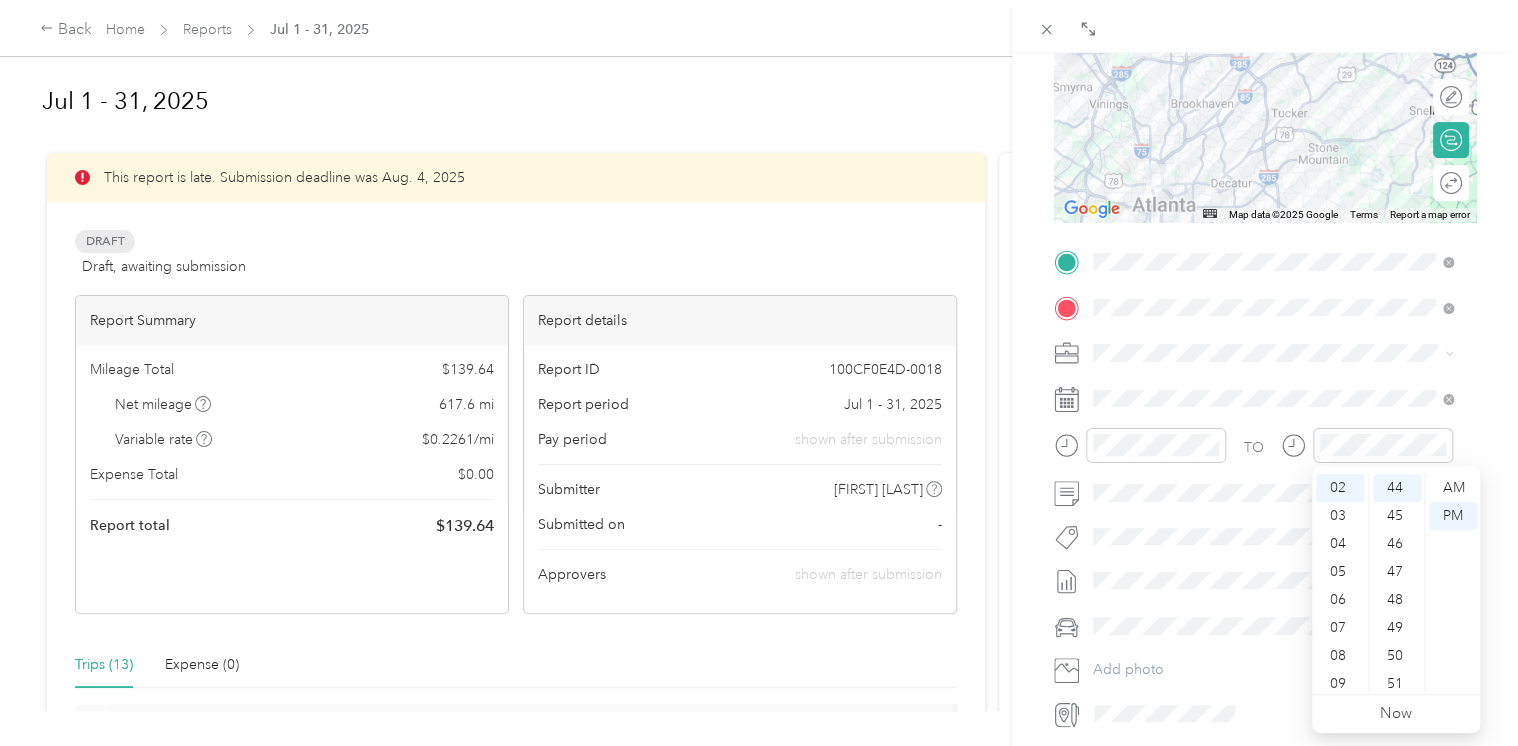 click on "AM PM" at bounding box center [1452, 582] 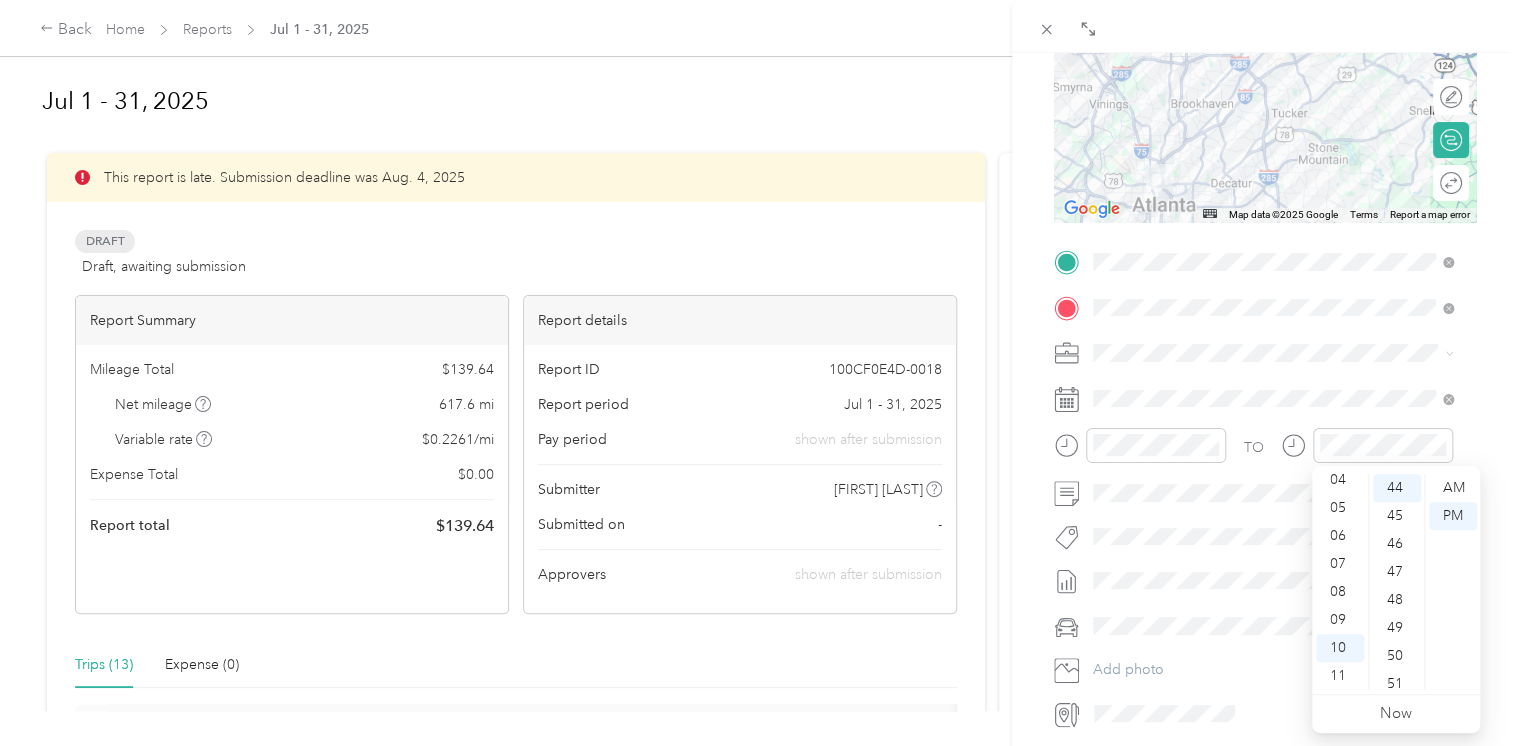 scroll, scrollTop: 0, scrollLeft: 0, axis: both 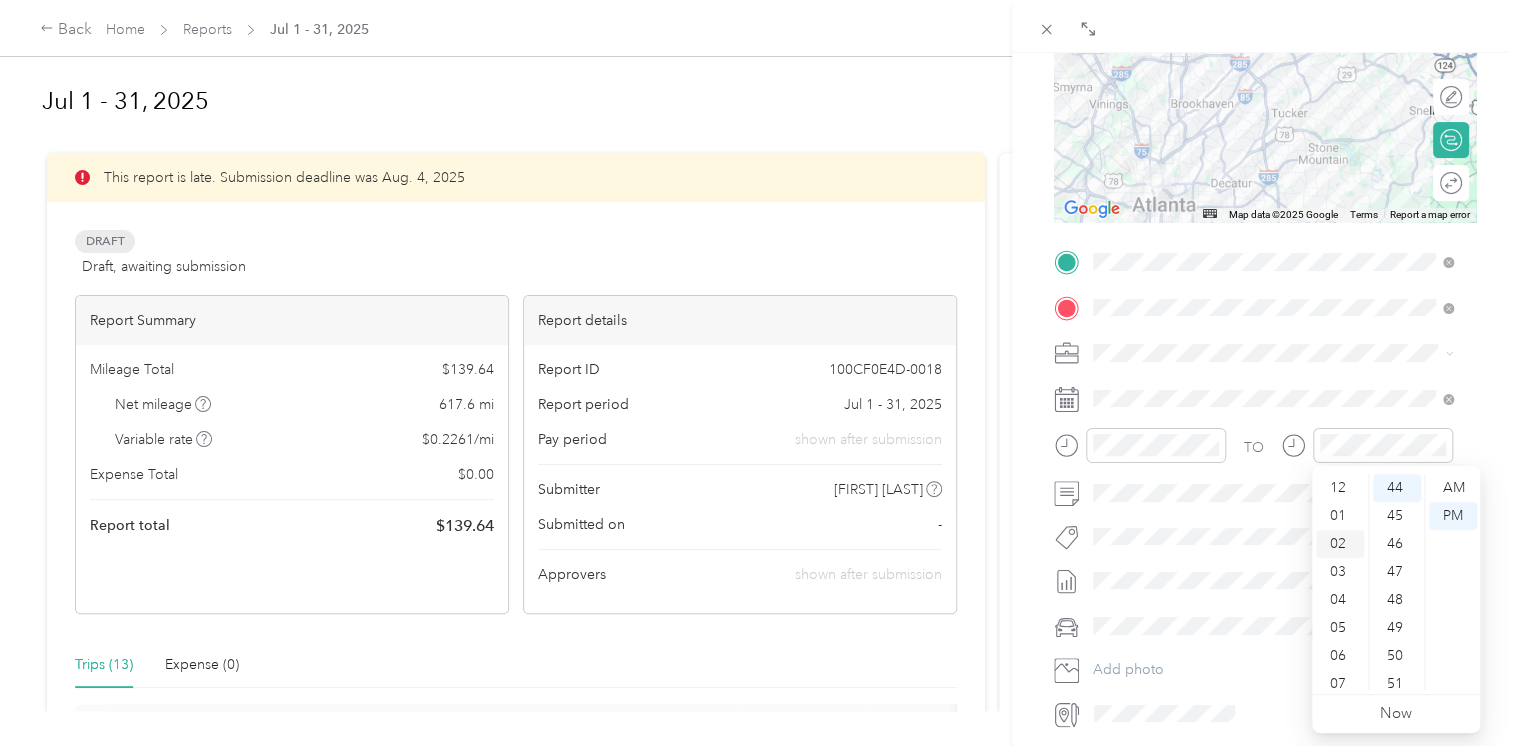 click on "02" at bounding box center [1340, 544] 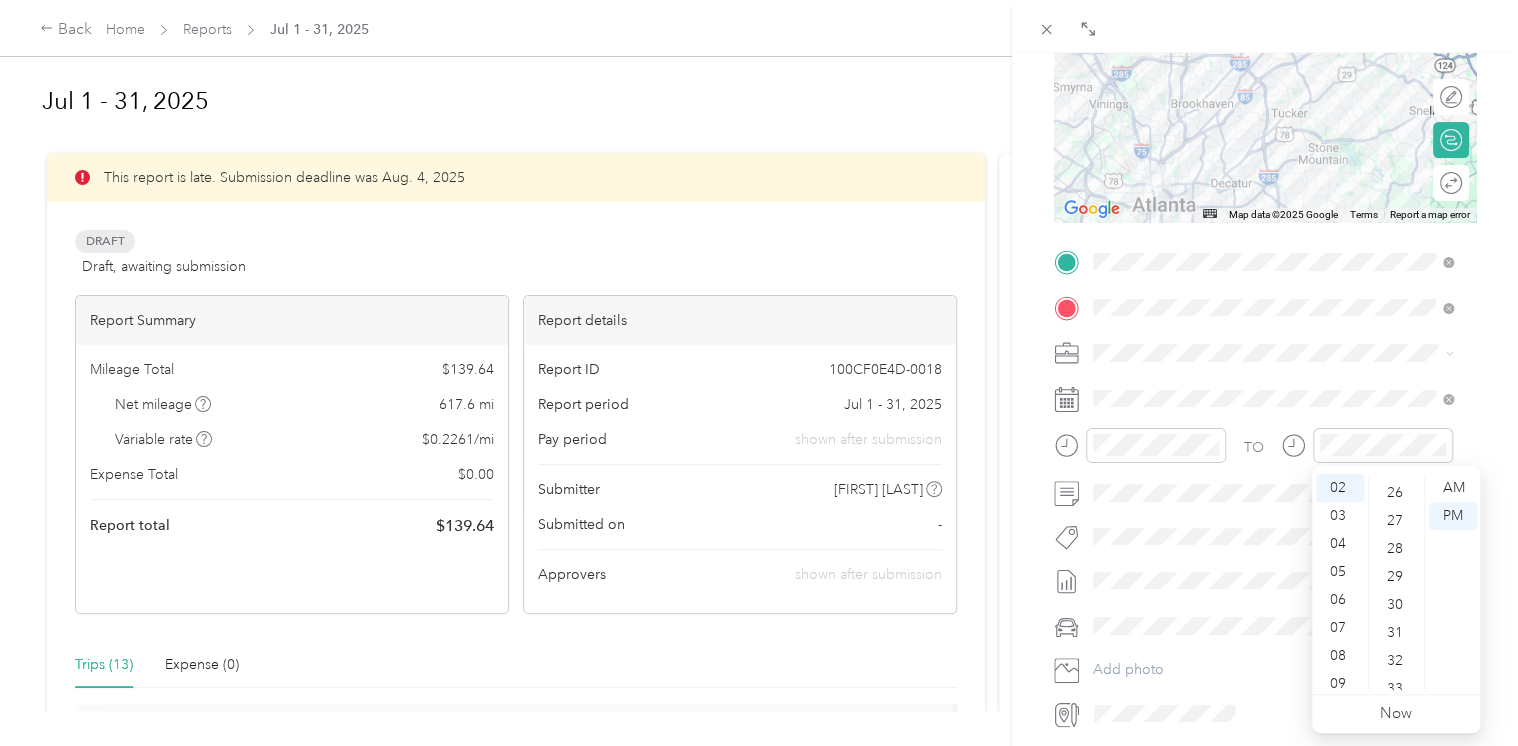 scroll, scrollTop: 665, scrollLeft: 0, axis: vertical 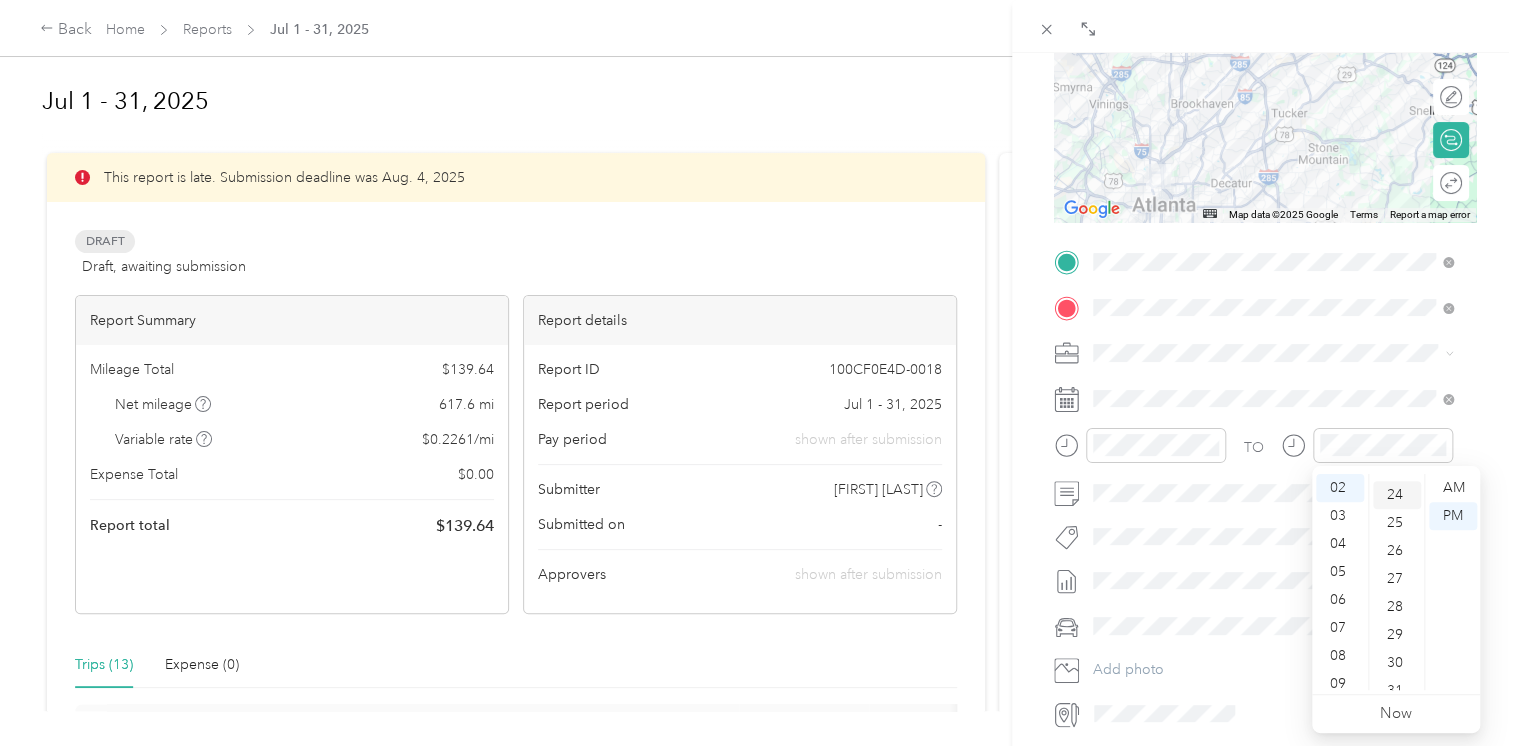 click on "24" at bounding box center [1397, 495] 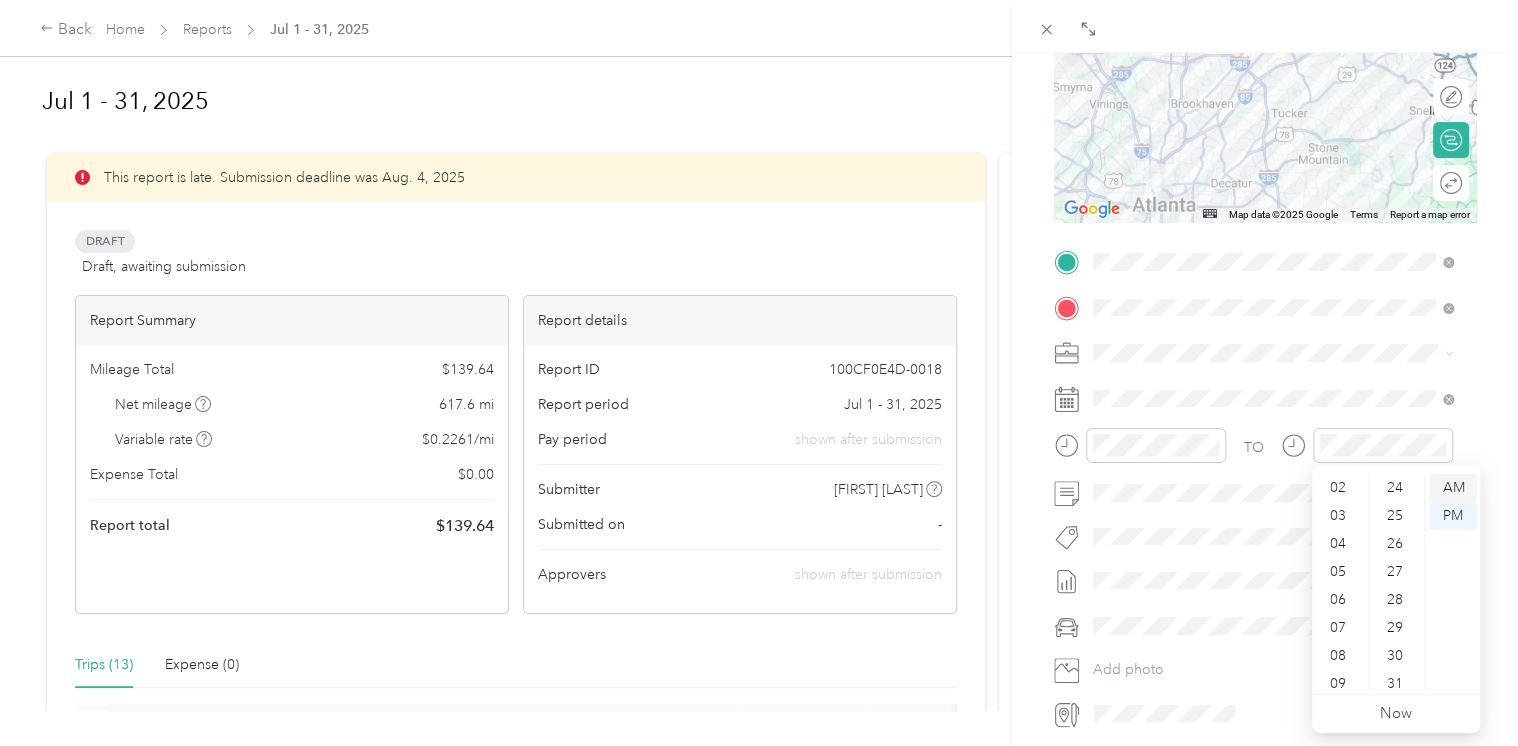 scroll, scrollTop: 120, scrollLeft: 0, axis: vertical 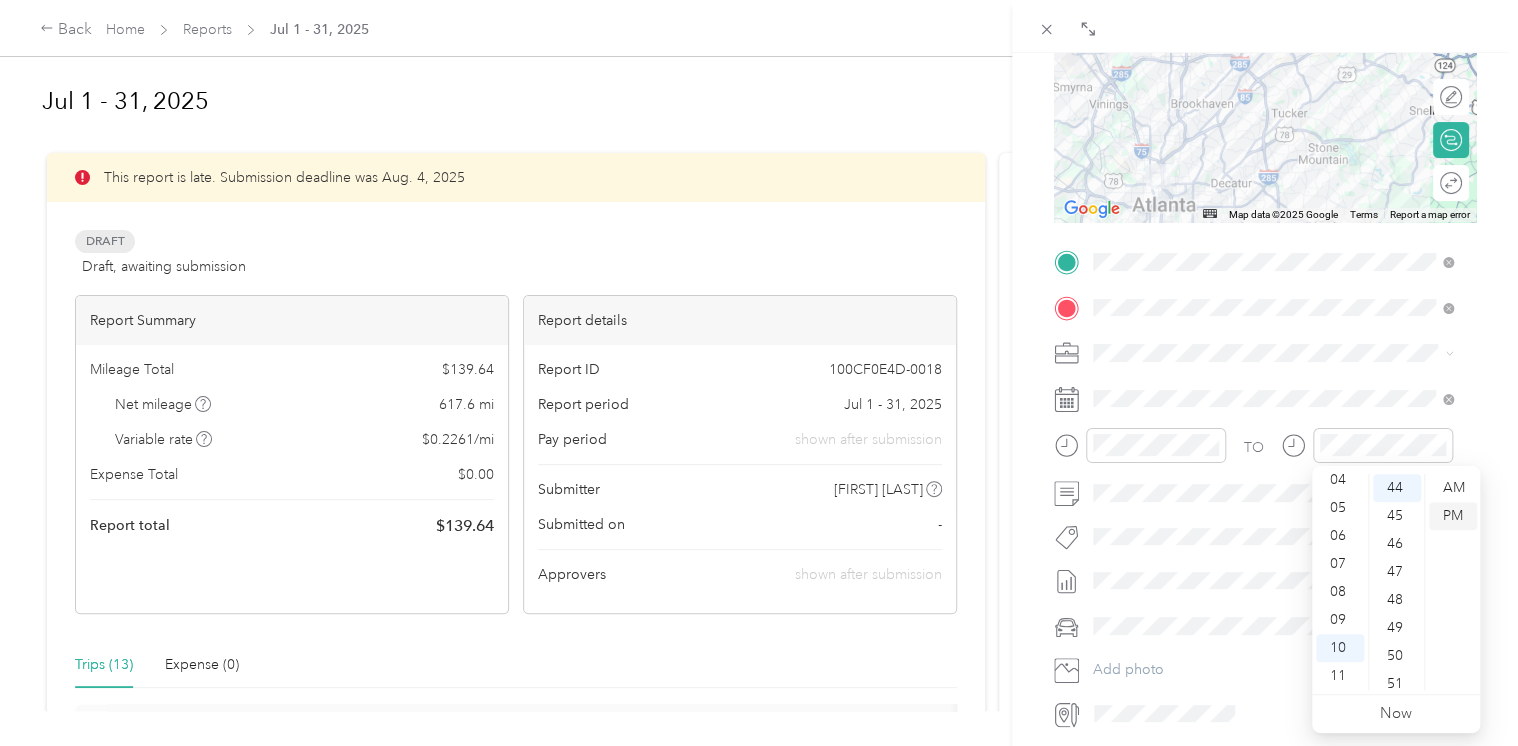 click on "PM" at bounding box center [1453, 516] 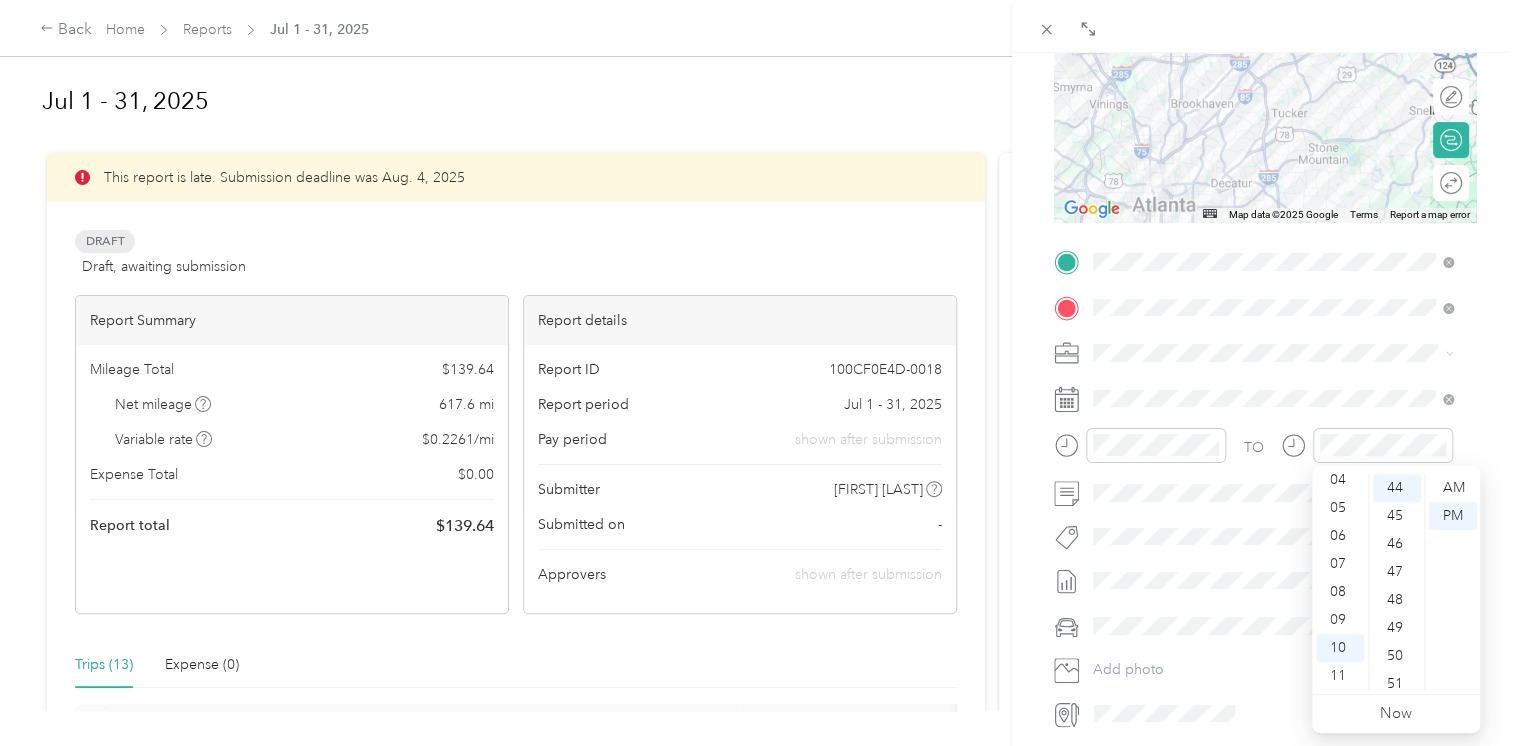scroll, scrollTop: 0, scrollLeft: 0, axis: both 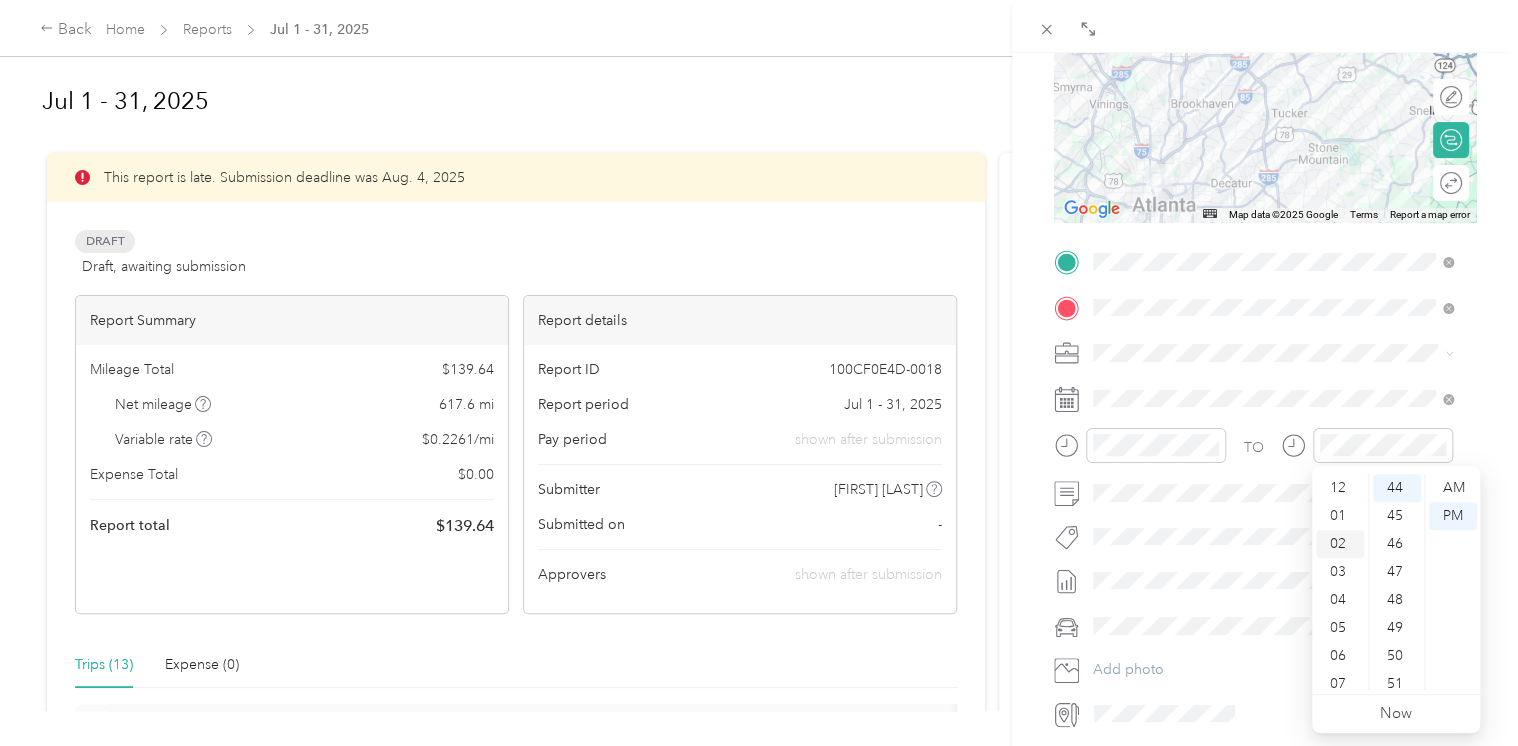 click on "02" at bounding box center [1340, 544] 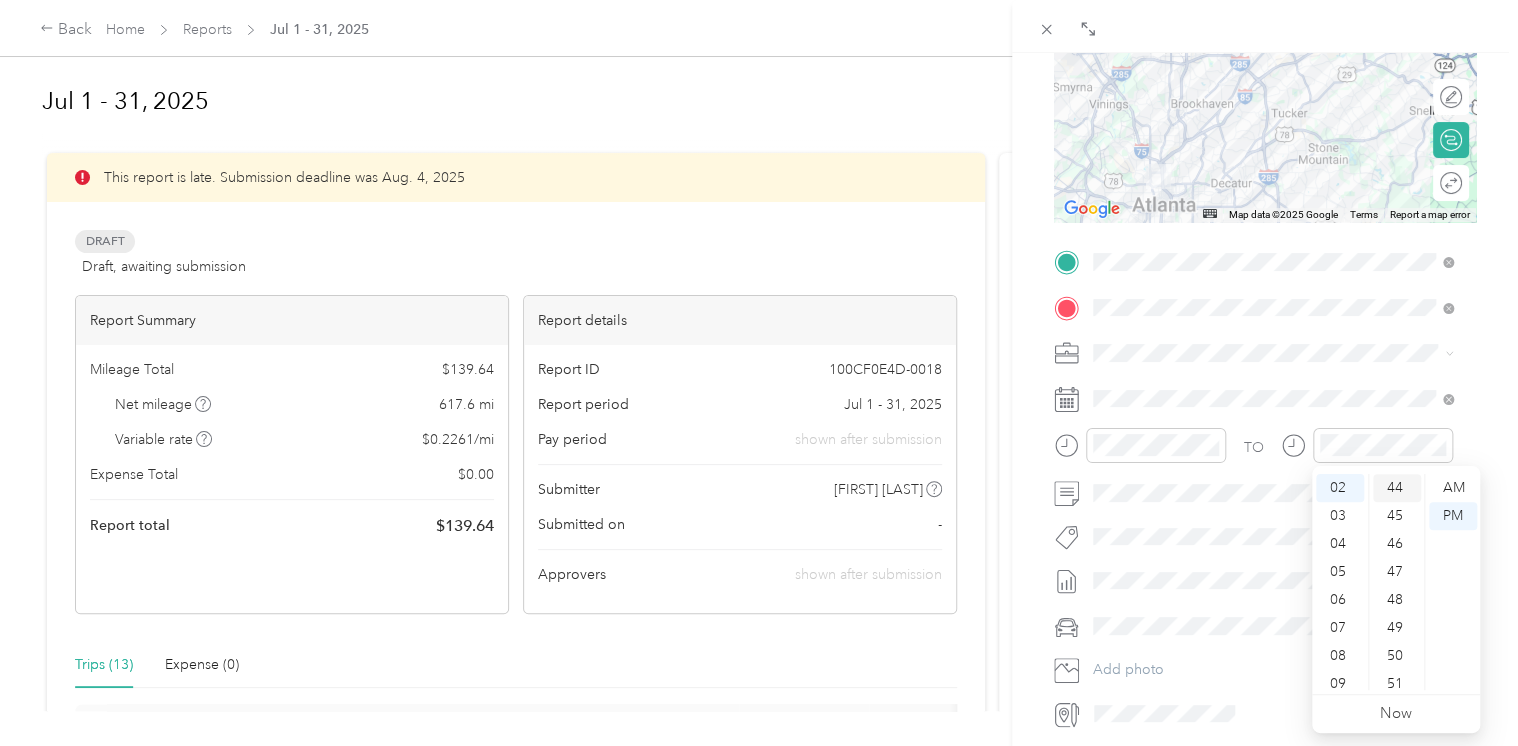 click on "44" at bounding box center [1397, 488] 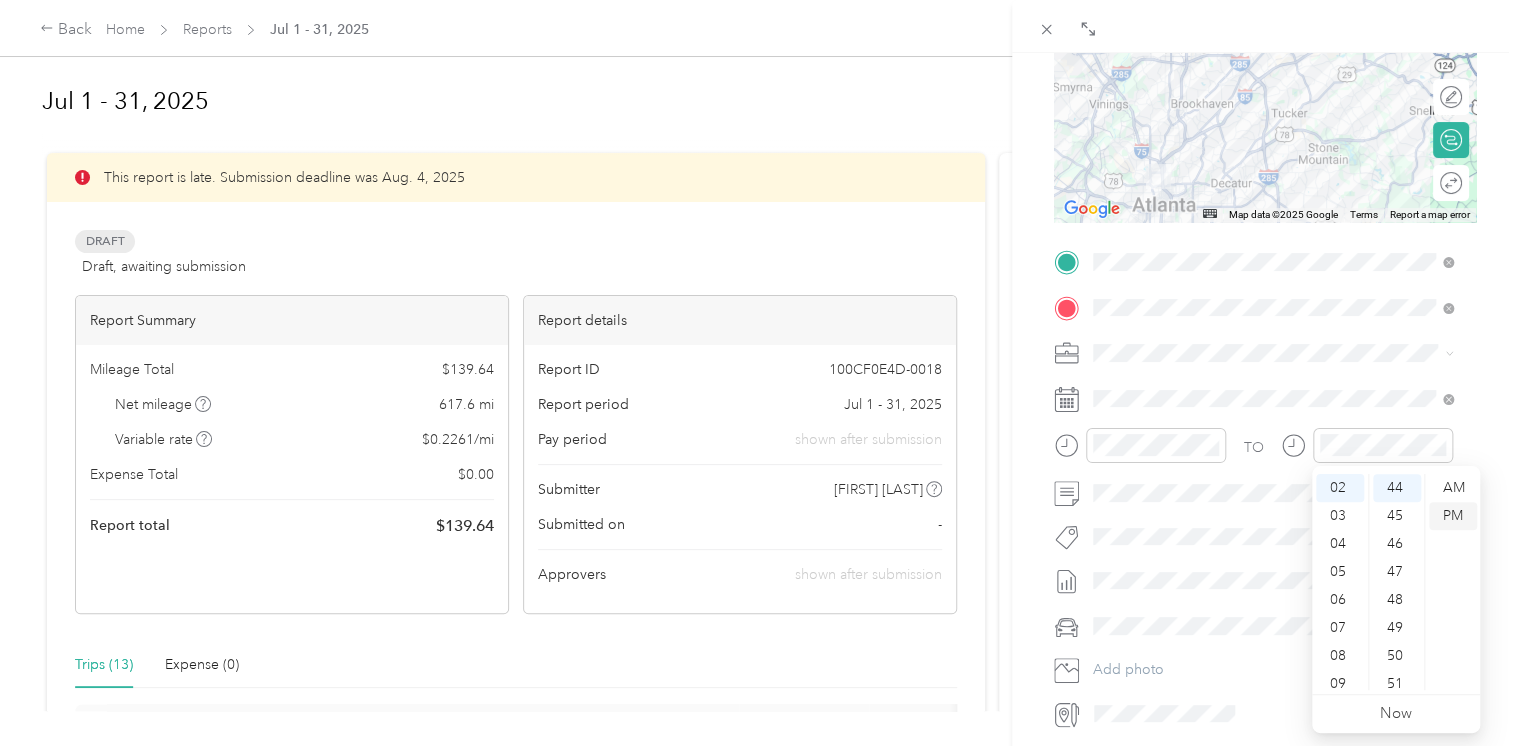 click on "PM" at bounding box center (1453, 516) 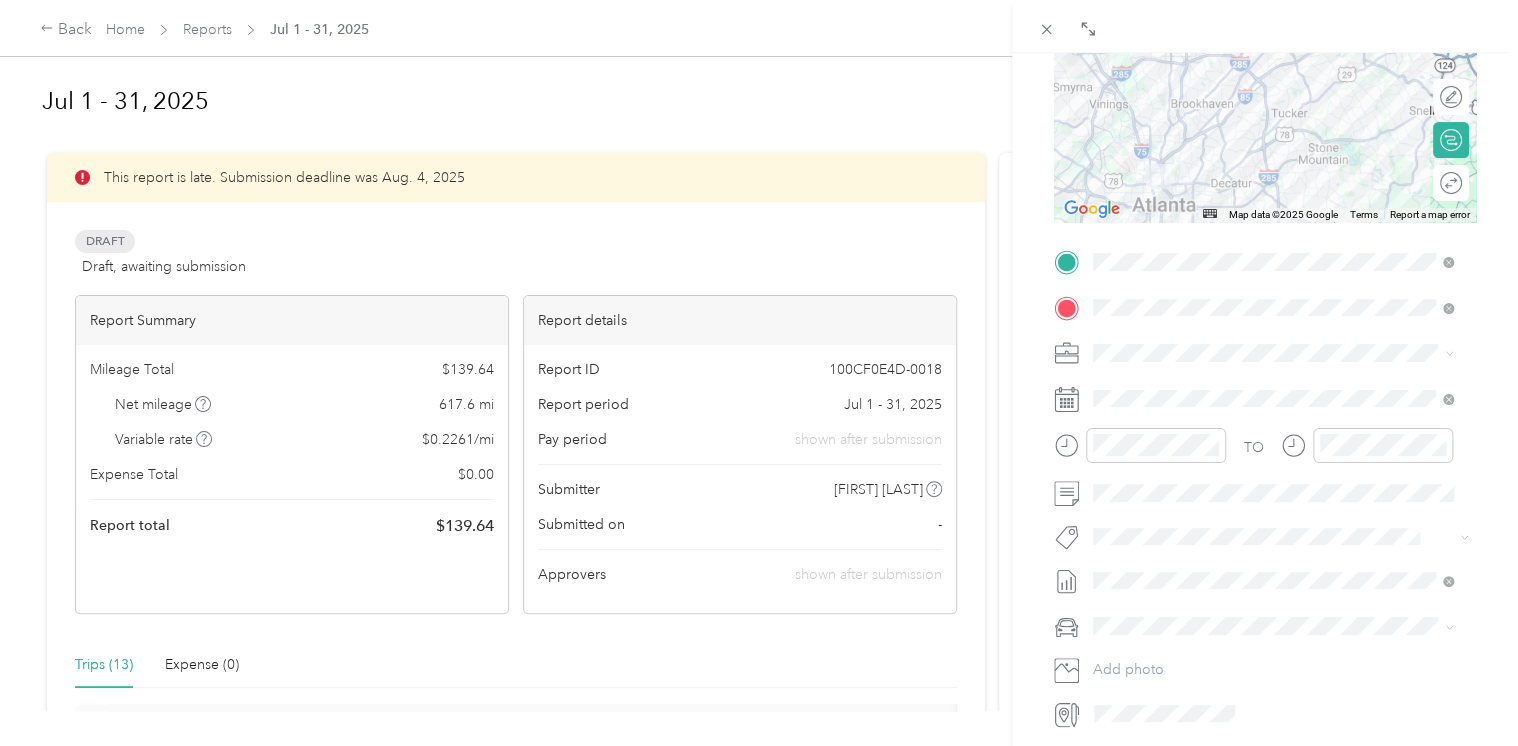 scroll, scrollTop: 0, scrollLeft: 0, axis: both 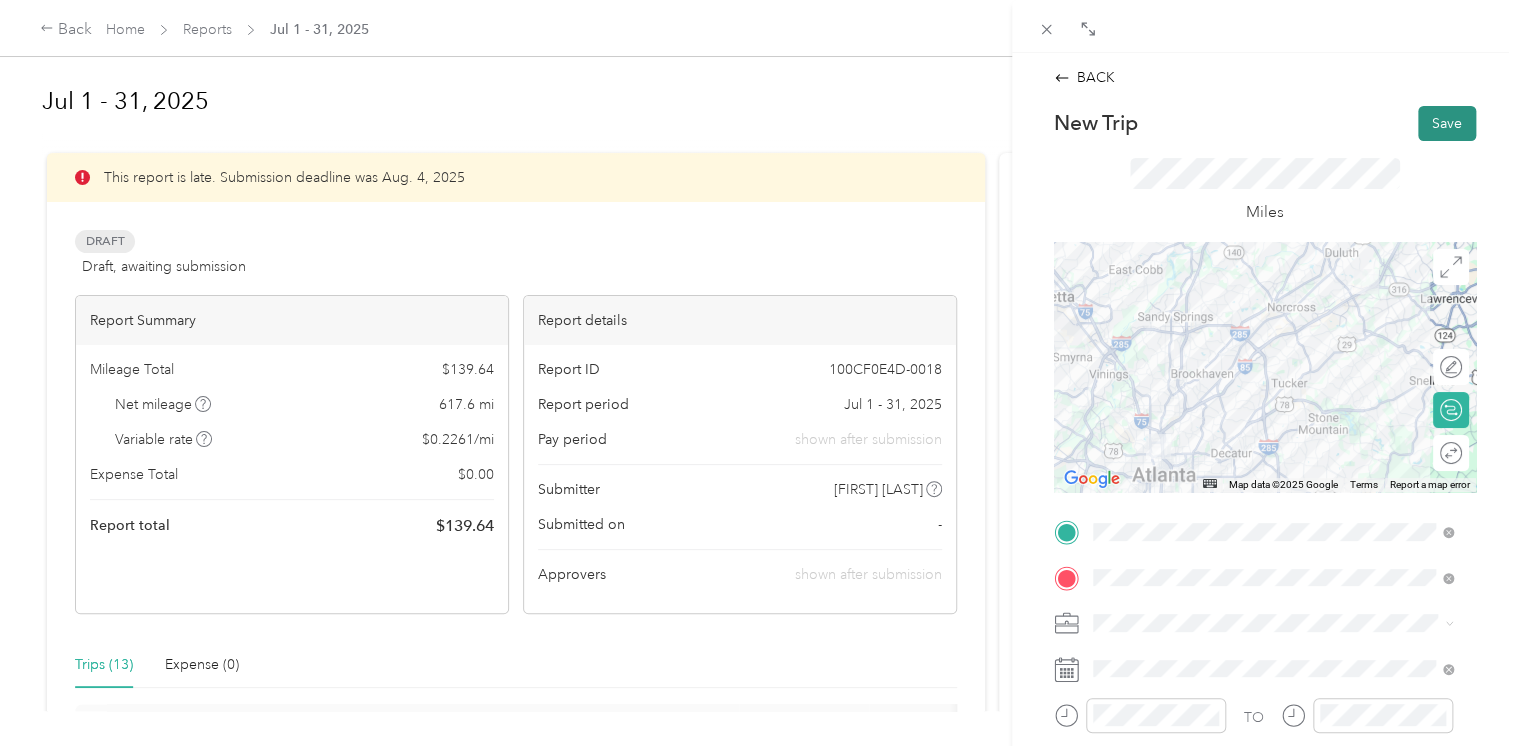 click on "Save" at bounding box center [1447, 123] 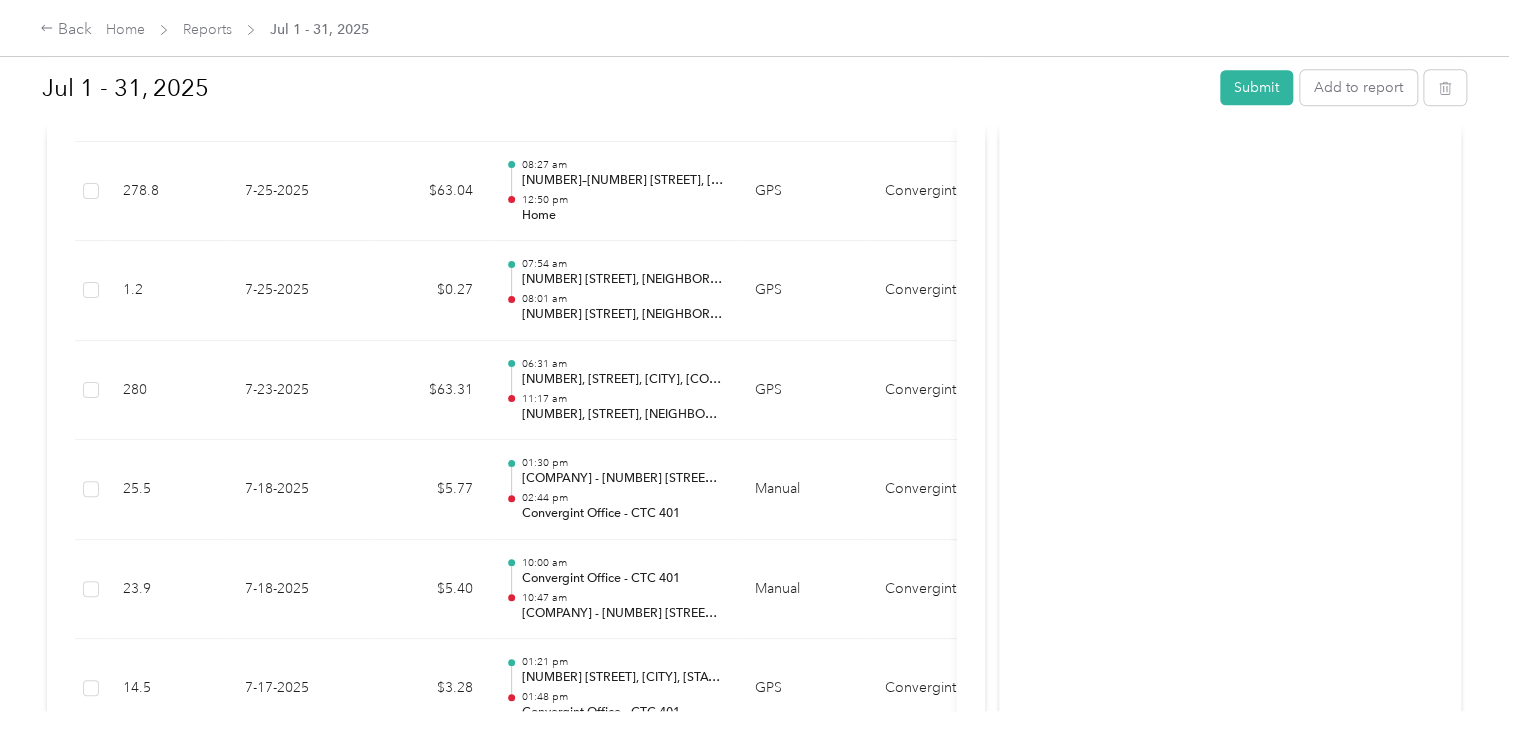 scroll, scrollTop: 810, scrollLeft: 0, axis: vertical 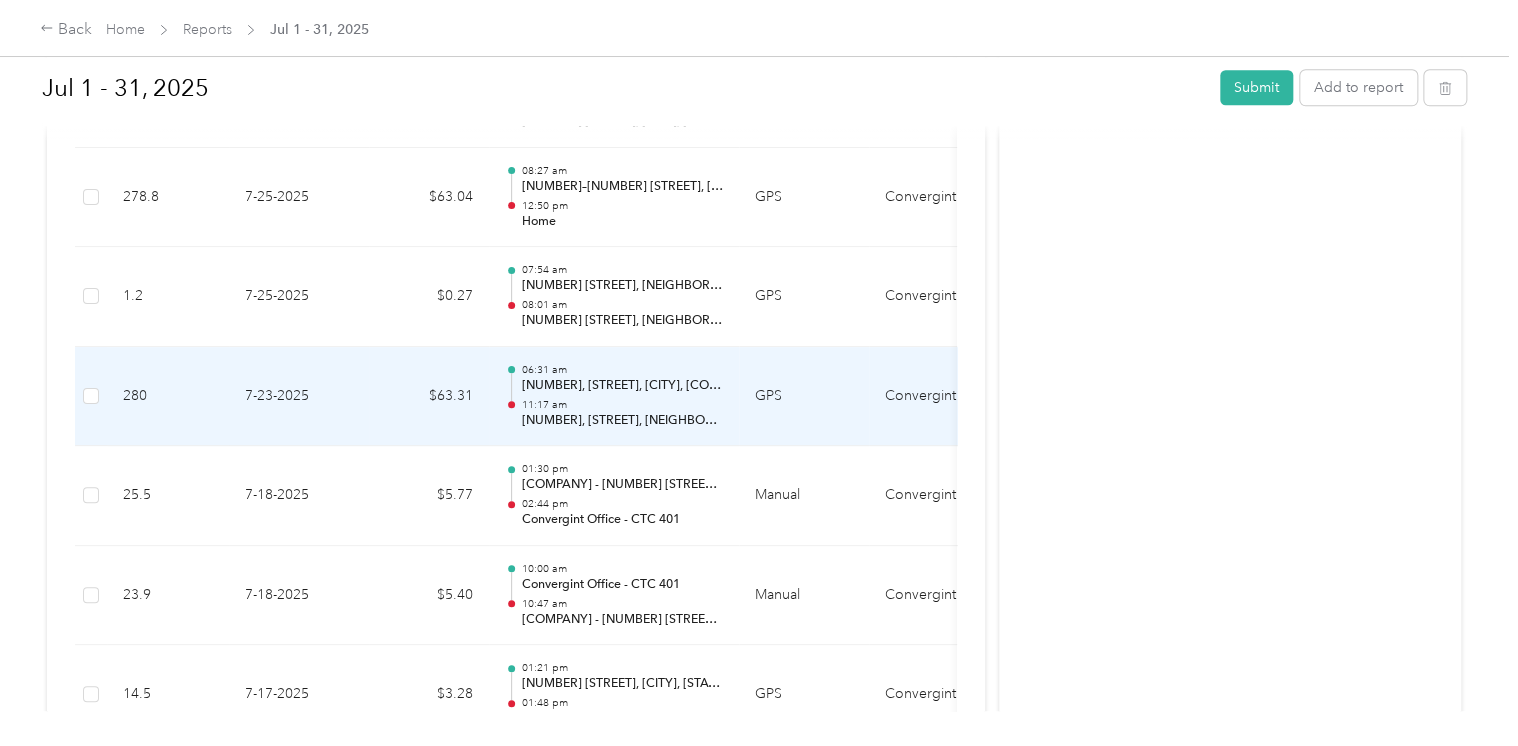click on "GPS" at bounding box center (804, 397) 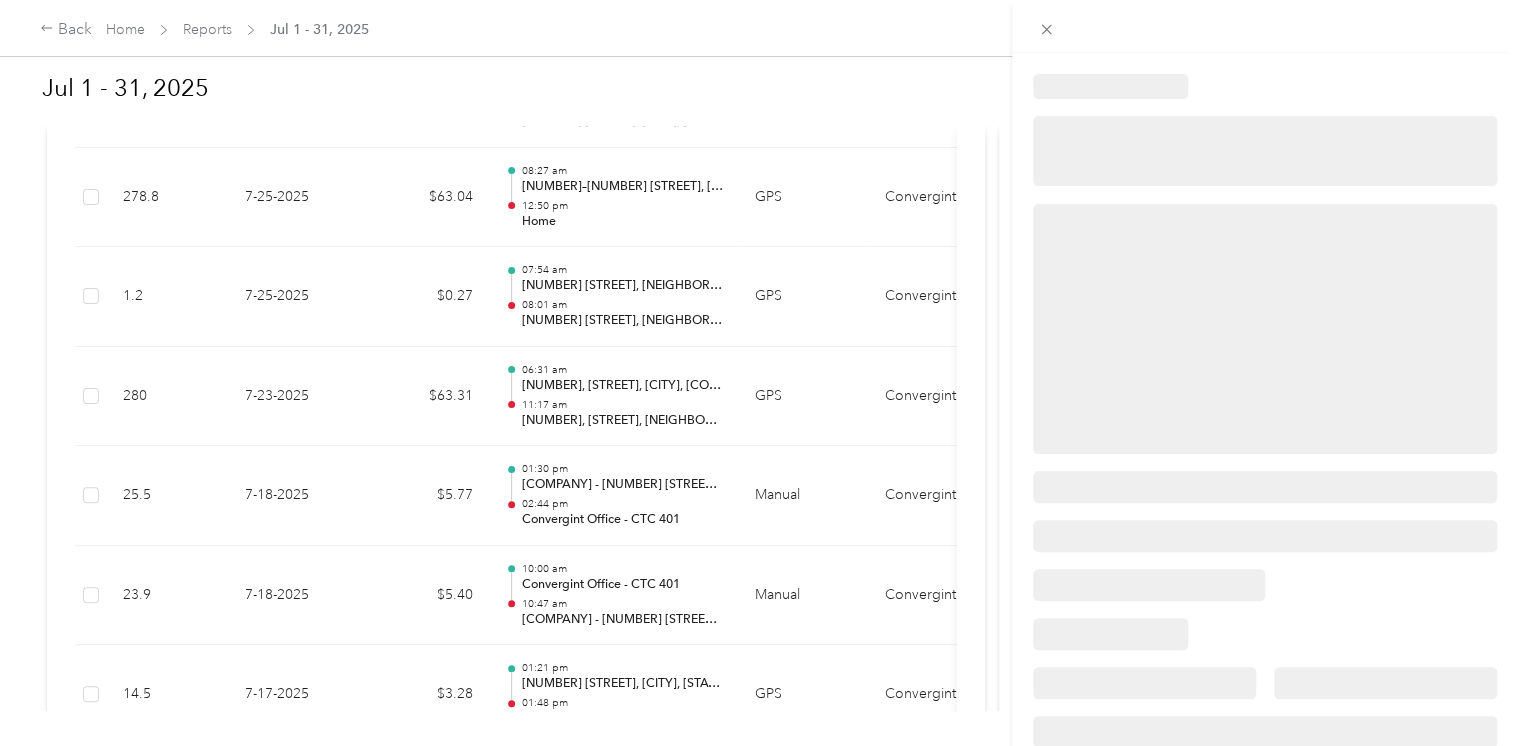 click at bounding box center [759, 373] 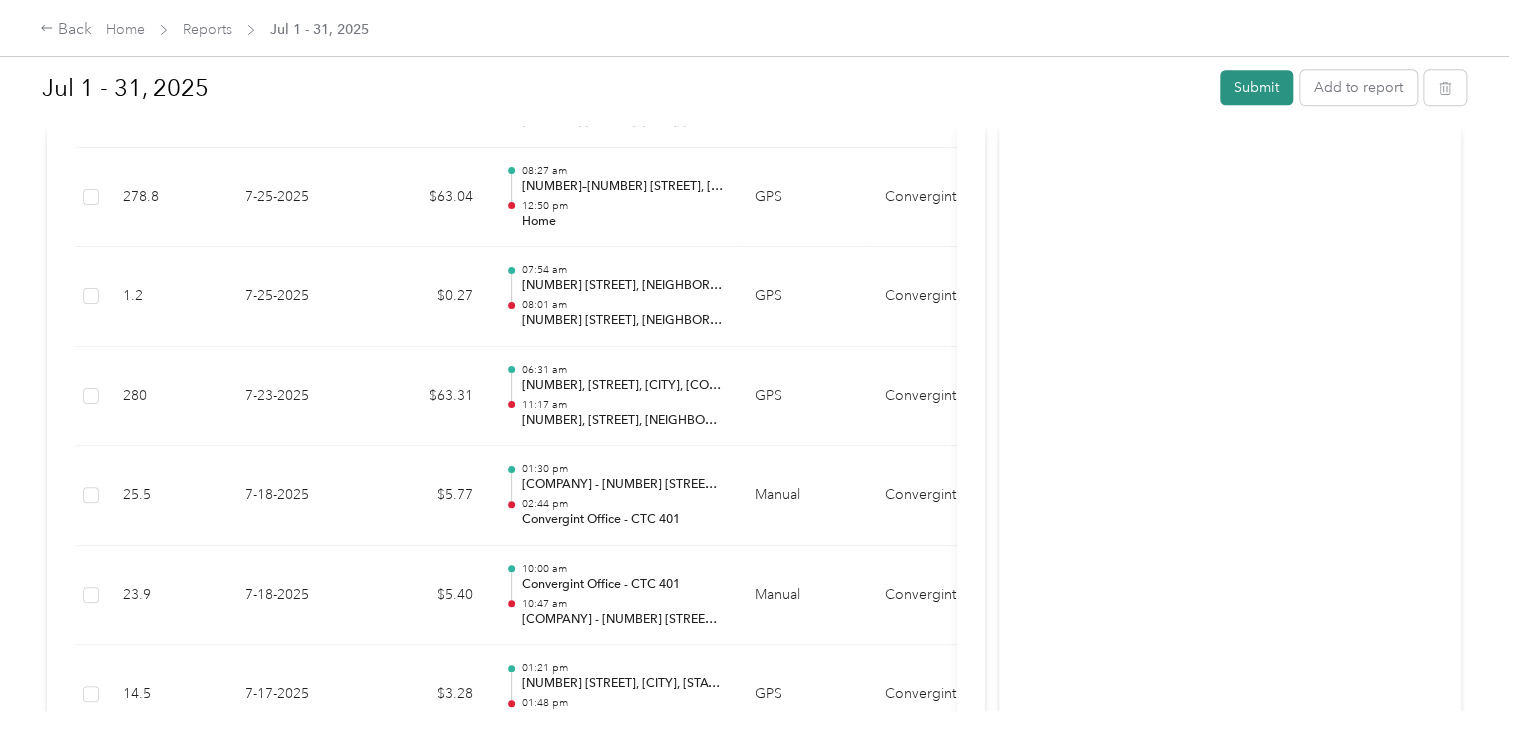 click on "Submit" at bounding box center (1256, 87) 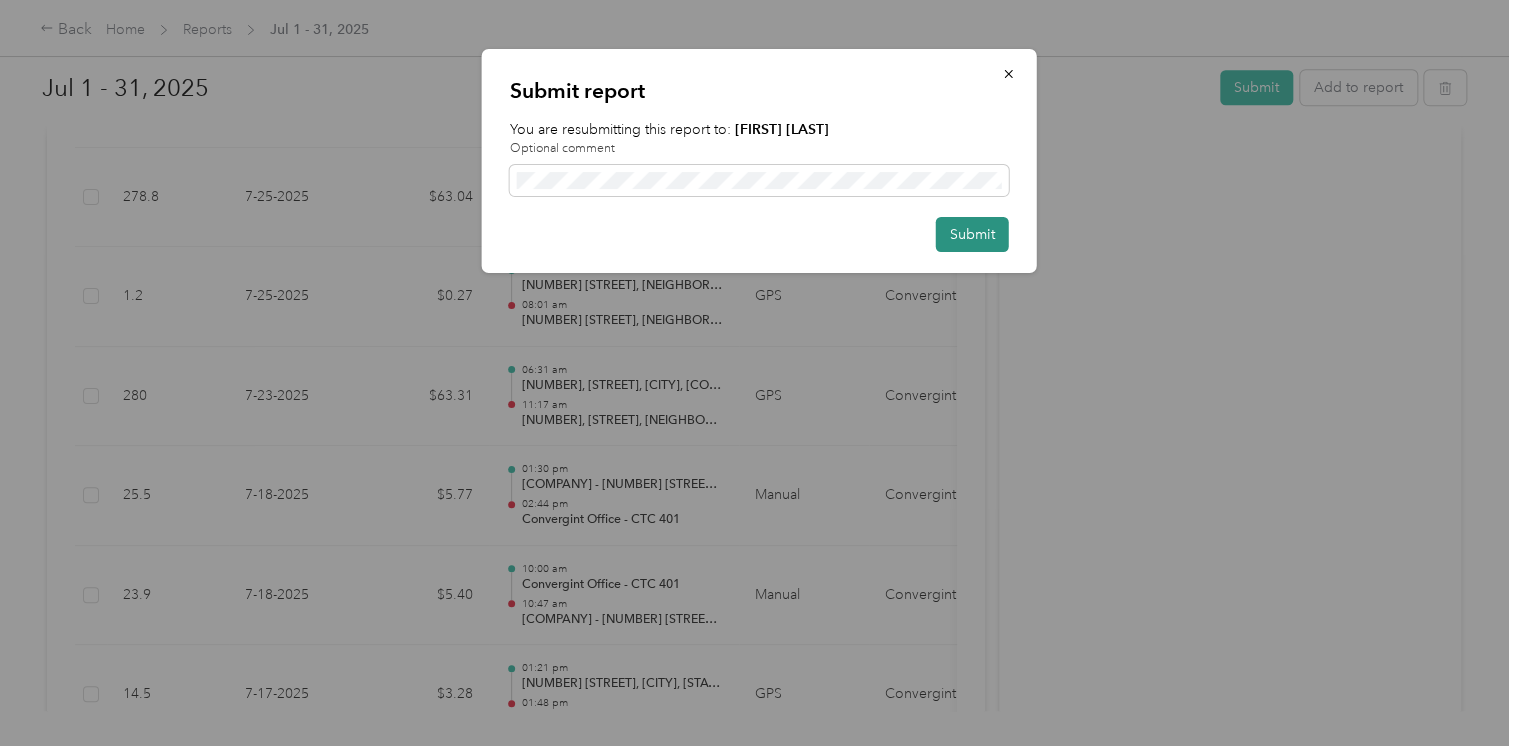 click on "Submit" at bounding box center (972, 234) 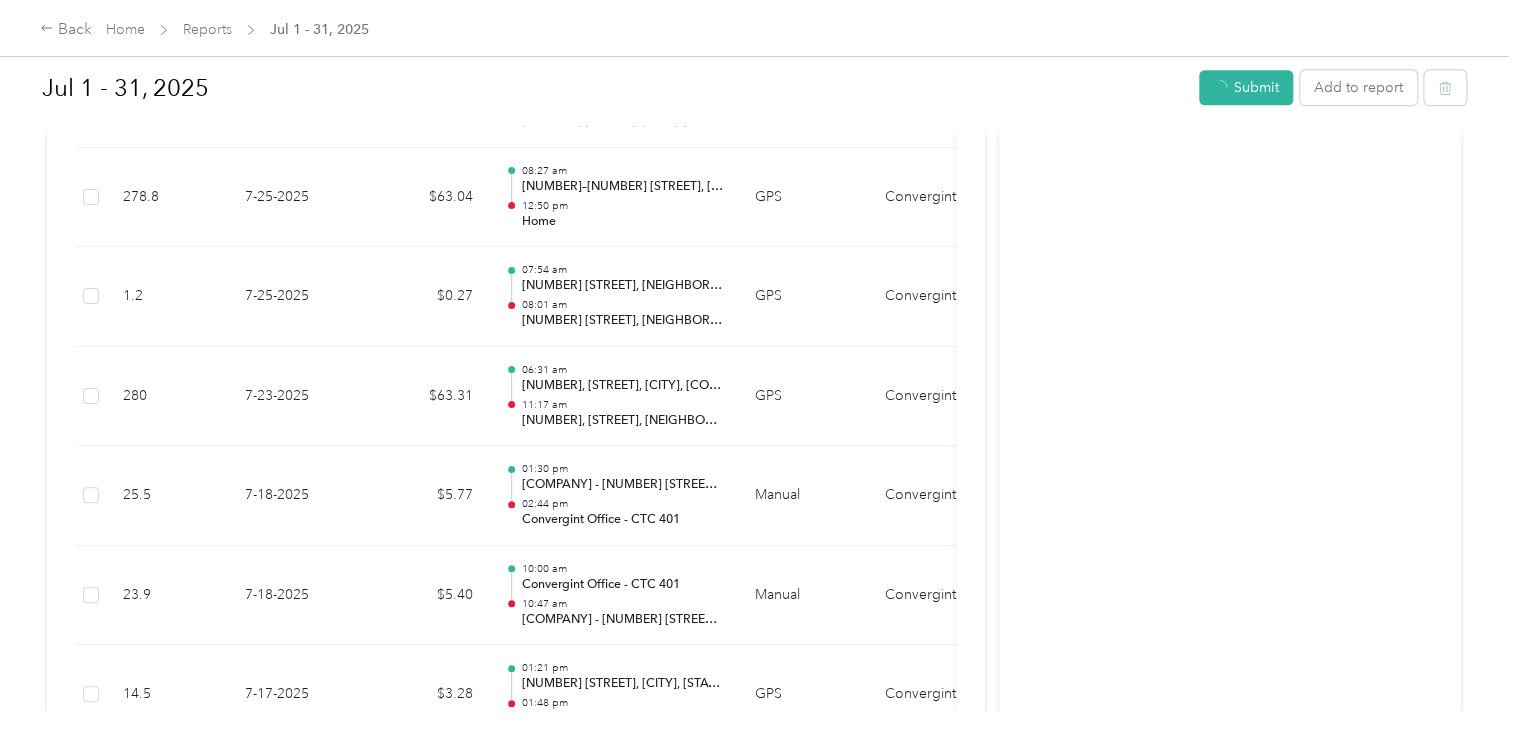 scroll, scrollTop: 760, scrollLeft: 0, axis: vertical 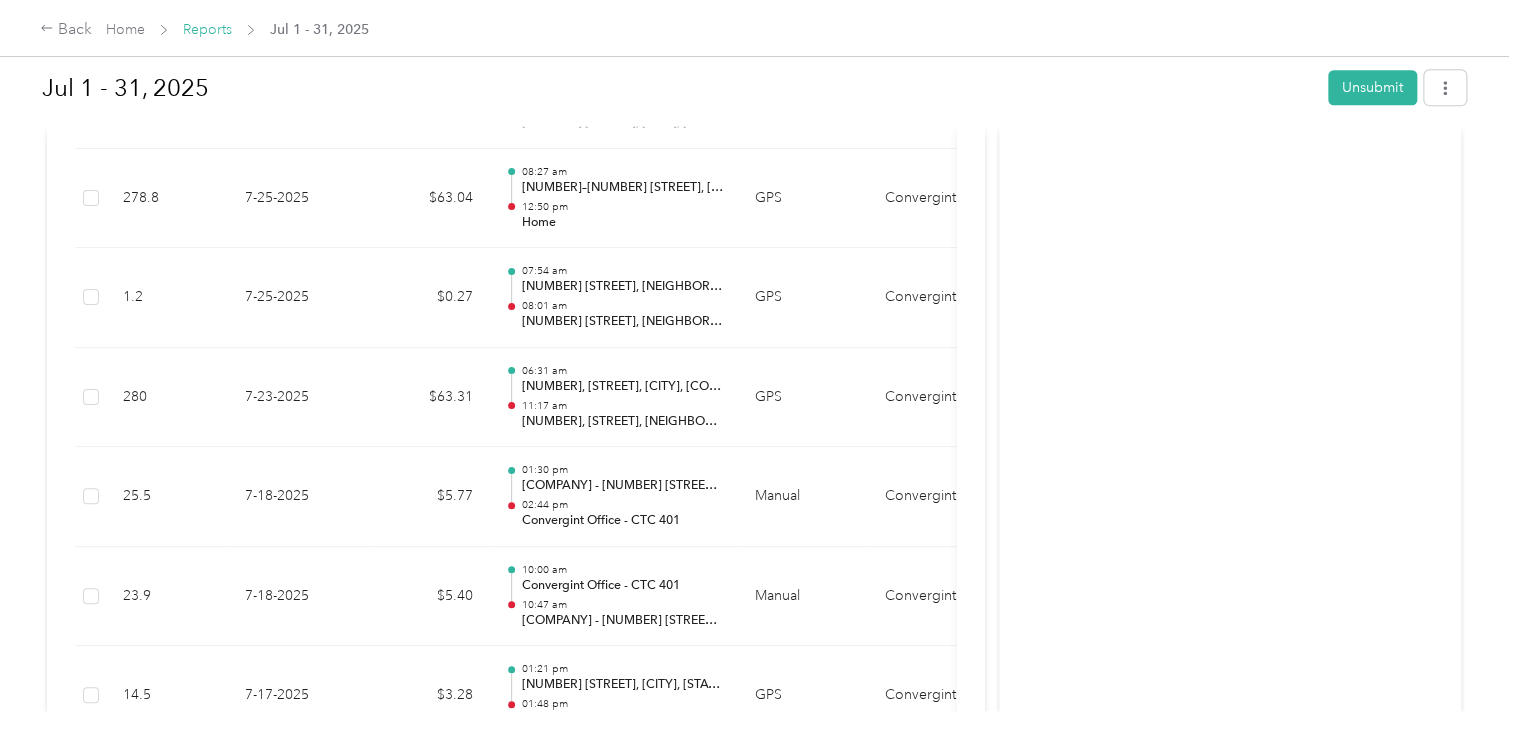 click on "Reports" at bounding box center [207, 29] 